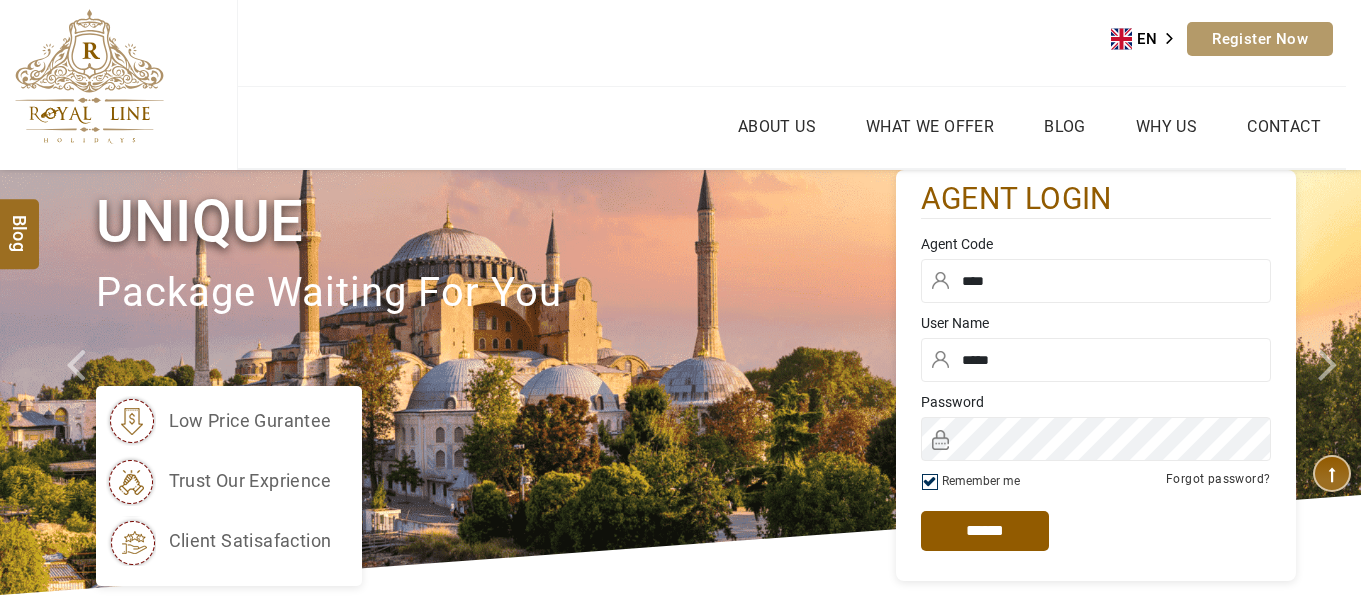 scroll, scrollTop: 0, scrollLeft: 0, axis: both 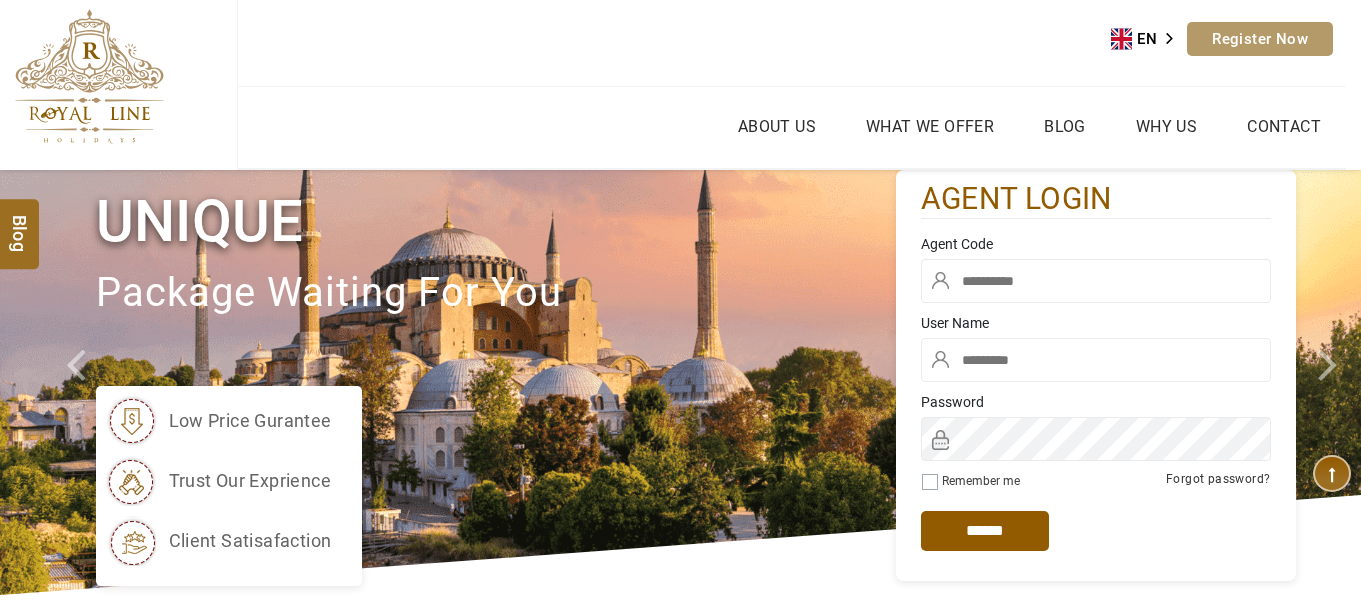 type on "****" 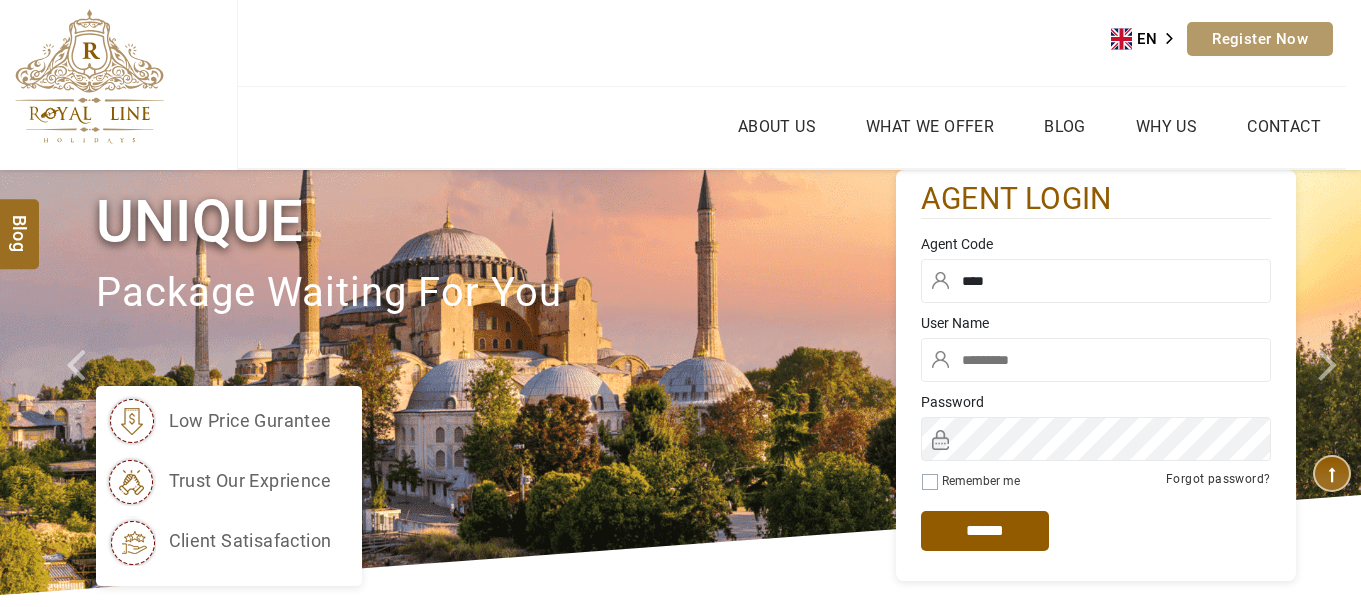 type on "*****" 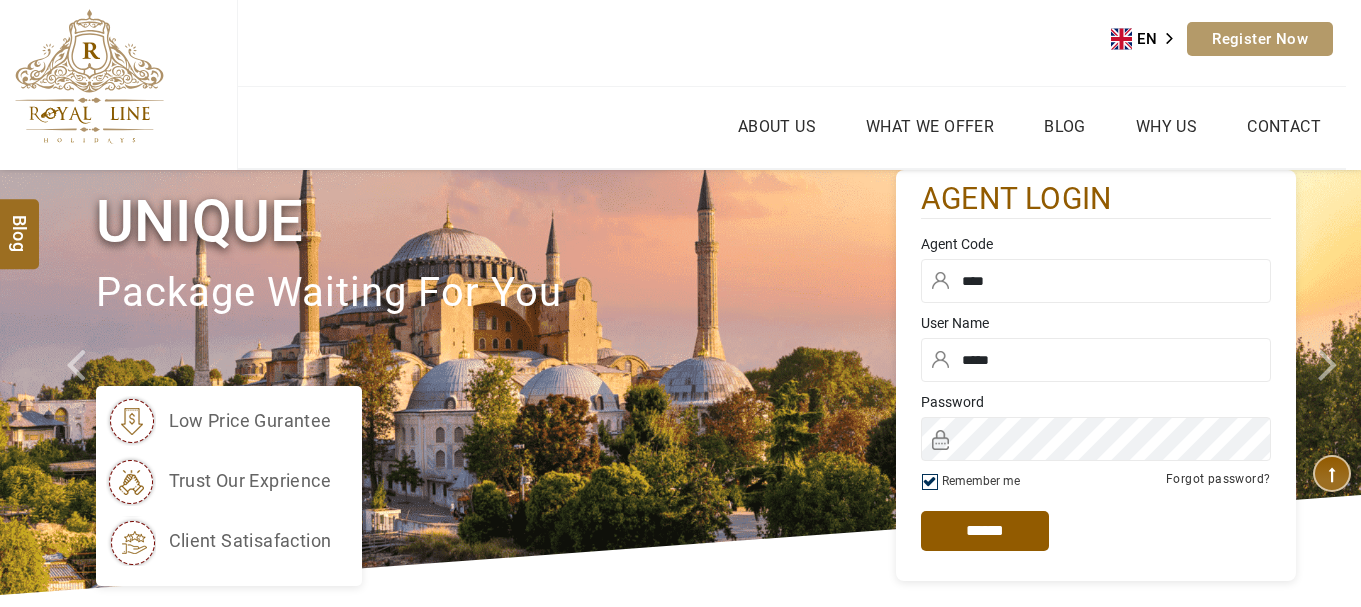 scroll, scrollTop: 0, scrollLeft: 0, axis: both 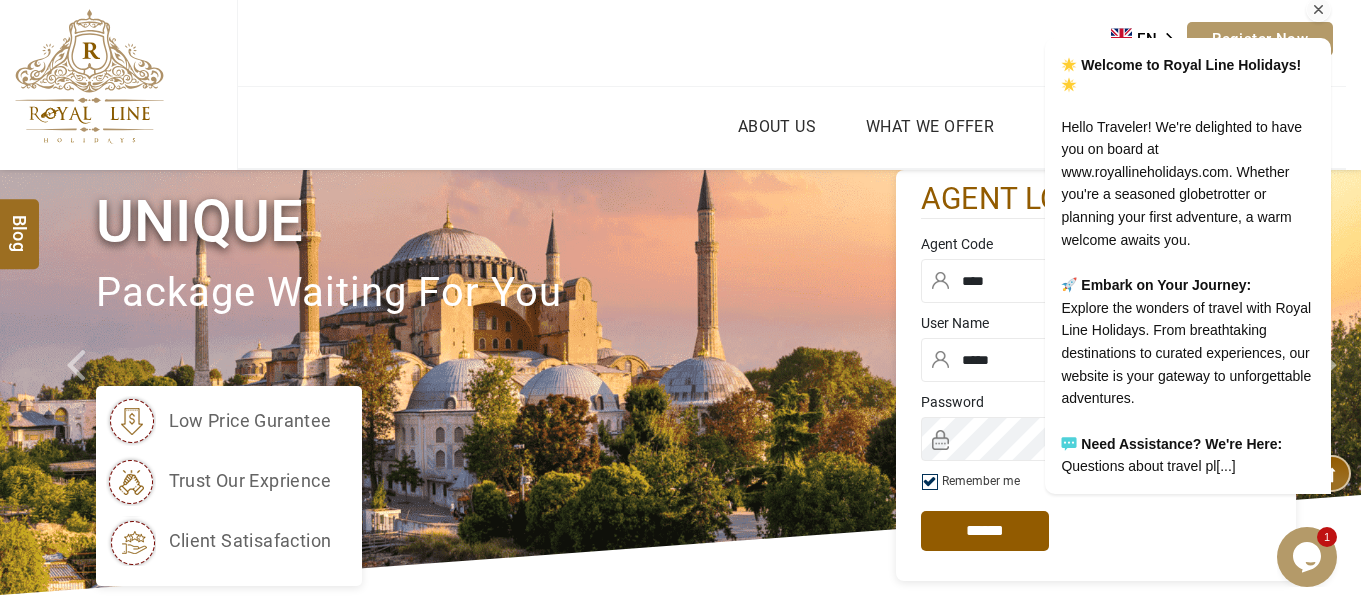 click at bounding box center [1319, 10] 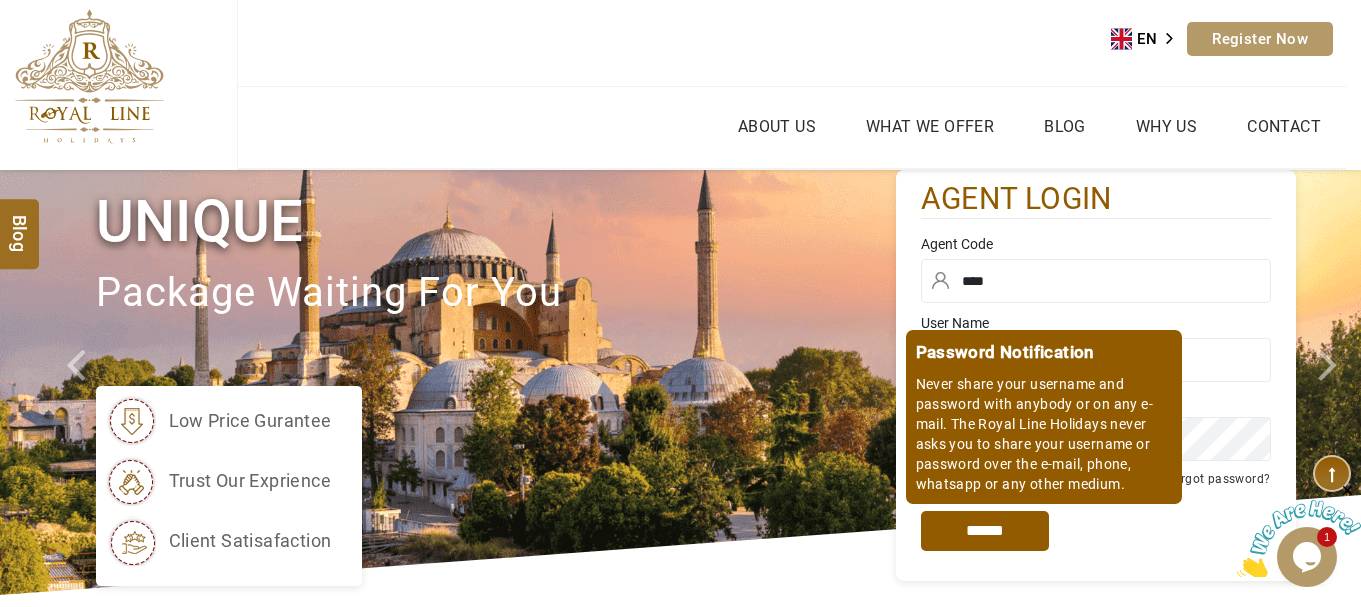 click on "*****" at bounding box center [985, 531] 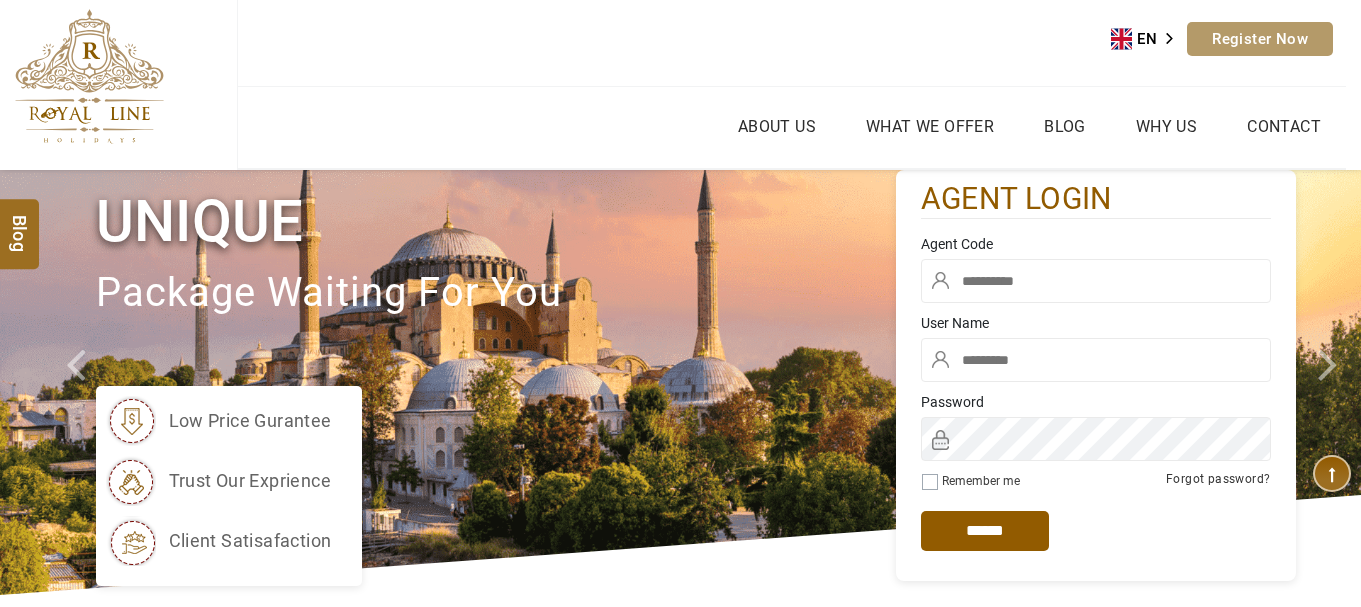 type on "****" 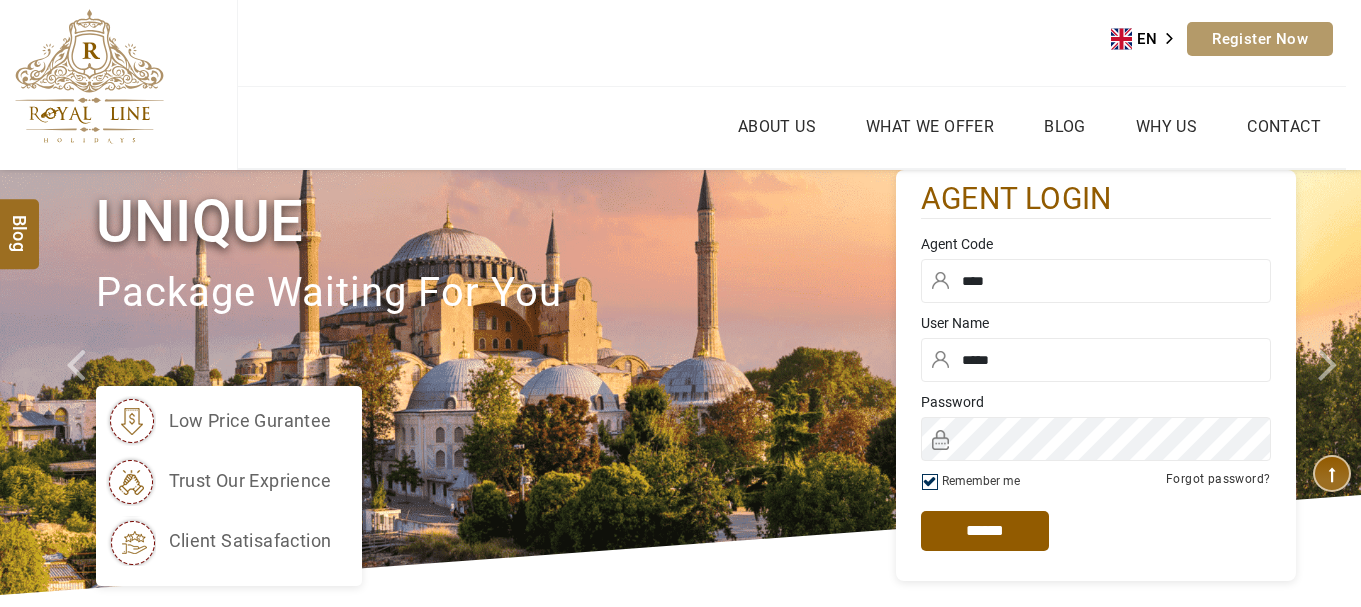 scroll, scrollTop: 0, scrollLeft: 0, axis: both 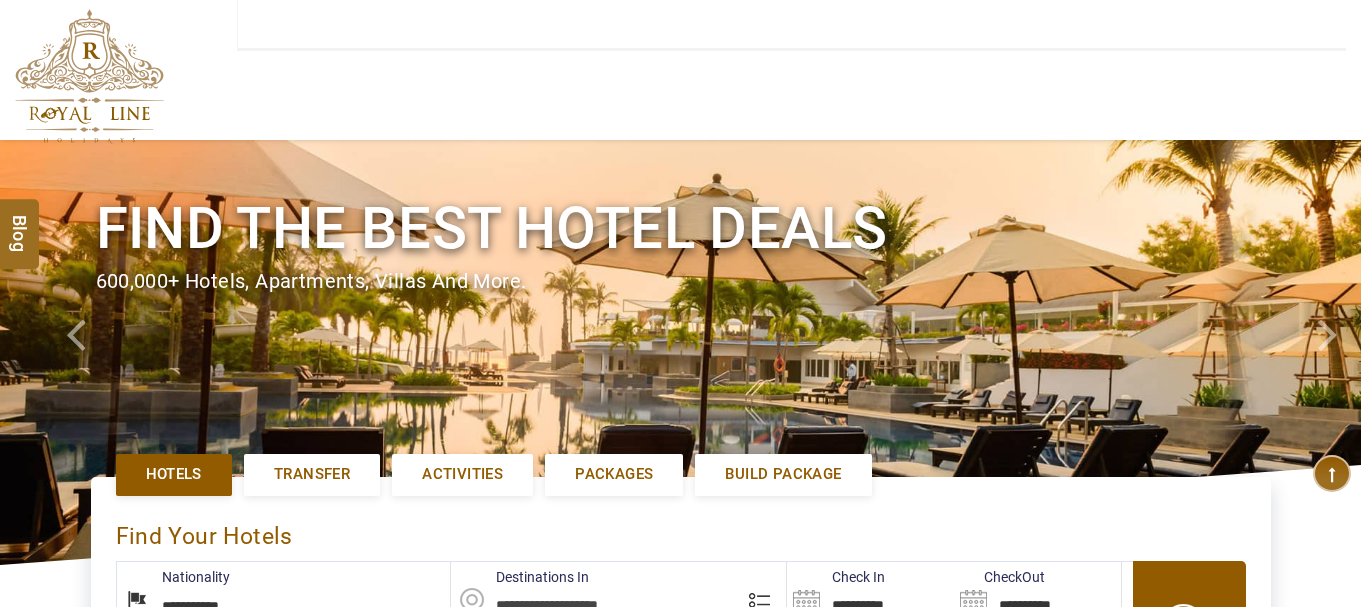 type on "**********" 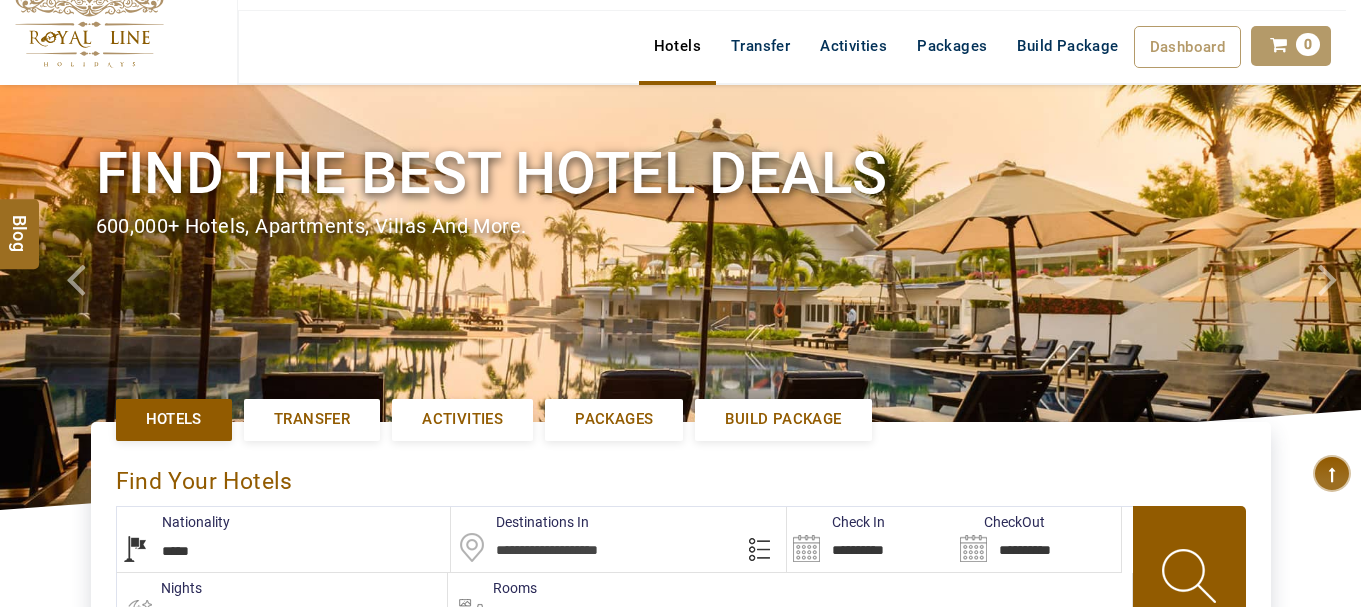 type on "**********" 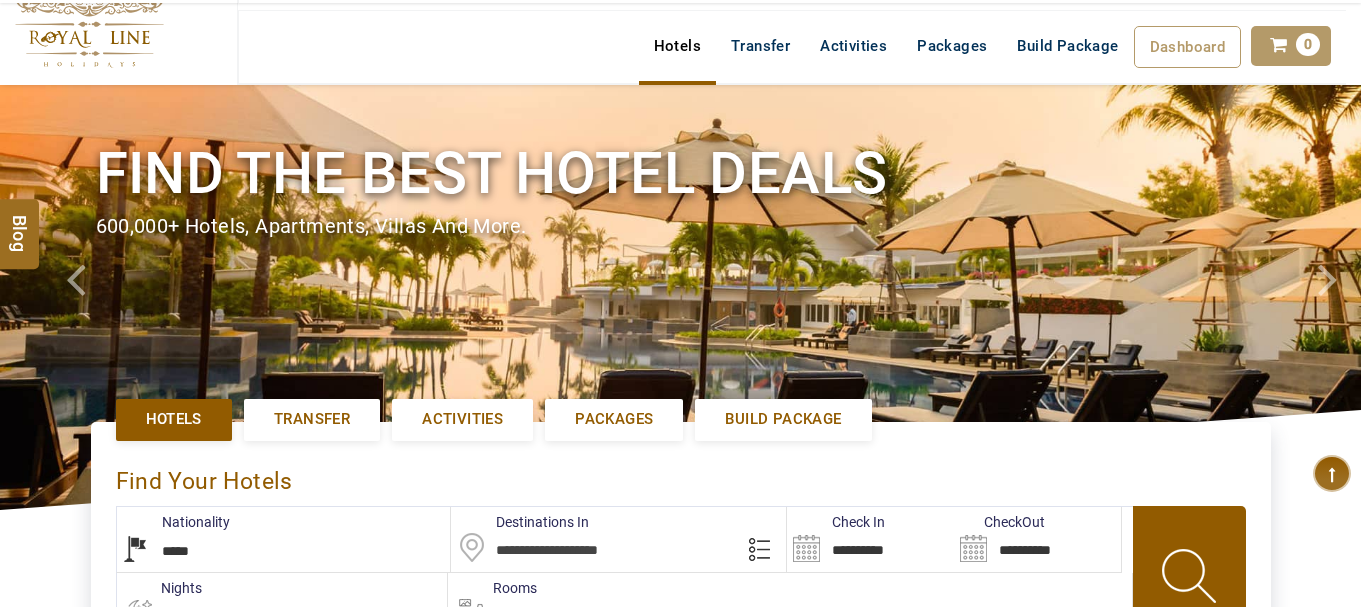 scroll, scrollTop: 232, scrollLeft: 0, axis: vertical 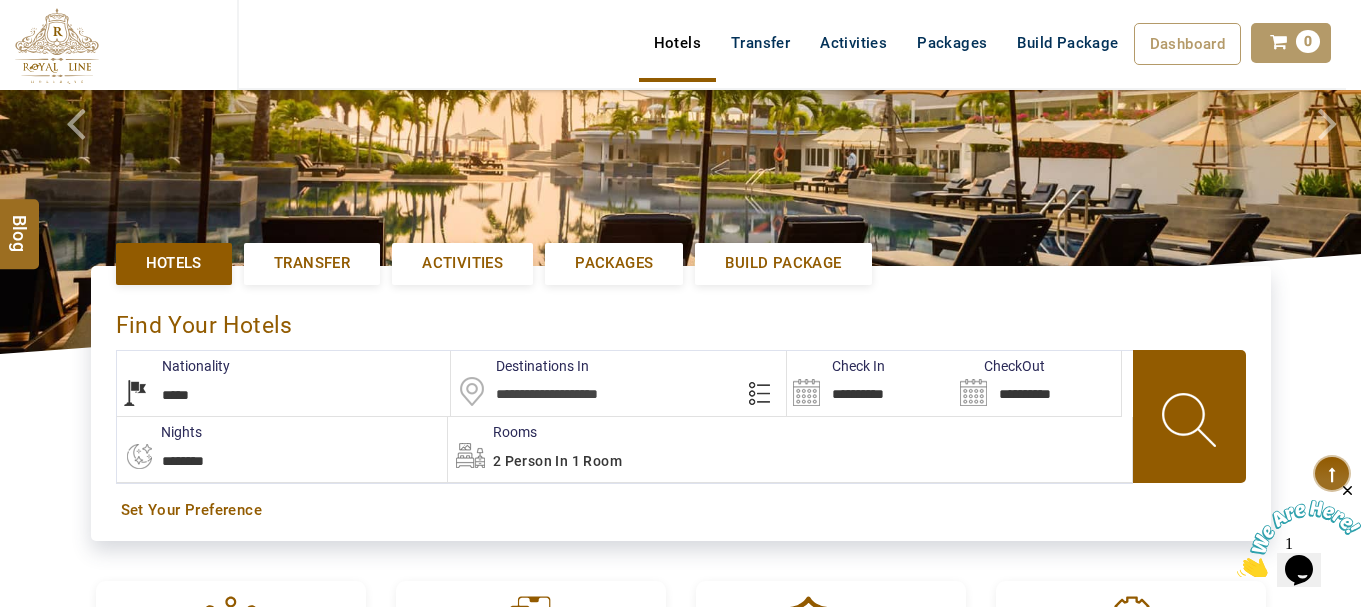 click at bounding box center [618, 383] 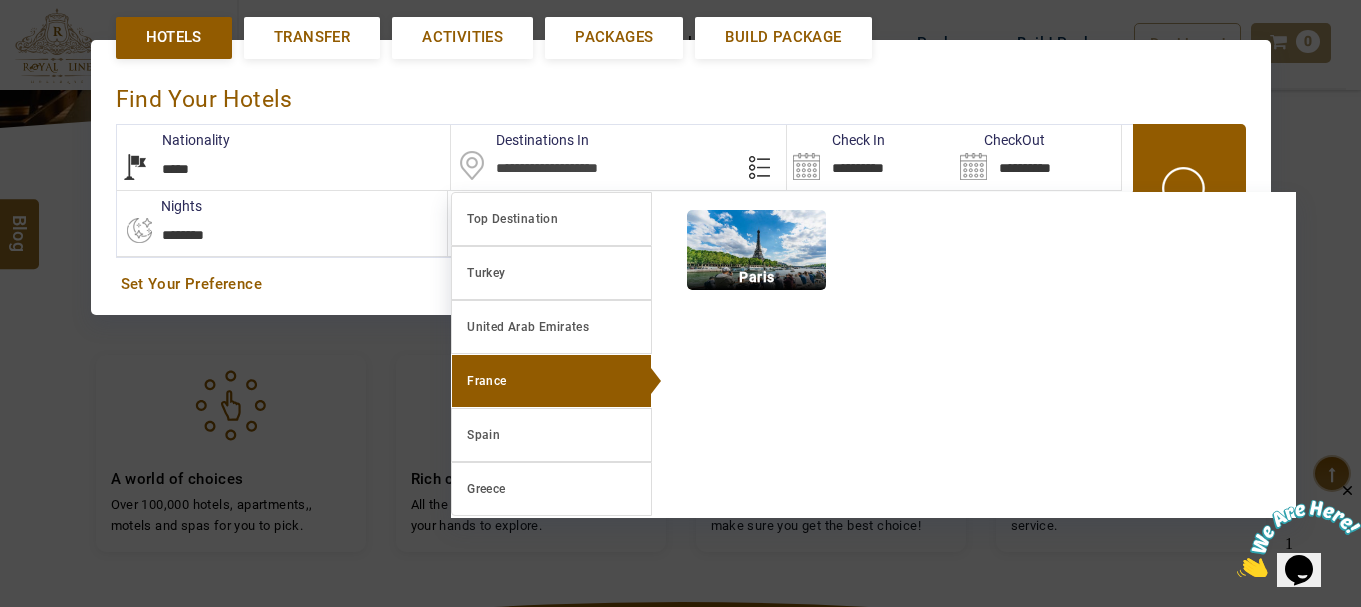 scroll, scrollTop: 461, scrollLeft: 0, axis: vertical 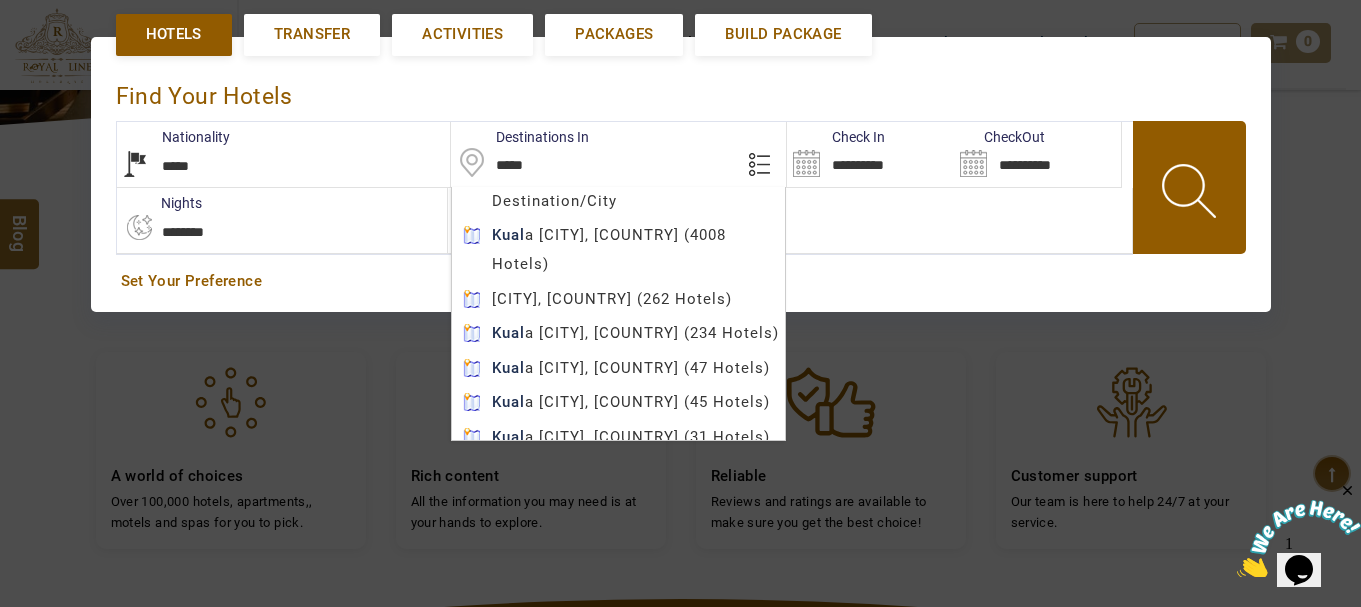 type on "**********" 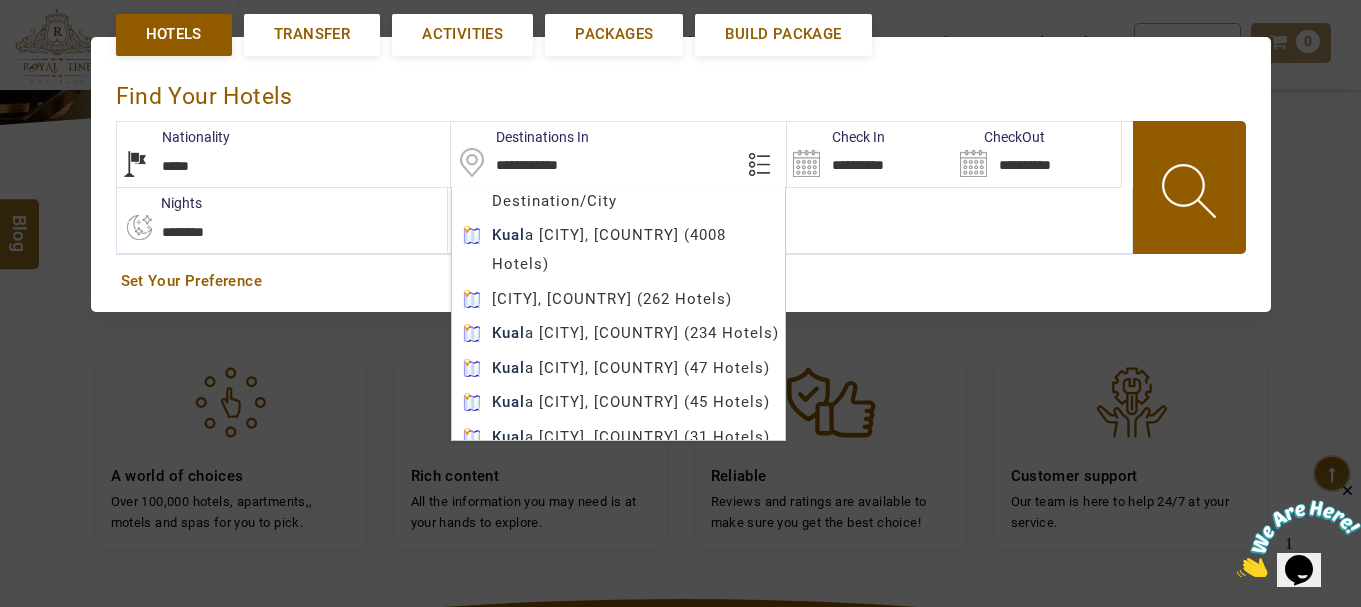 click on "HETAL AED AED  AED EUR  € USD  $ INR  ₹ THB  ฿ IDR  Rp BHD  BHD TRY  ₺ Credit Limit EN HE AR ES PT ZH Helpline
+971 55 344 0168 Register Now +971 55 344 0168 info@royallineholidays.com About Us What we Offer Blog Why Us Contact Hotels  Transfer Activities Packages Build Package Dashboard My Profile My Booking My Reports My Quotation Sign Out 0 Points Redeem Now To Redeem 0 Points Future Points  0   Points Credit Limit Credit Limit USD 50.00 70% Complete Used USD 0.00 Available USD 50.00 Setting  Looks like you haven't added anything to your cart yet Countinue Shopping ***** ****** Please Wait.. Blog demo
Remember me Forgot
password? LOG IN Don't have an account?   Register Now My Booking View/ Print/Cancel Your Booking without Signing in Submit demo
In A Few Moment, You Will Be Celebrating Best Hotel options galore ! Check In   CheckOut Rooms Rooms Please Wait Find the best hotel deals 600,000+ hotels, apartments, villas and more. Hotels  Transfer Activities MON" at bounding box center (680, 331) 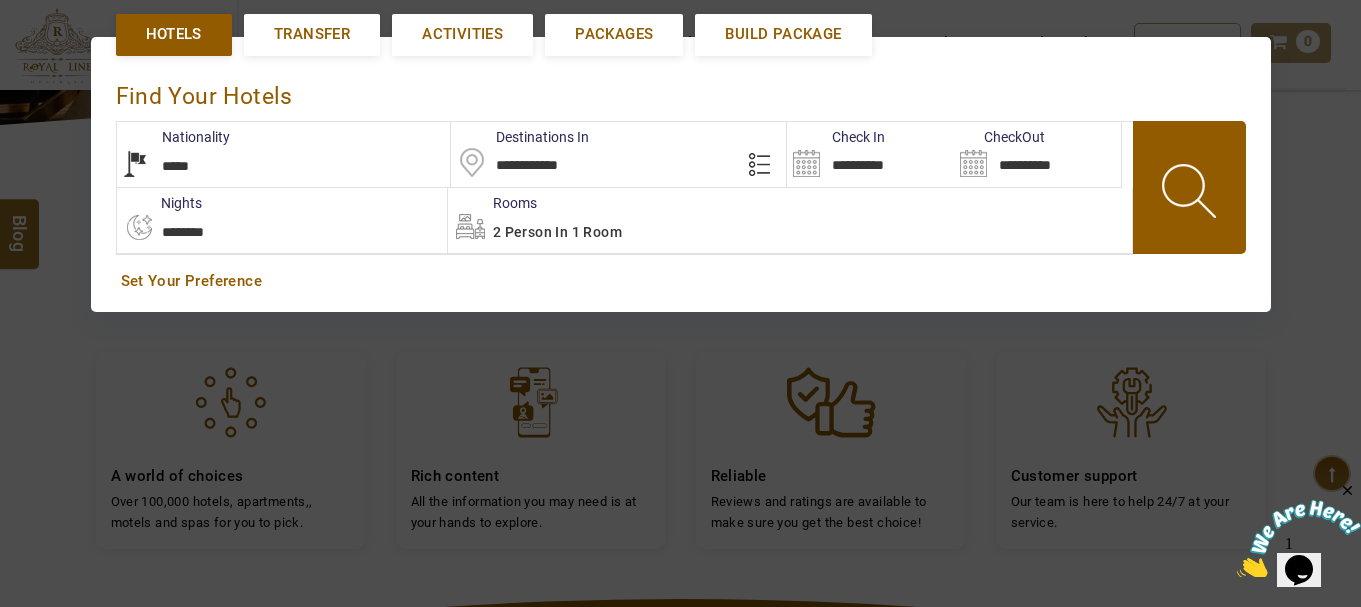 click on "**********" at bounding box center [870, 154] 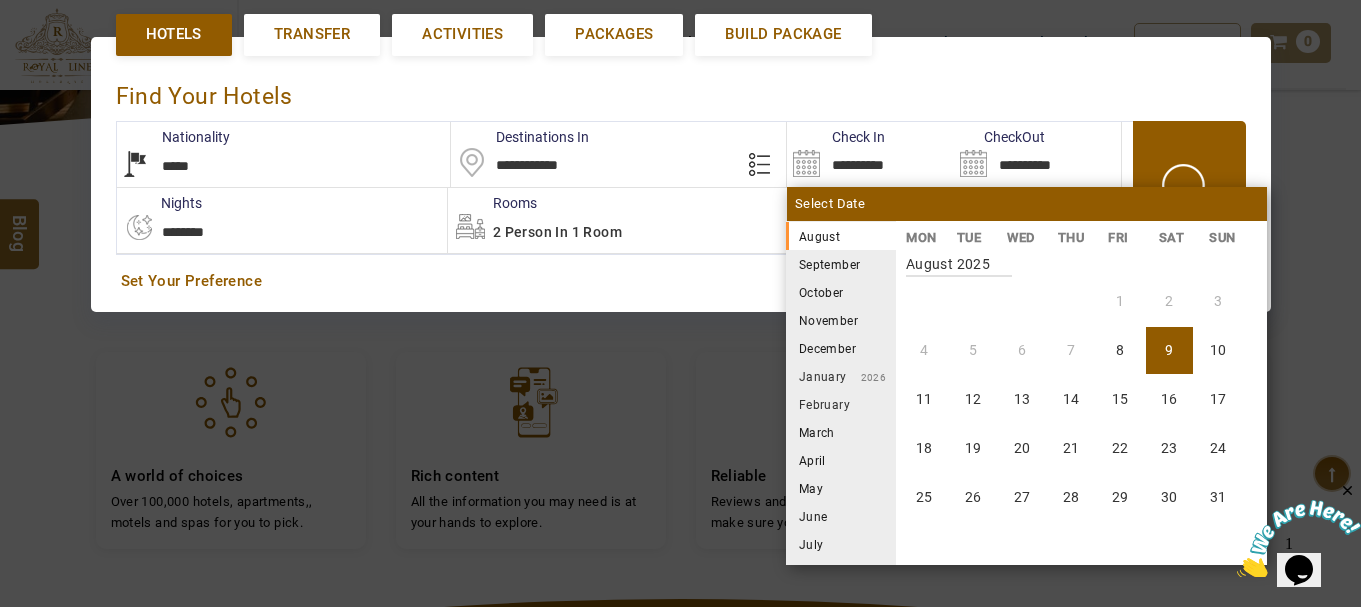 click on "December" at bounding box center [841, 348] 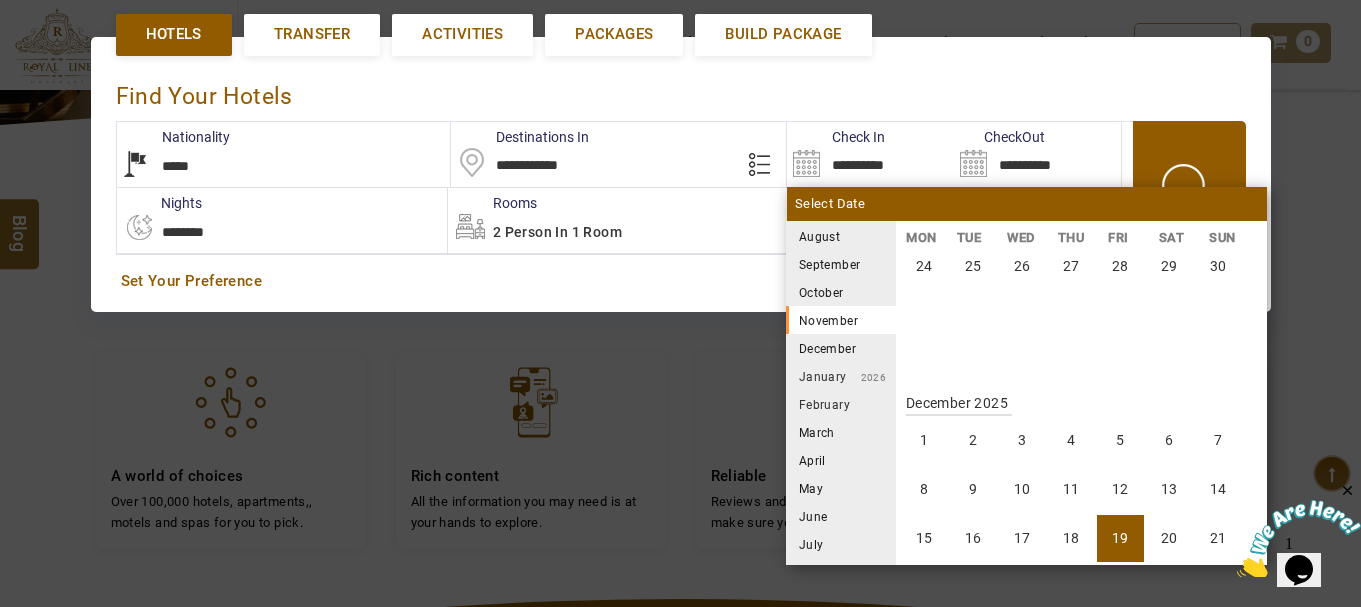scroll, scrollTop: 1480, scrollLeft: 0, axis: vertical 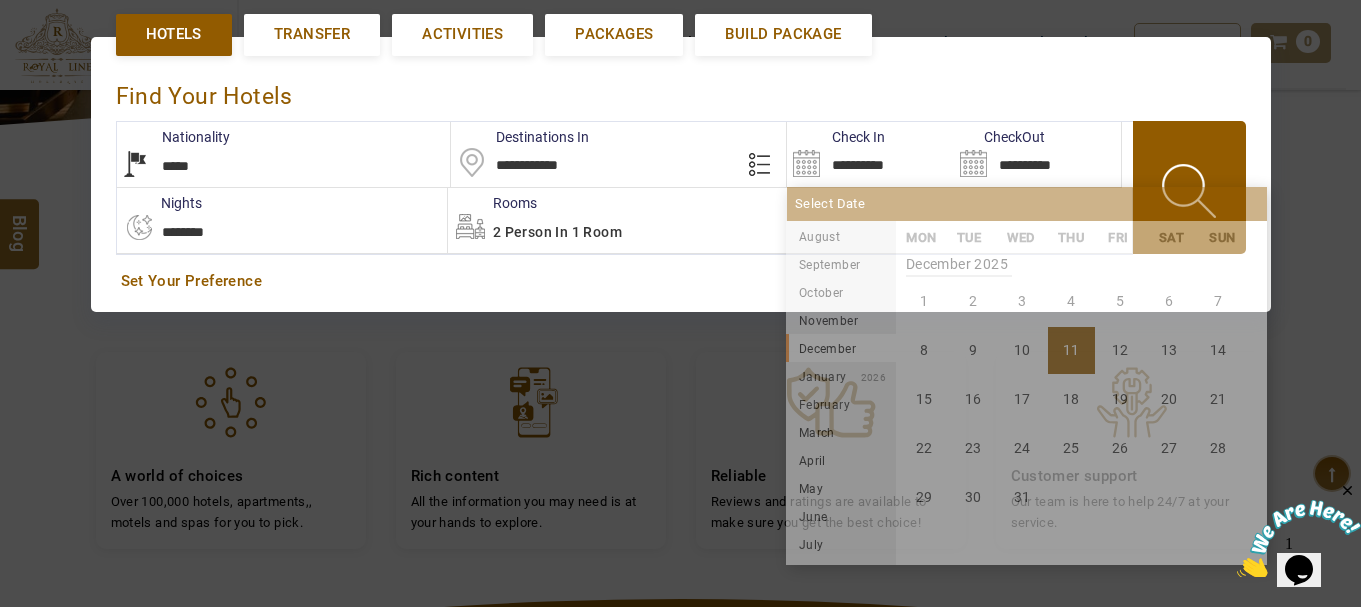 click on "11" at bounding box center (1071, 350) 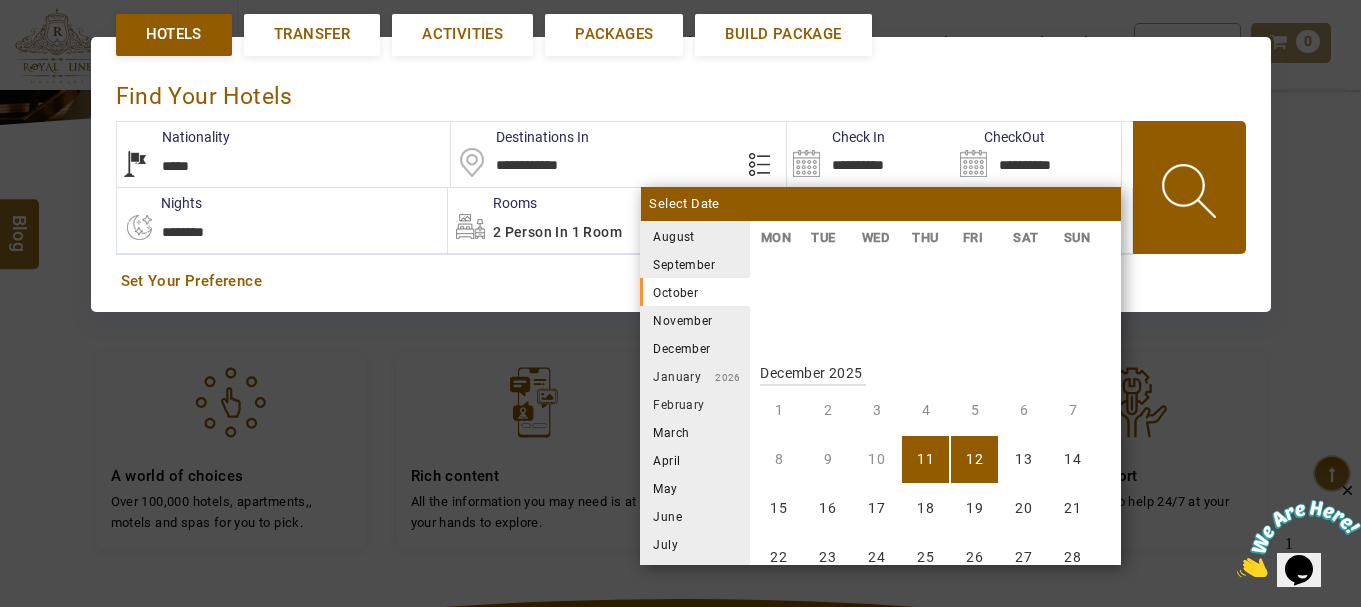 scroll, scrollTop: 1480, scrollLeft: 0, axis: vertical 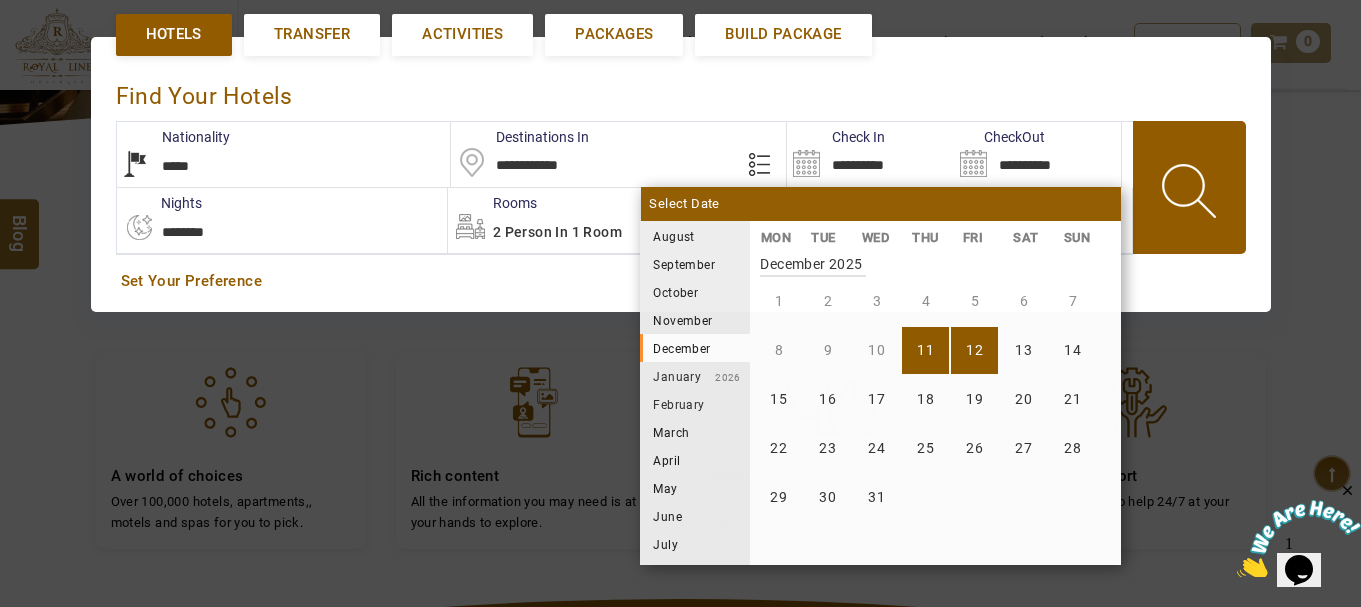 click on "12" at bounding box center [974, 350] 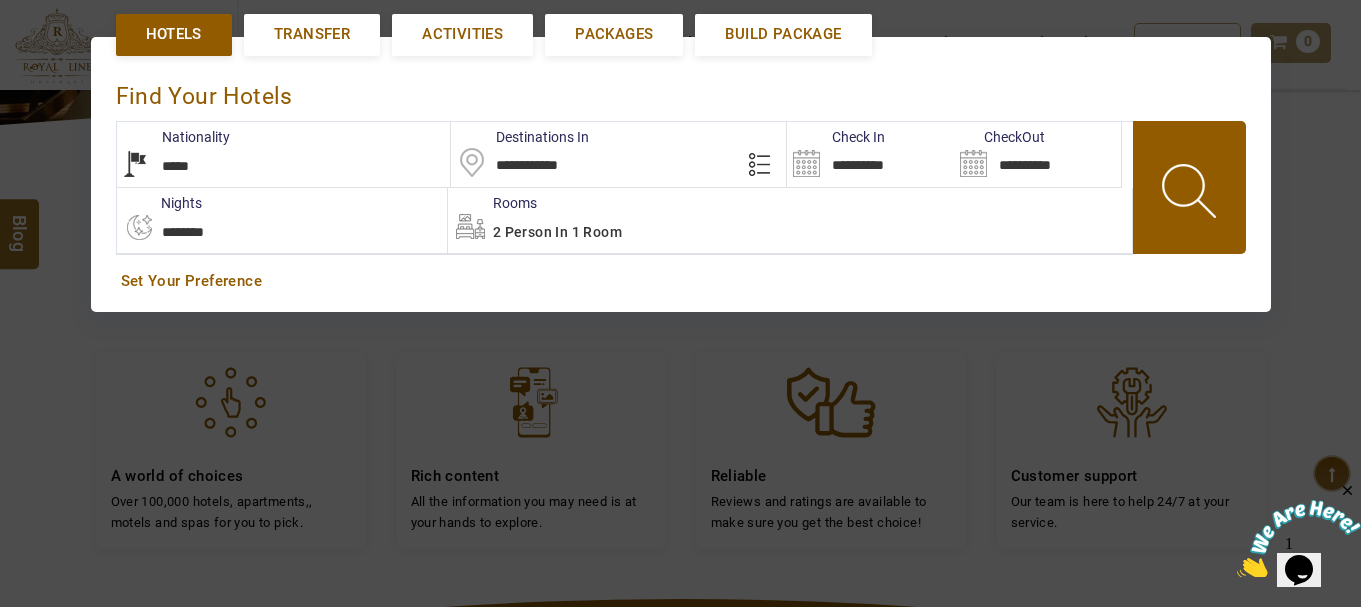 click at bounding box center (1191, 194) 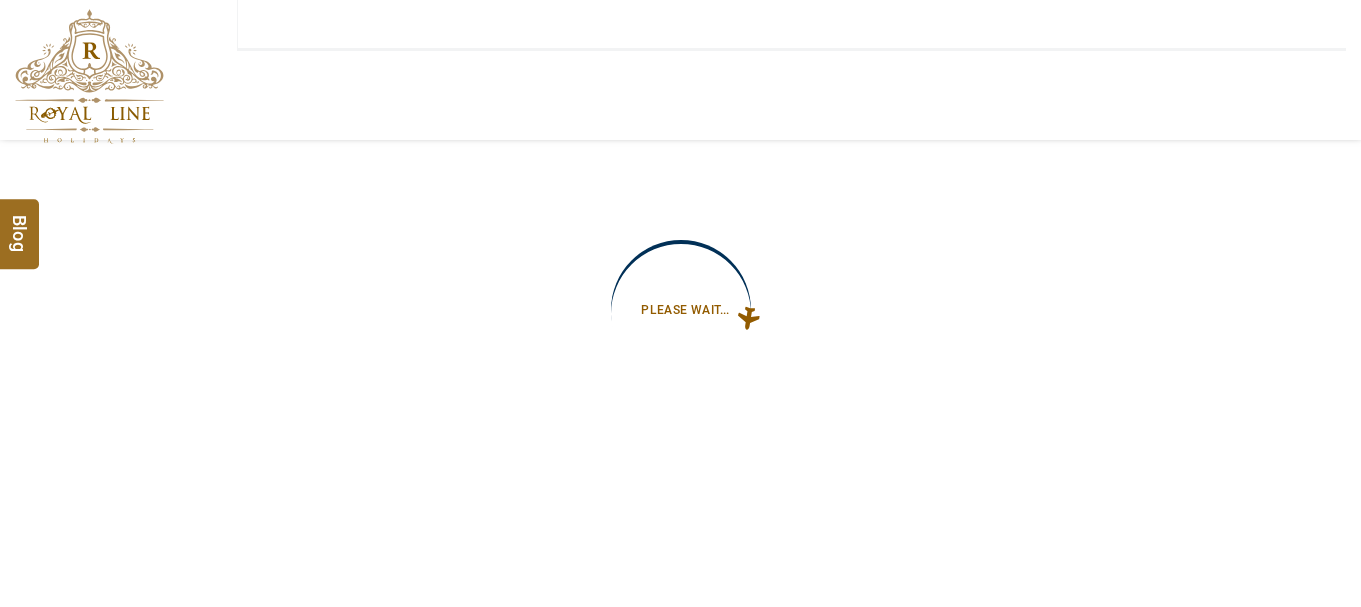 type on "**********" 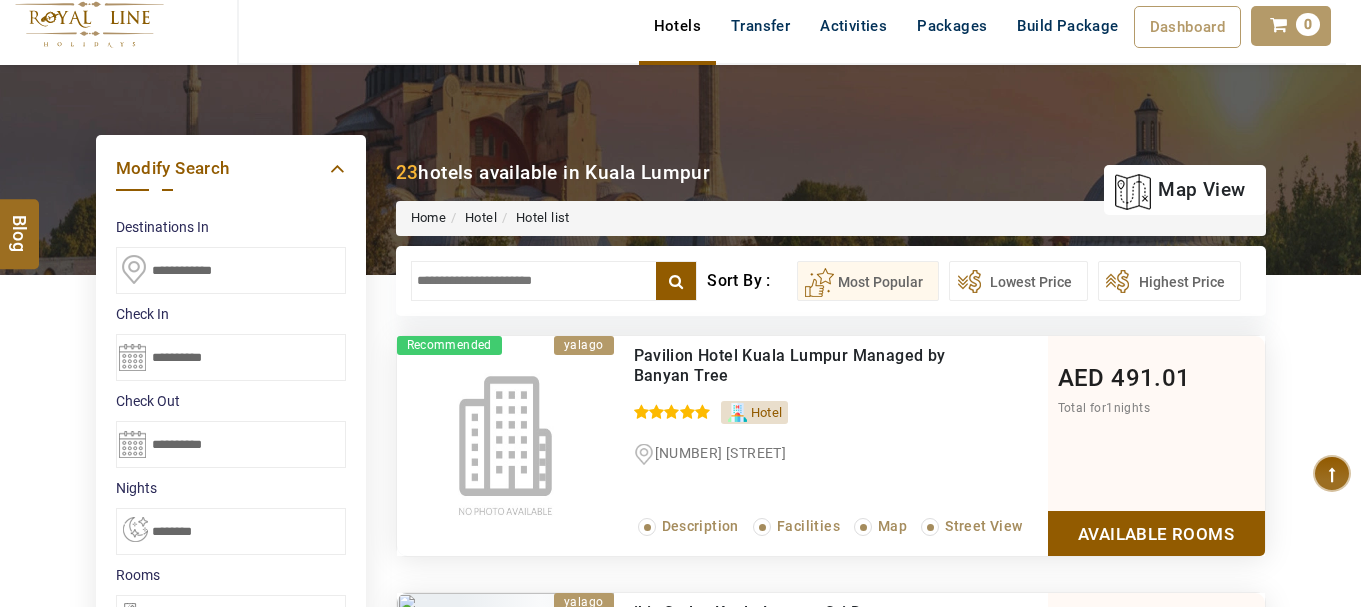 scroll, scrollTop: 200, scrollLeft: 0, axis: vertical 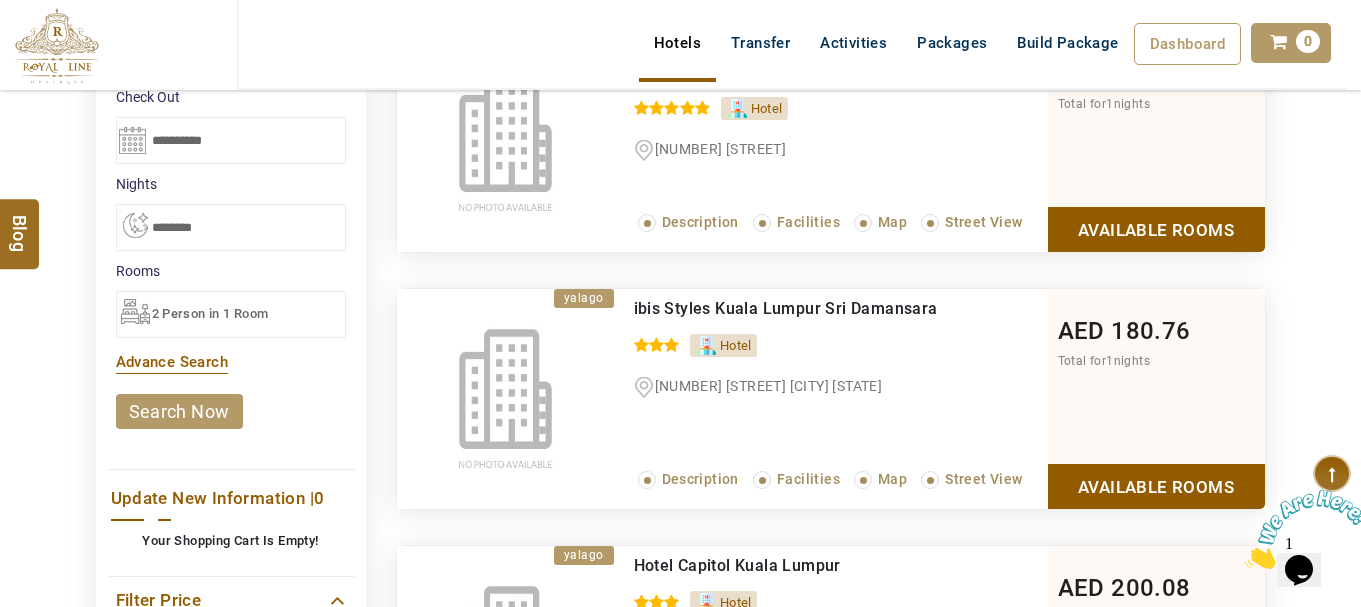 click on "Available Rooms" at bounding box center [1156, 486] 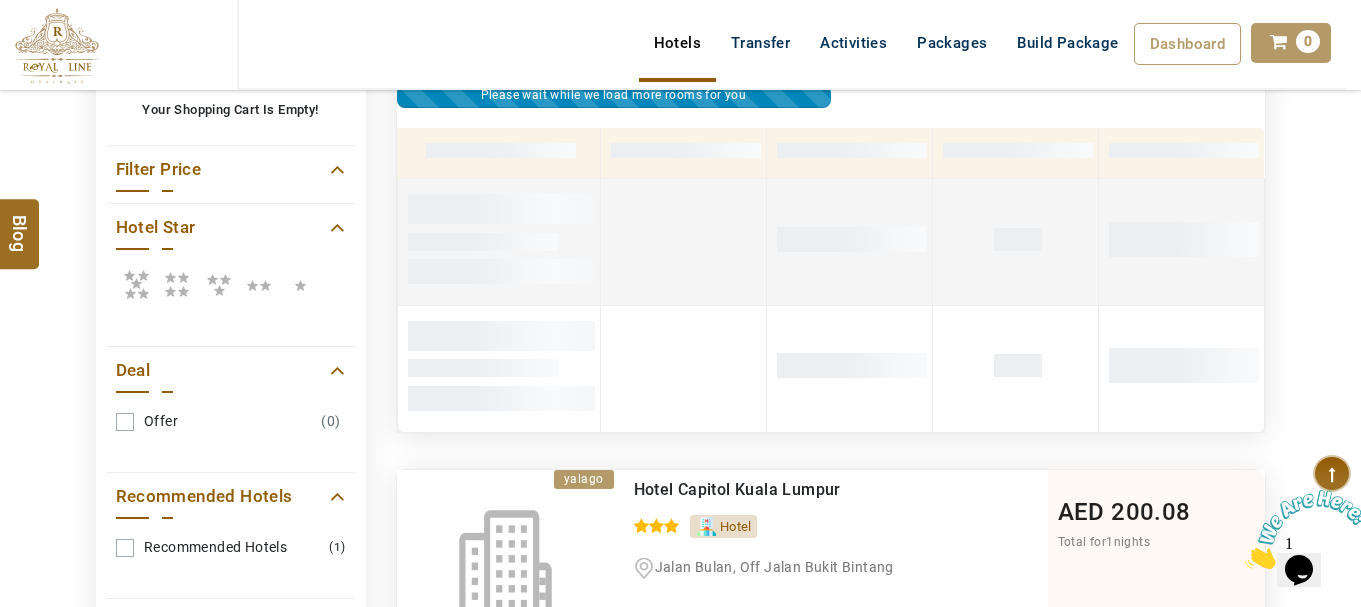 scroll, scrollTop: 839, scrollLeft: 0, axis: vertical 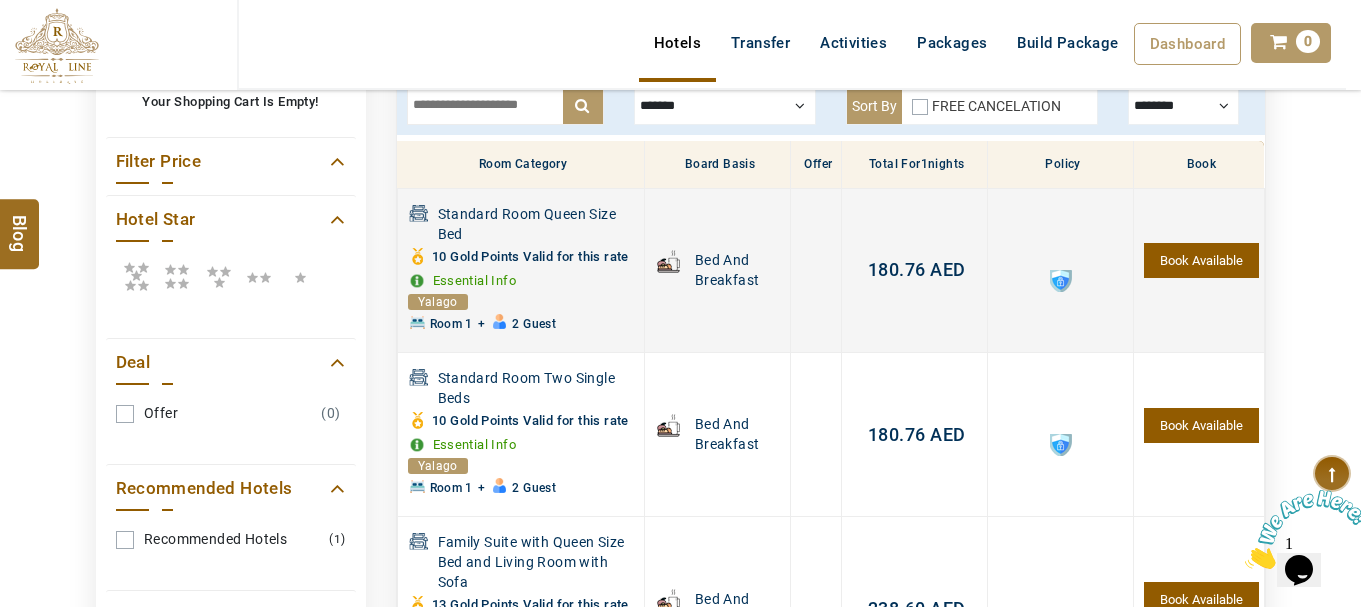click at bounding box center (1061, 281) 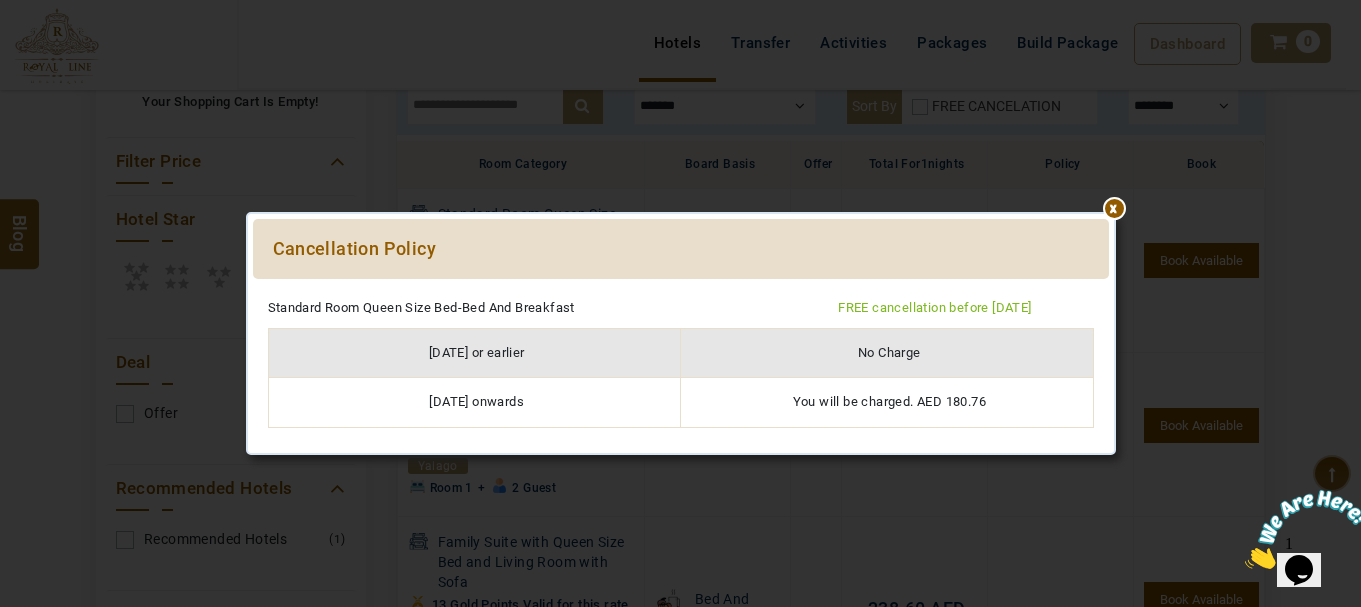 click at bounding box center (681, 289) 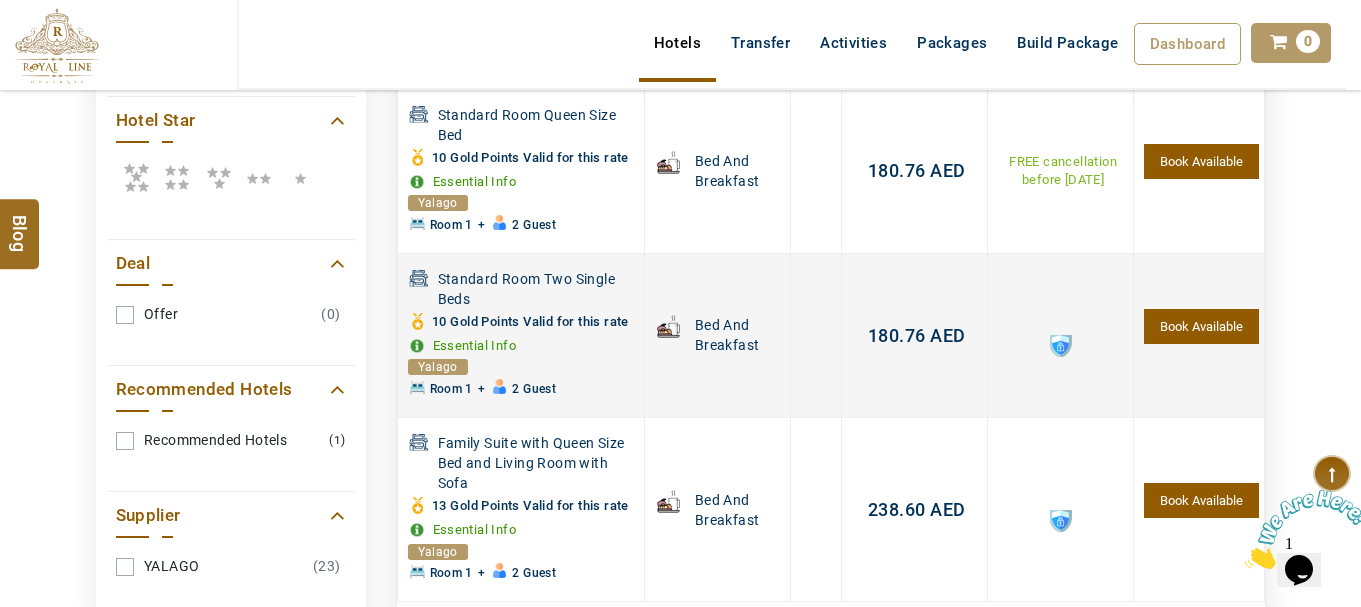 scroll, scrollTop: 939, scrollLeft: 0, axis: vertical 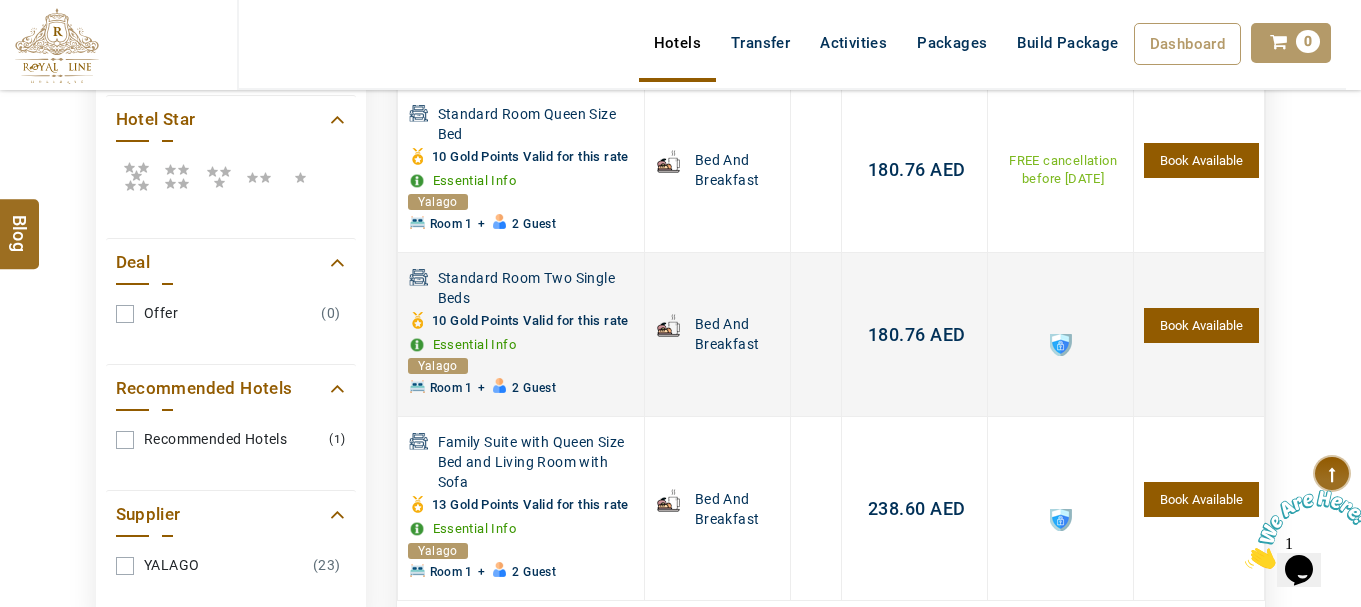 click at bounding box center [1061, 345] 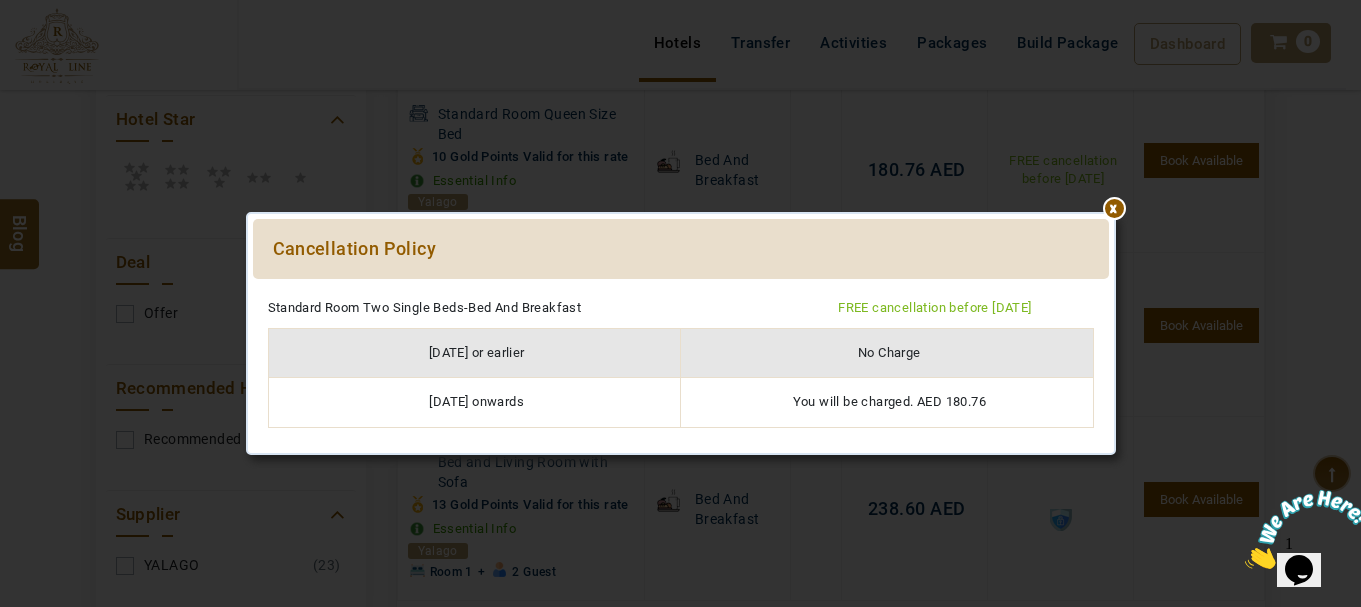 click at bounding box center (681, 289) 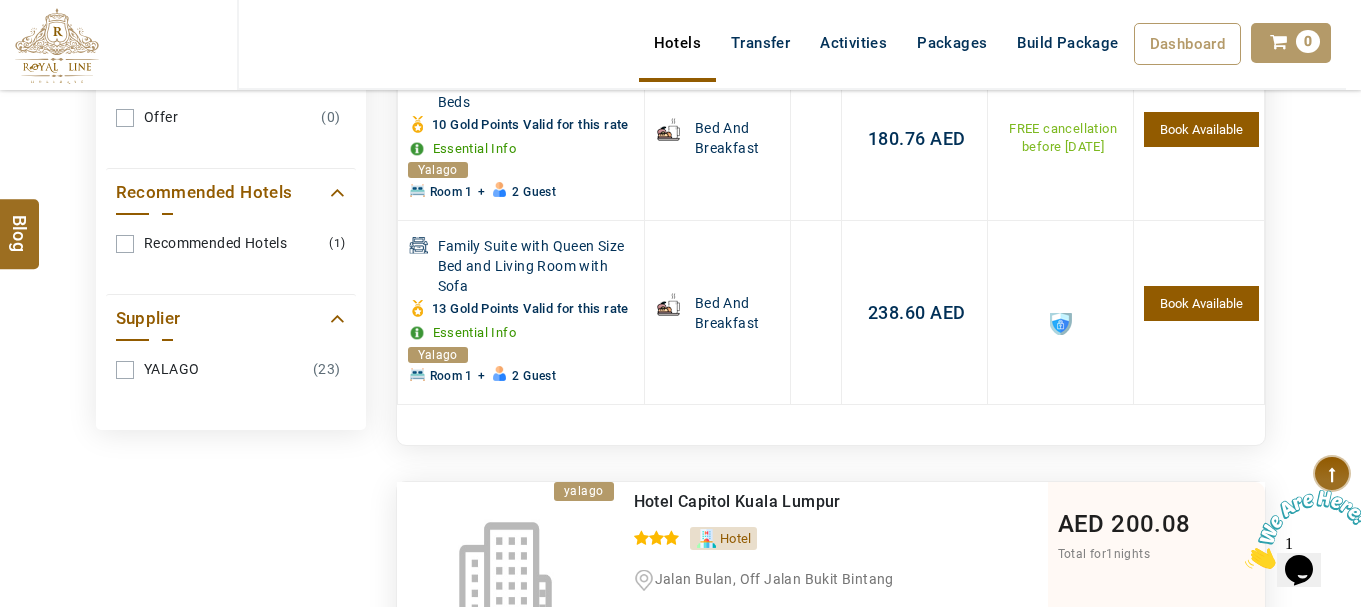 scroll, scrollTop: 1139, scrollLeft: 0, axis: vertical 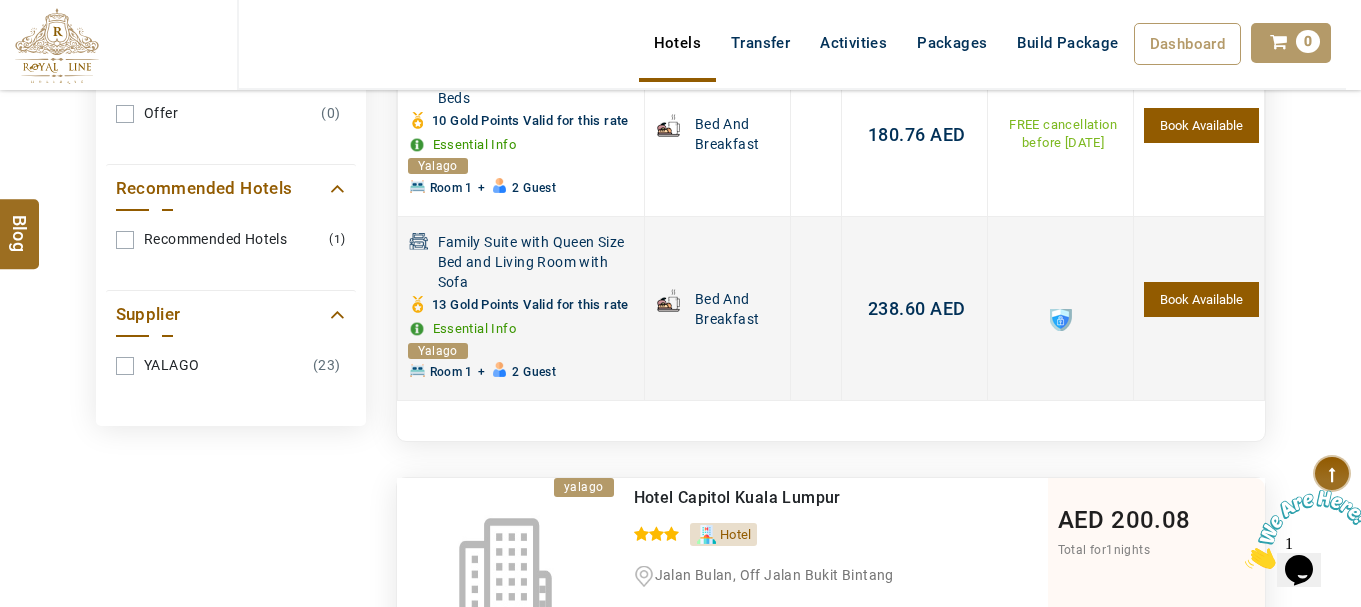 click at bounding box center (1061, 320) 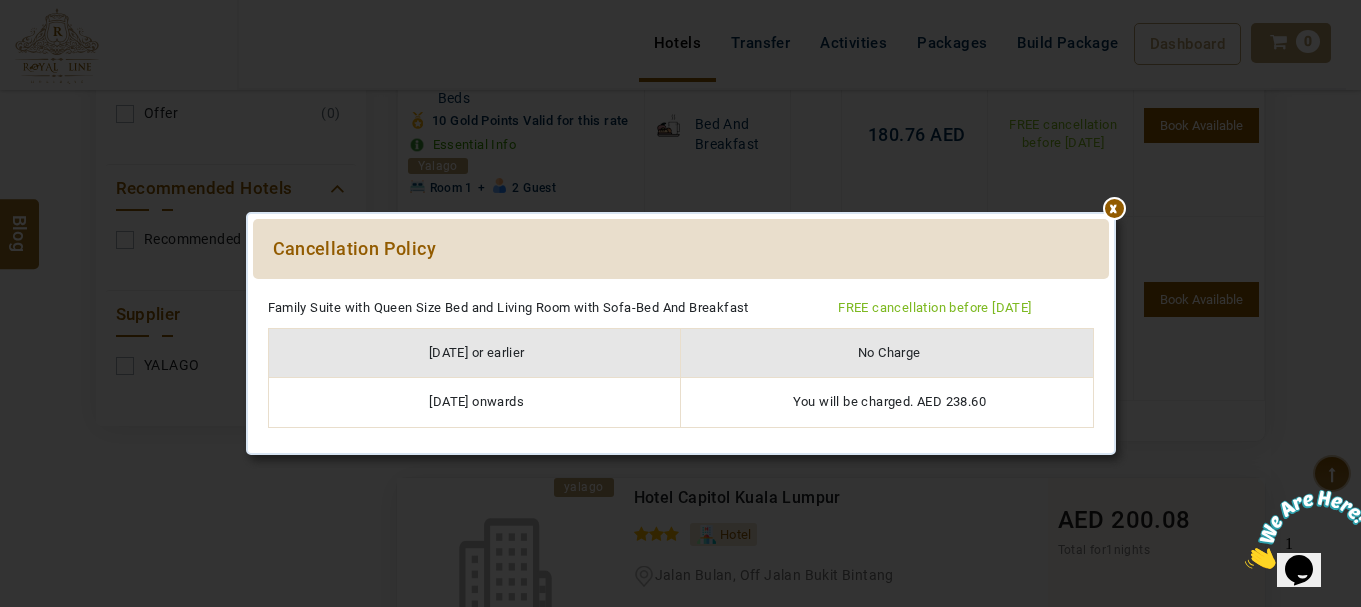 click at bounding box center [681, 289] 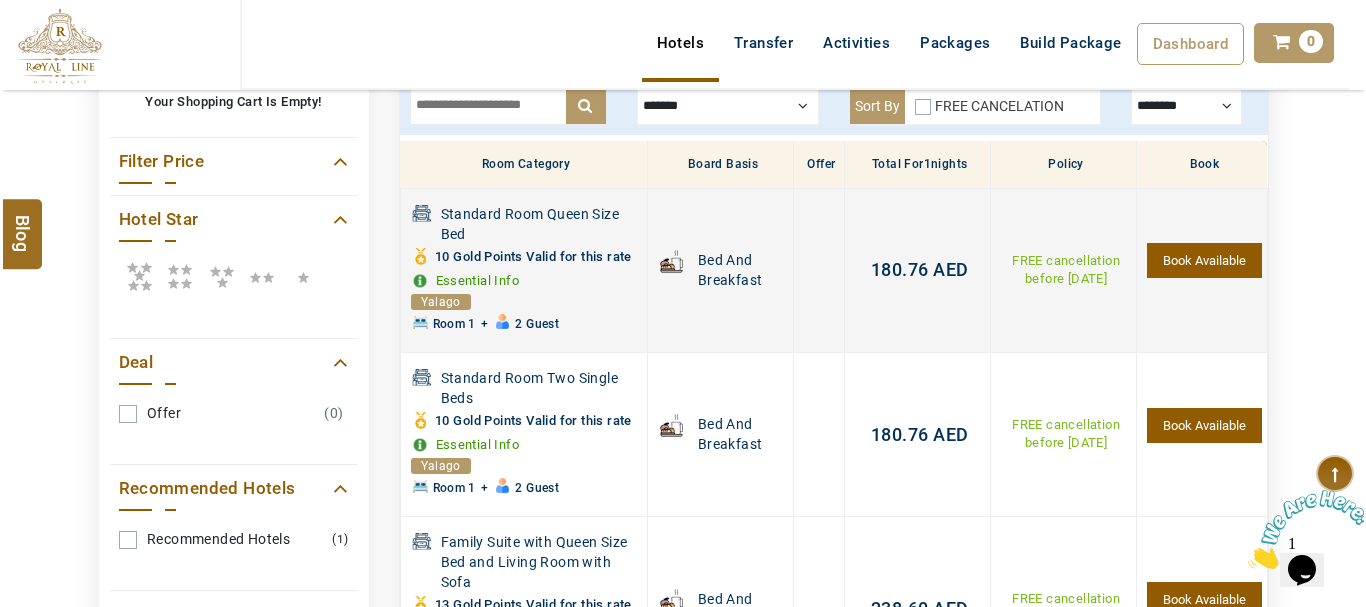 scroll, scrollTop: 739, scrollLeft: 0, axis: vertical 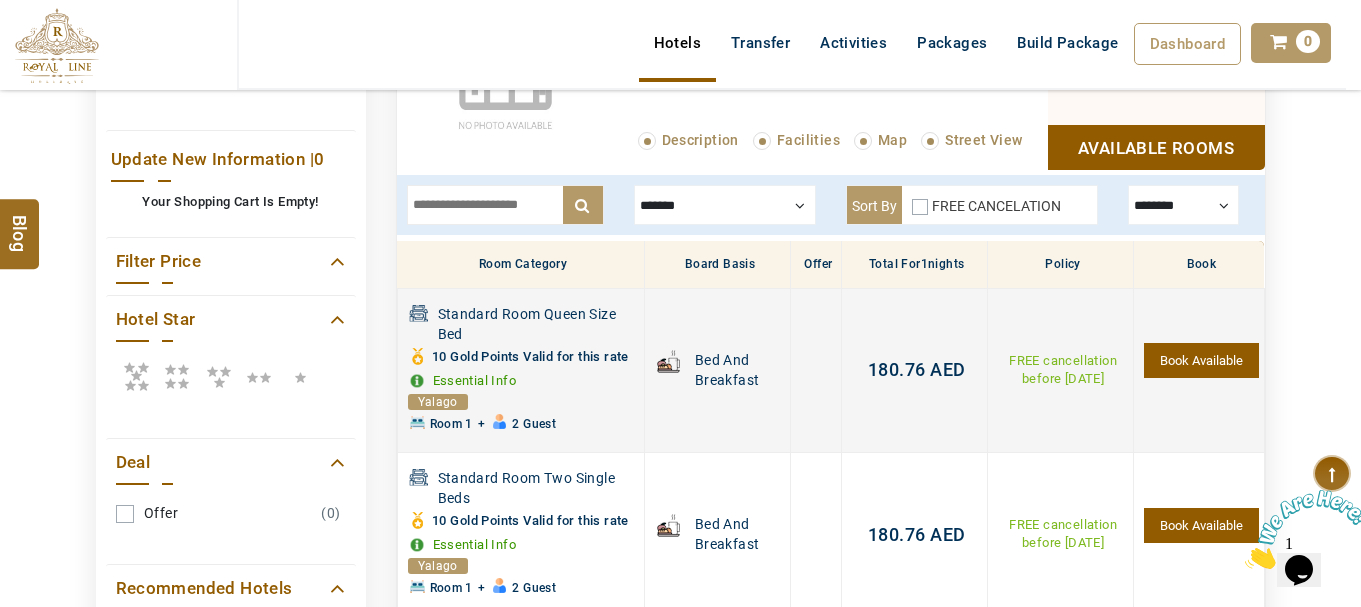 click on "Book Available" at bounding box center [1201, 360] 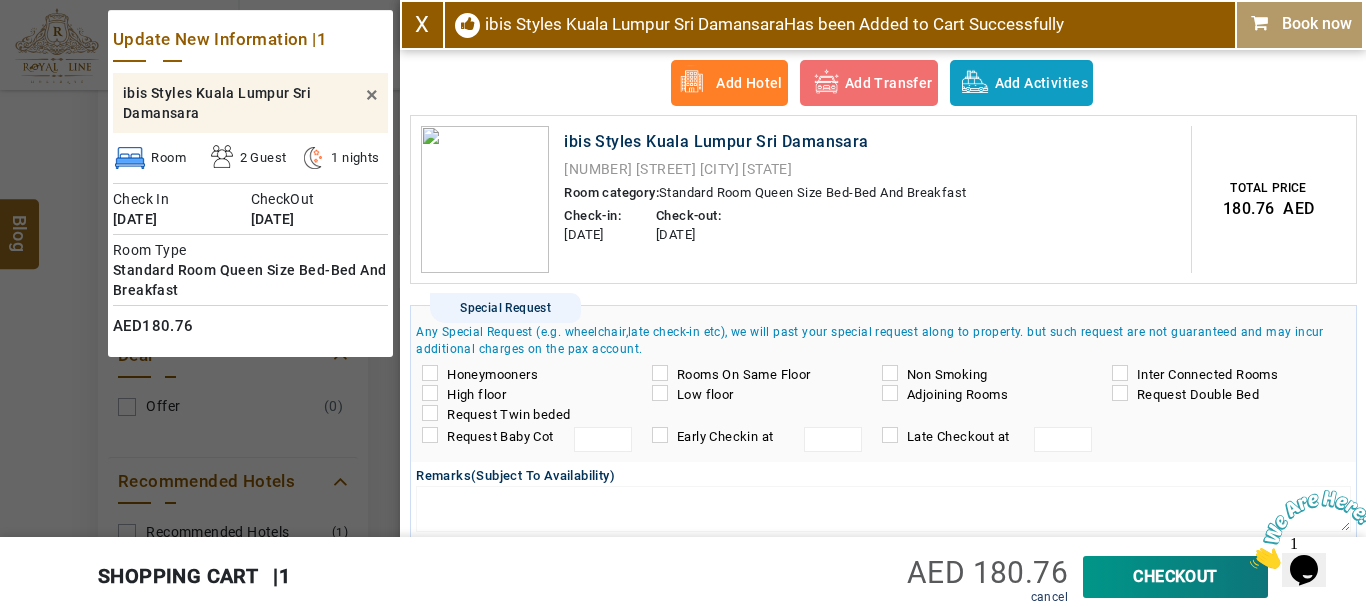 click on "CheckOut" at bounding box center (1175, 577) 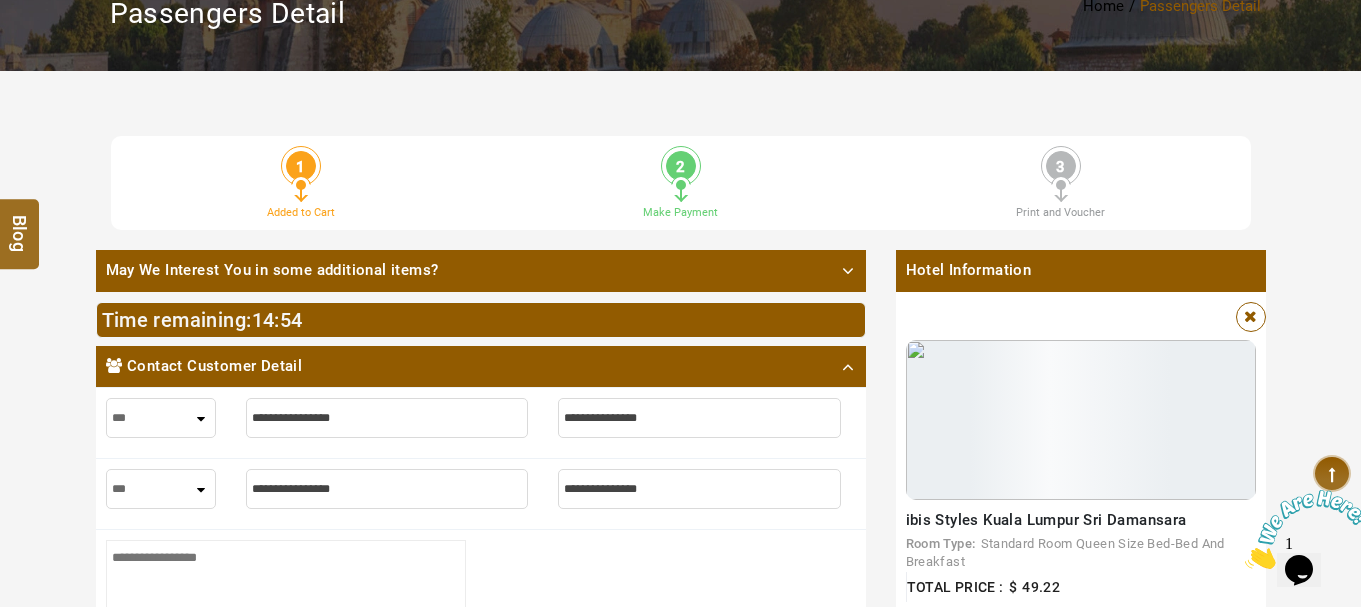 scroll, scrollTop: 0, scrollLeft: 0, axis: both 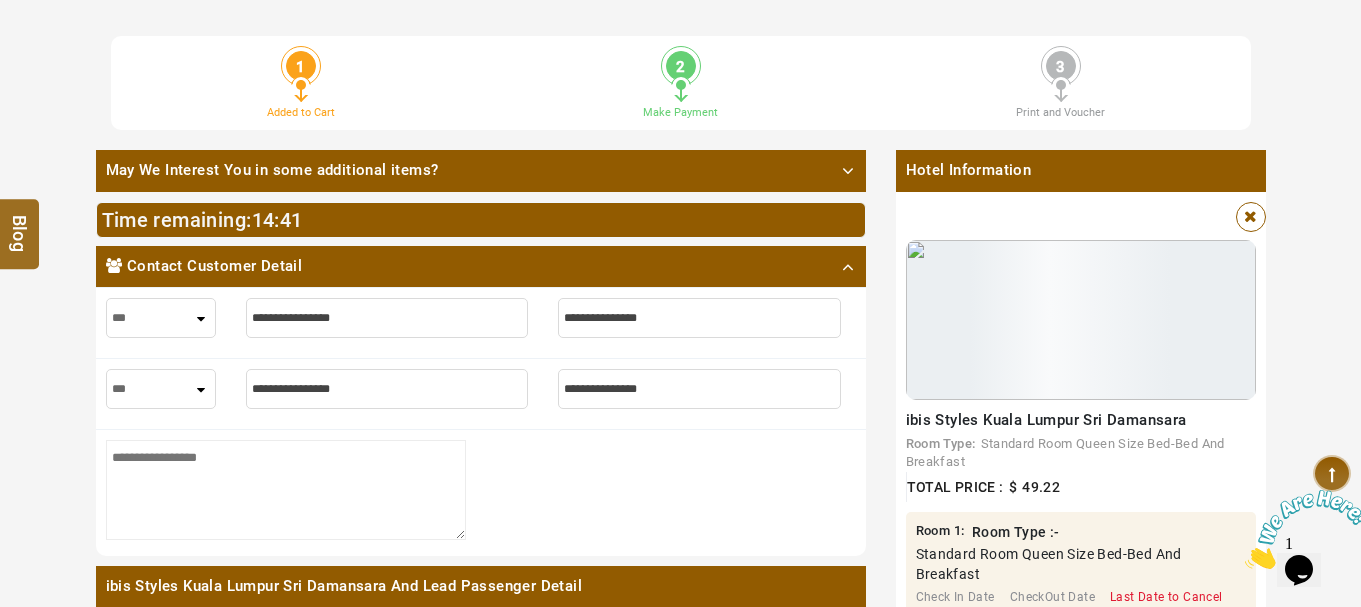 click at bounding box center (1251, 217) 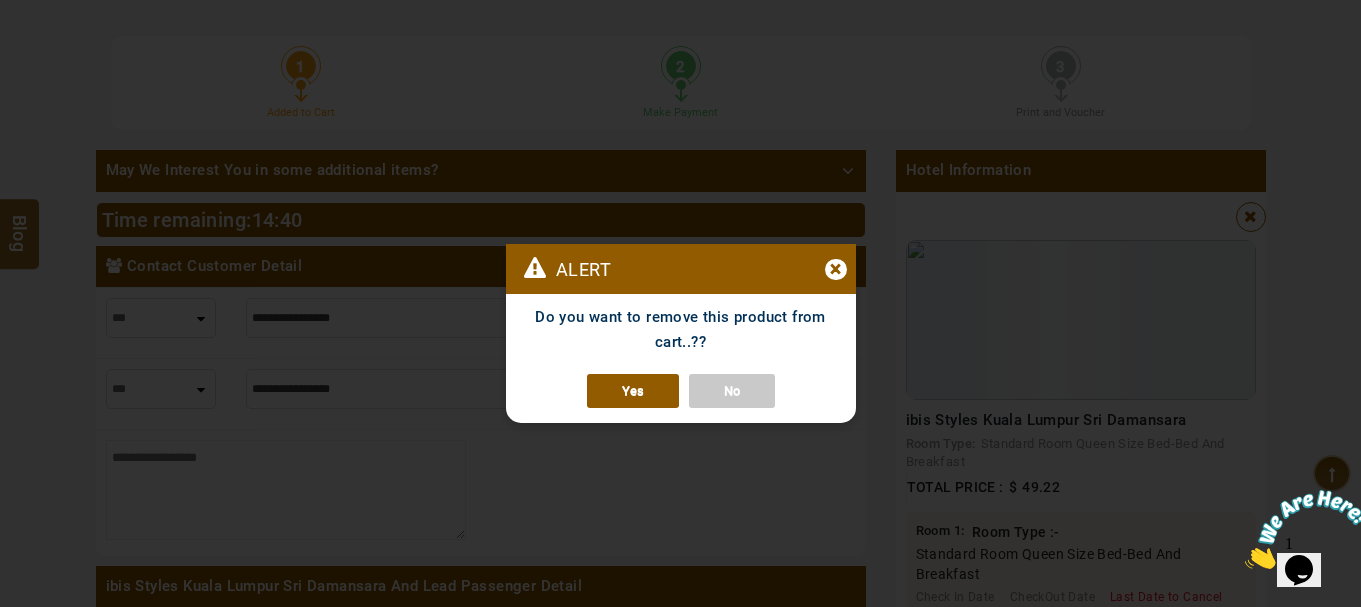 click on "Yes" at bounding box center [633, 391] 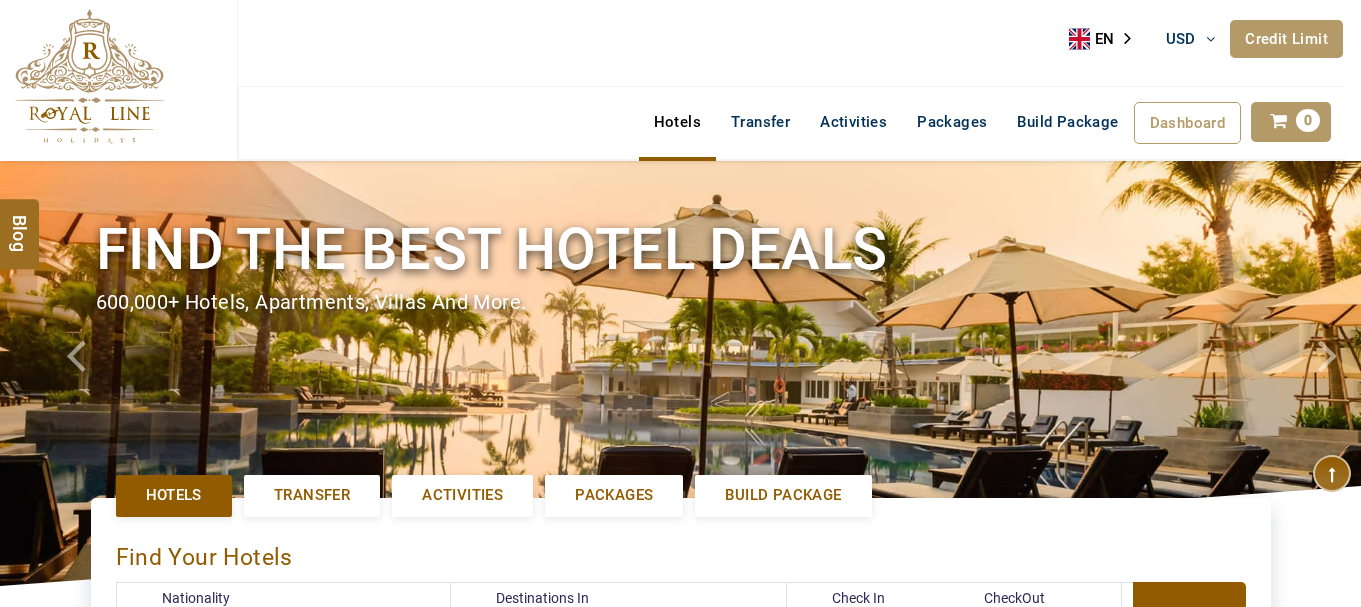 select on "*****" 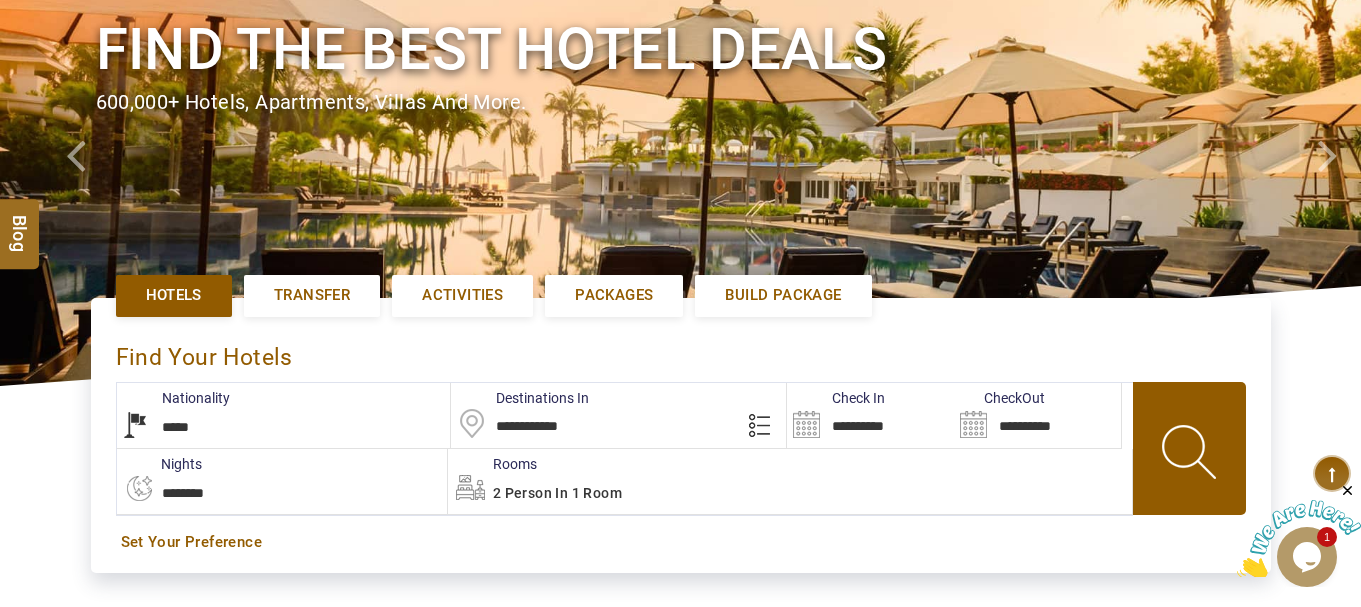 scroll, scrollTop: 0, scrollLeft: 0, axis: both 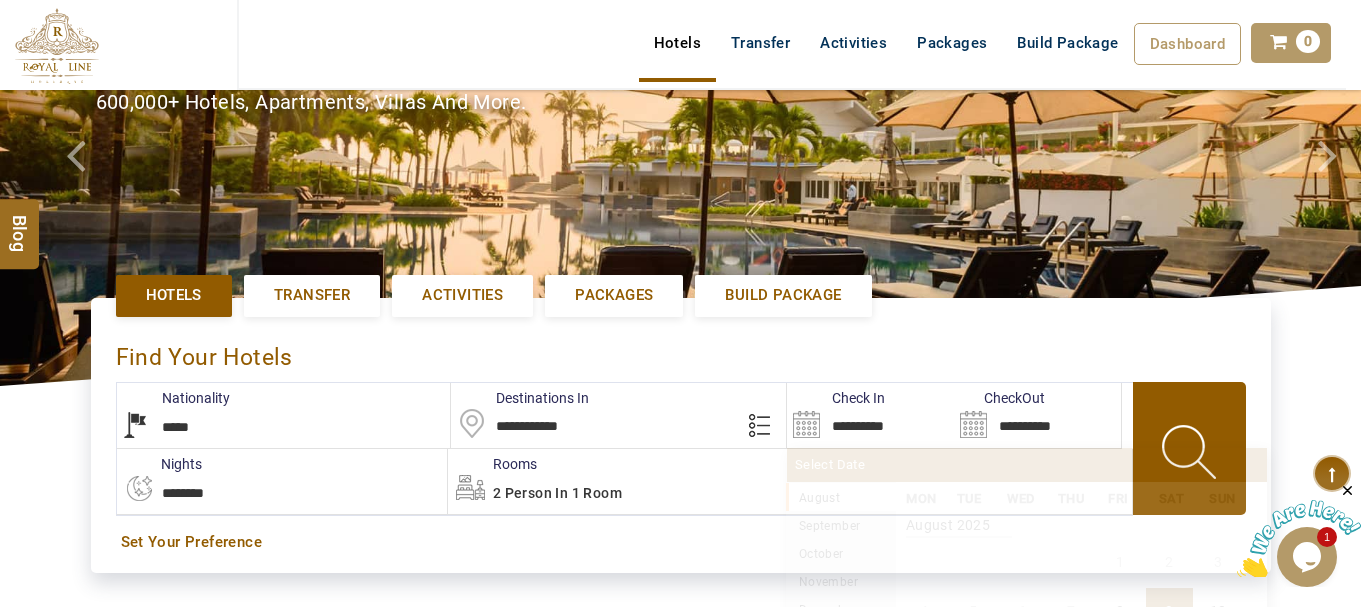 click on "**********" at bounding box center [870, 415] 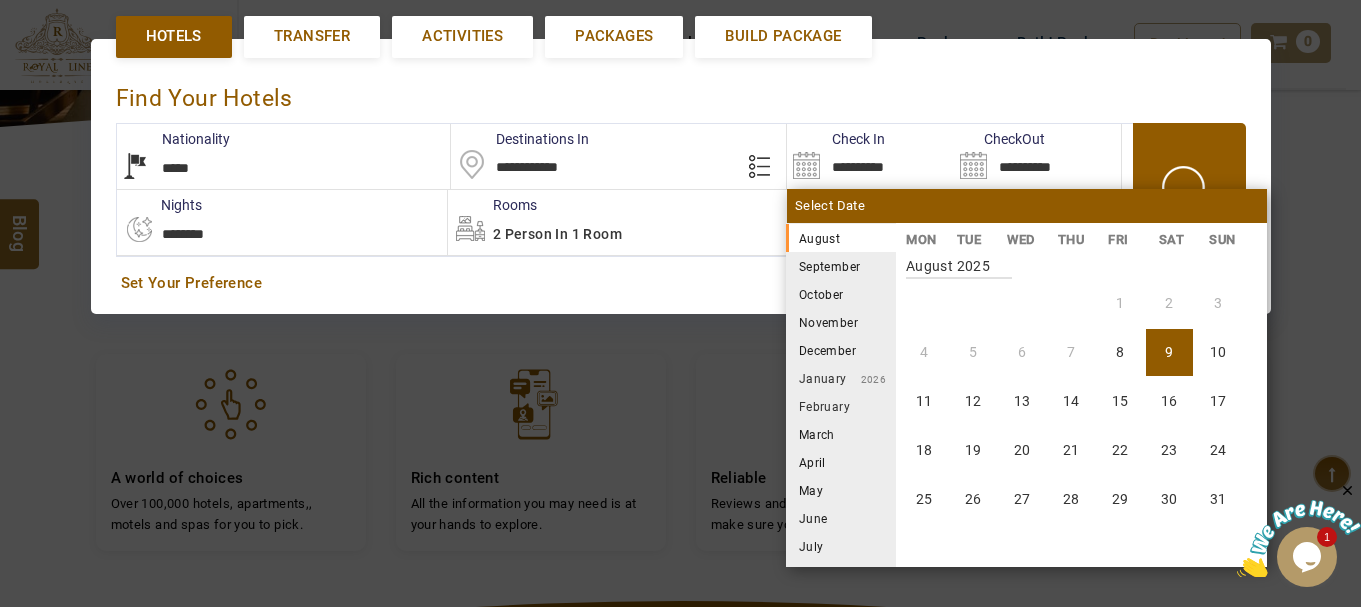 scroll, scrollTop: 461, scrollLeft: 0, axis: vertical 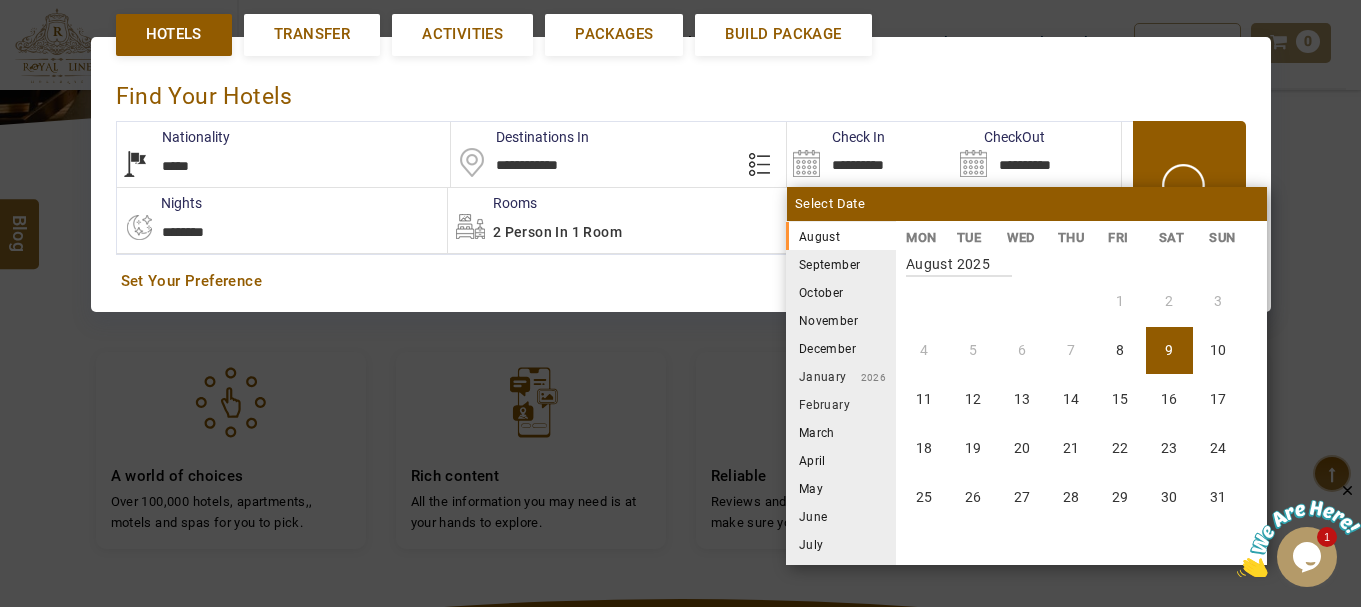 click on "December" at bounding box center (841, 348) 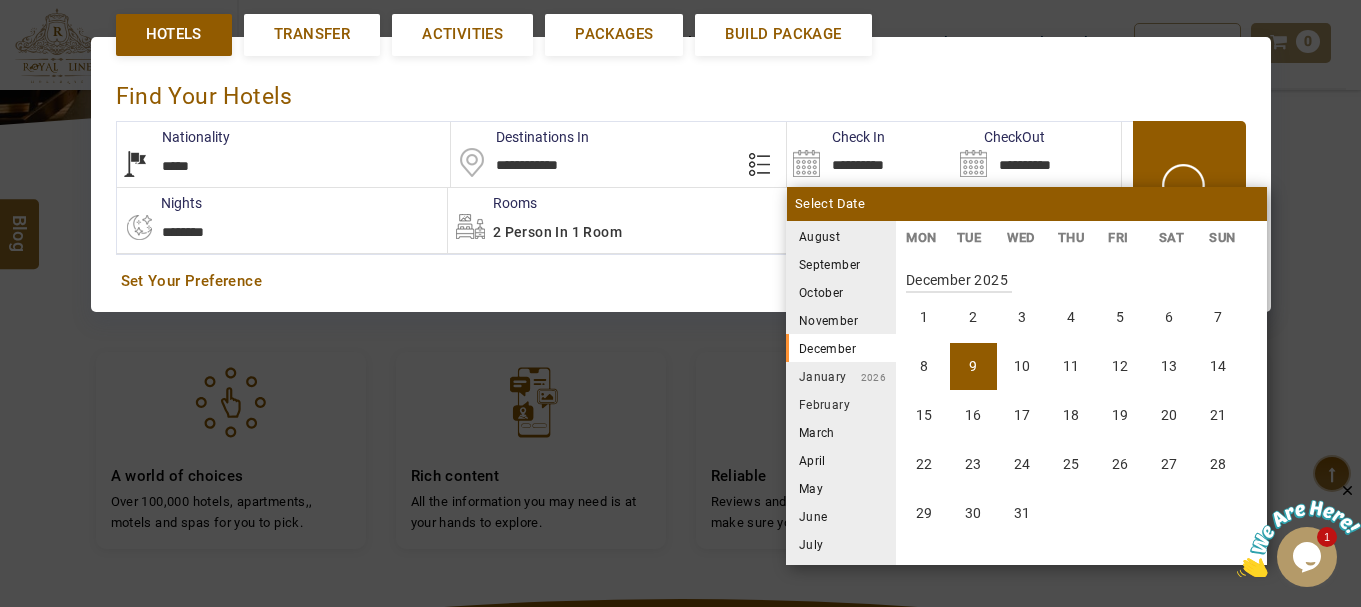 scroll, scrollTop: 1480, scrollLeft: 0, axis: vertical 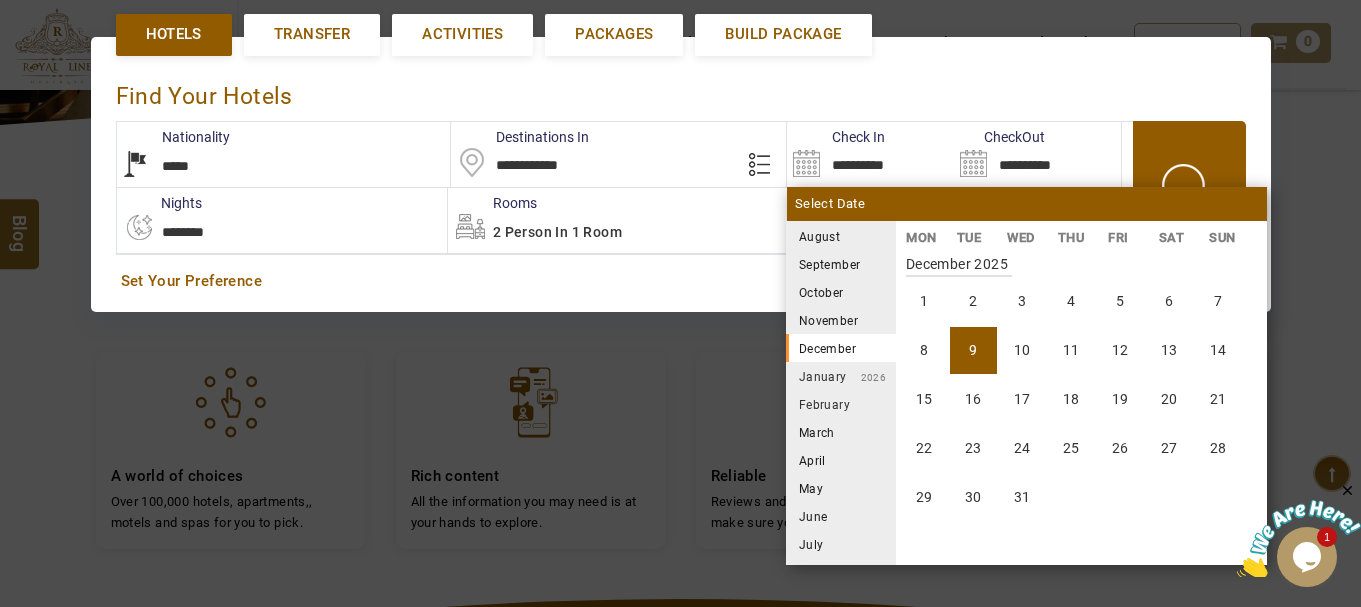 click on "9" at bounding box center [973, 350] 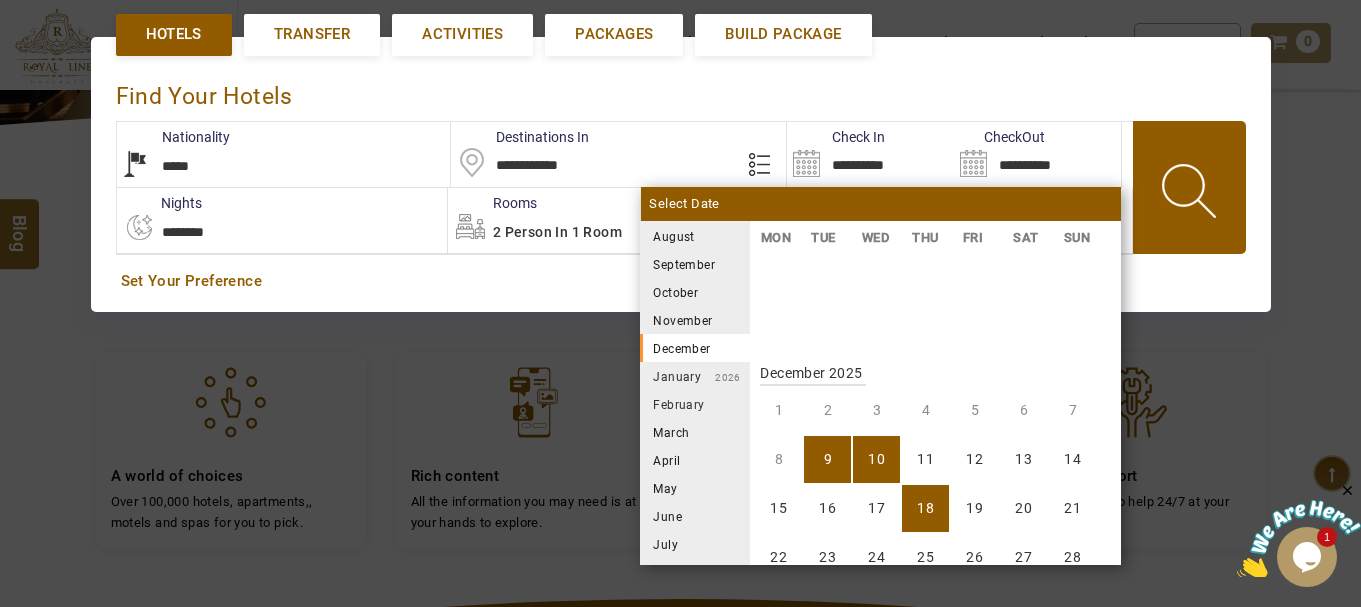 scroll, scrollTop: 1480, scrollLeft: 0, axis: vertical 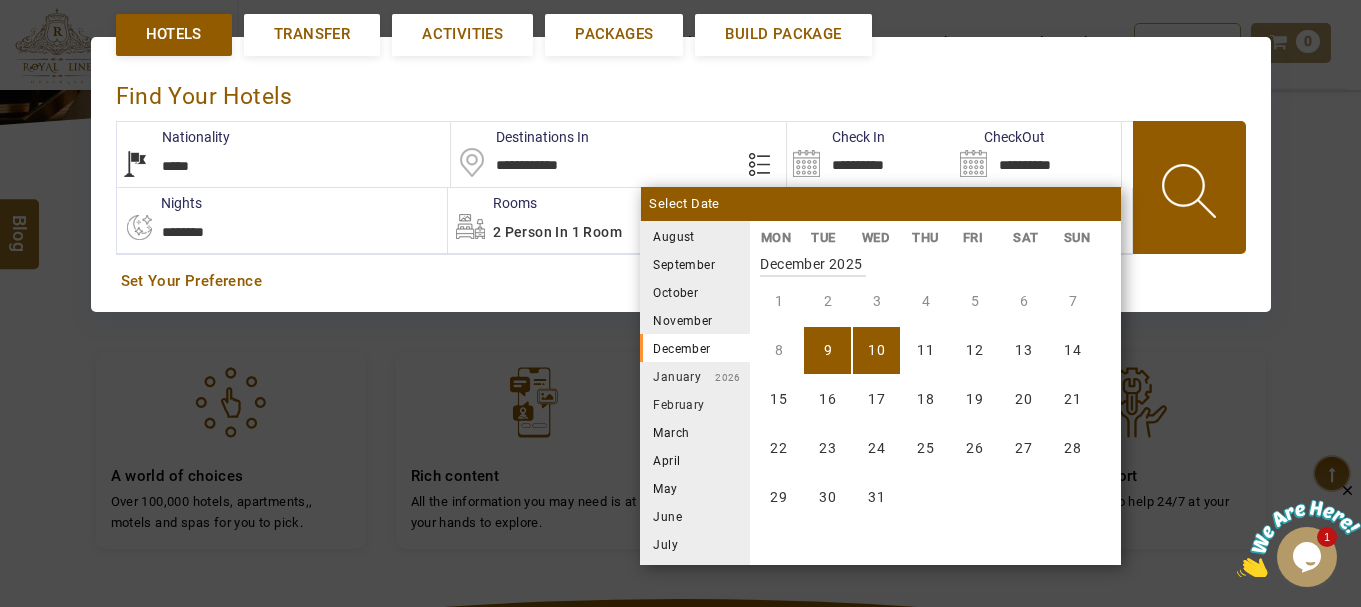 click on "10" at bounding box center (876, 350) 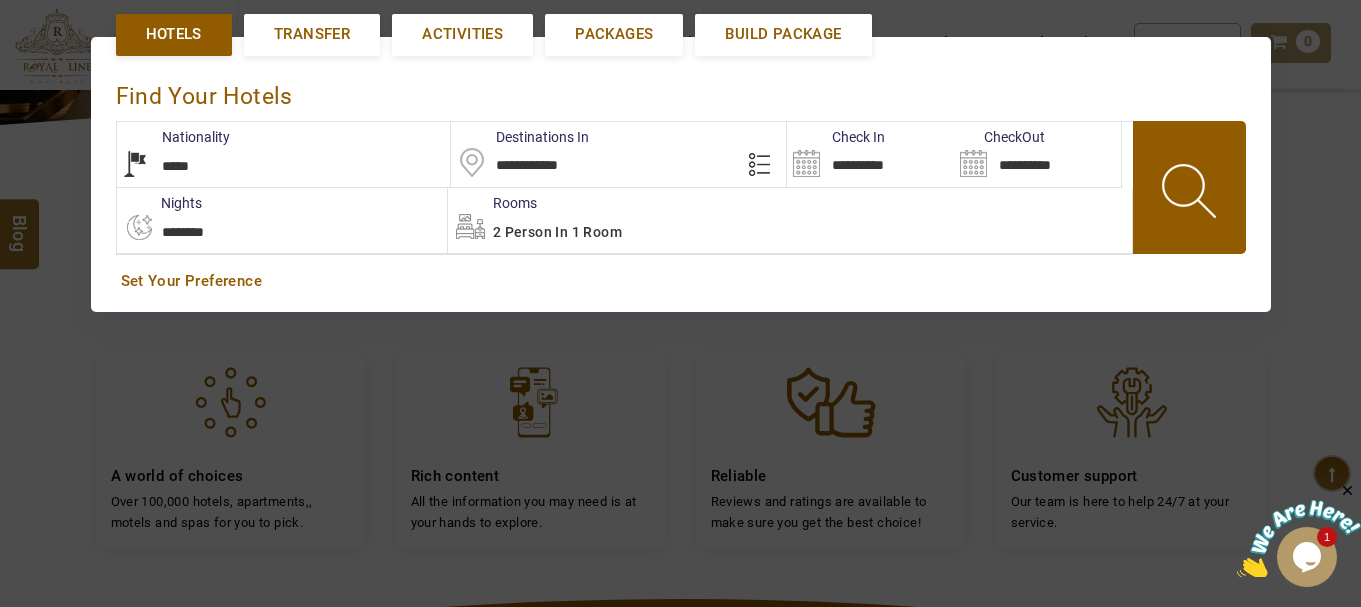 click at bounding box center (1191, 194) 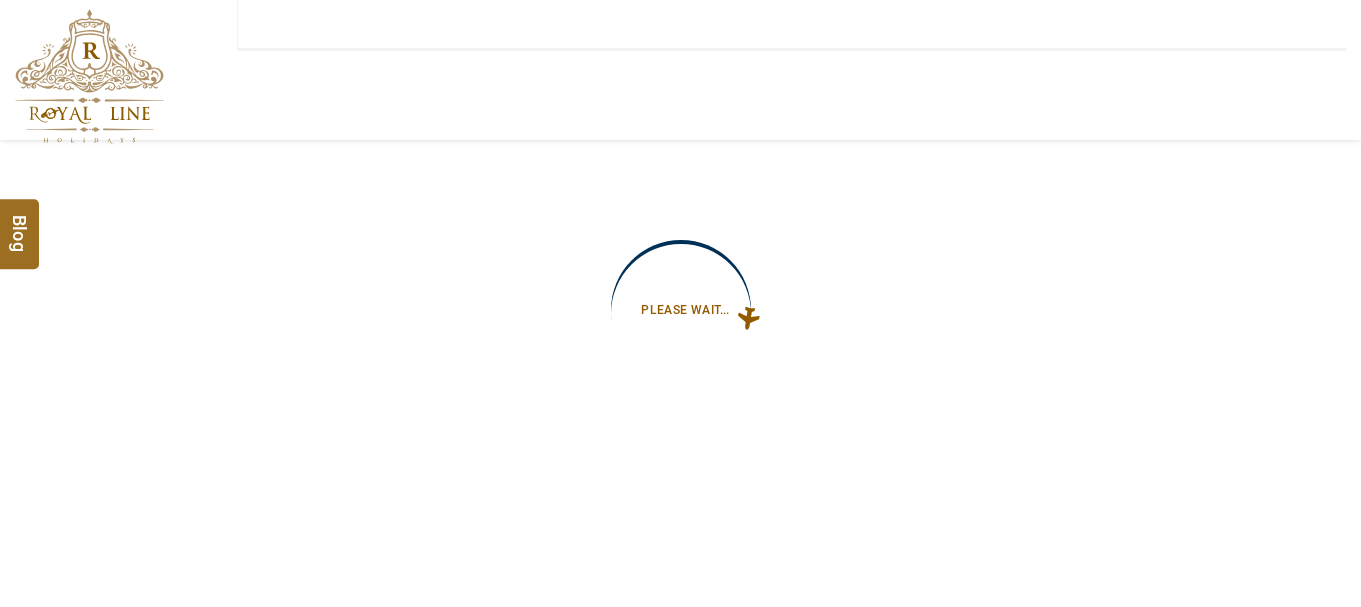 scroll, scrollTop: 0, scrollLeft: 0, axis: both 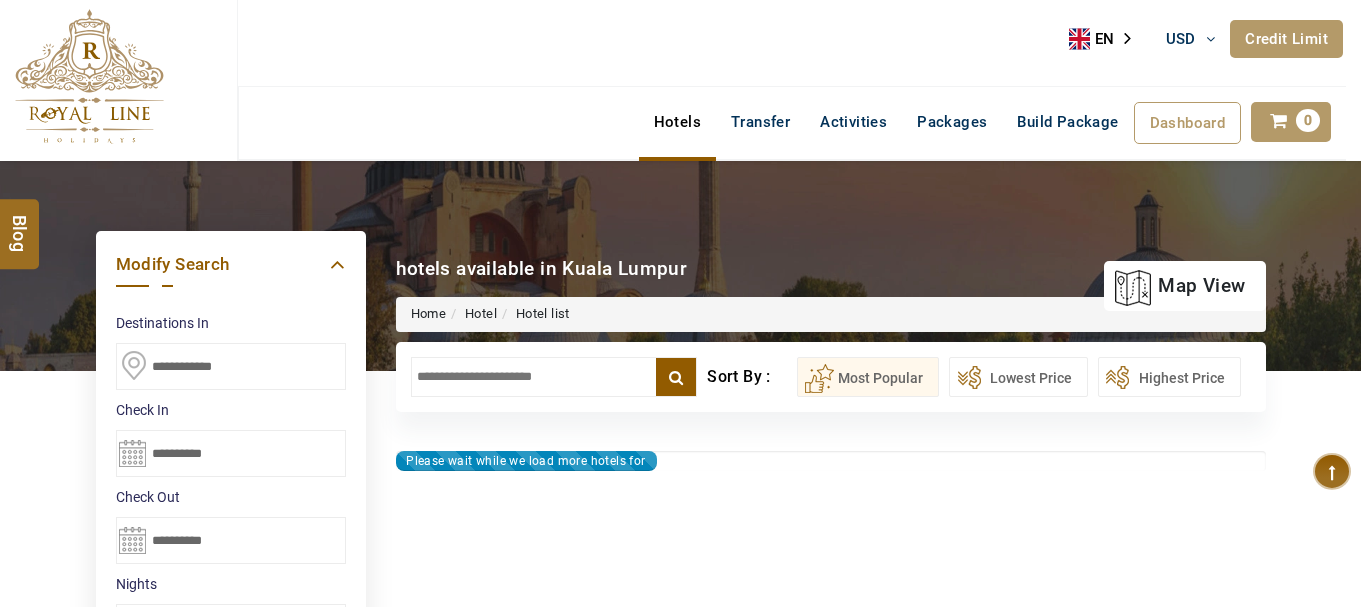 type on "**********" 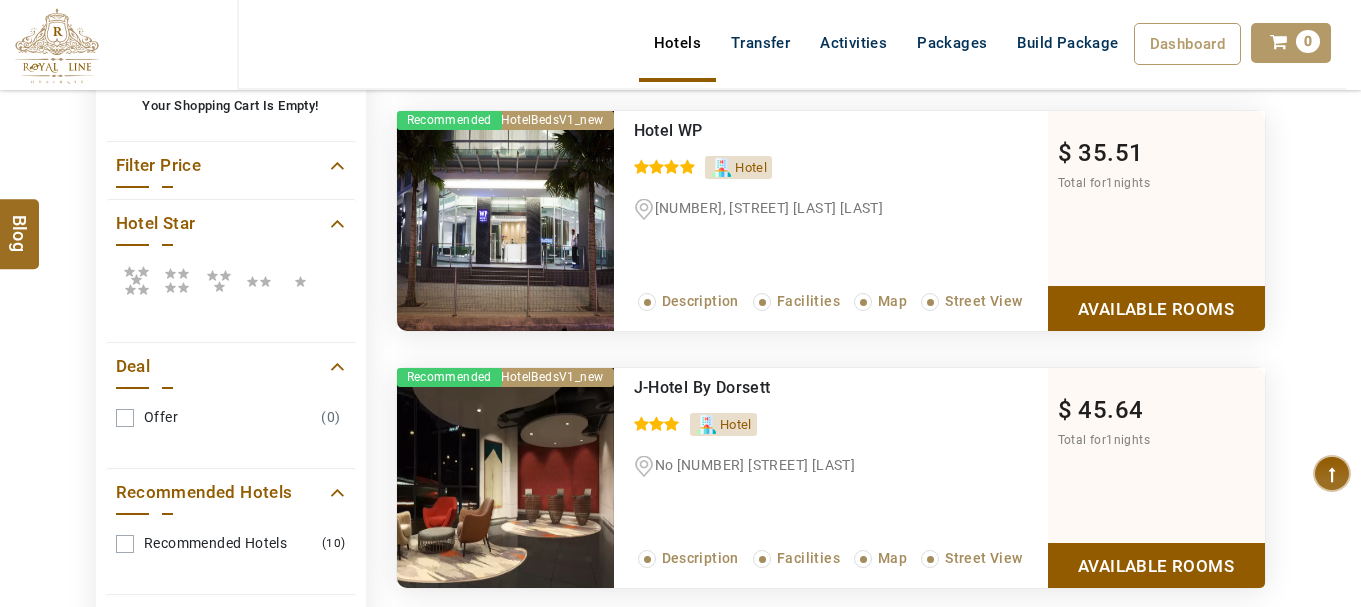 scroll, scrollTop: 900, scrollLeft: 0, axis: vertical 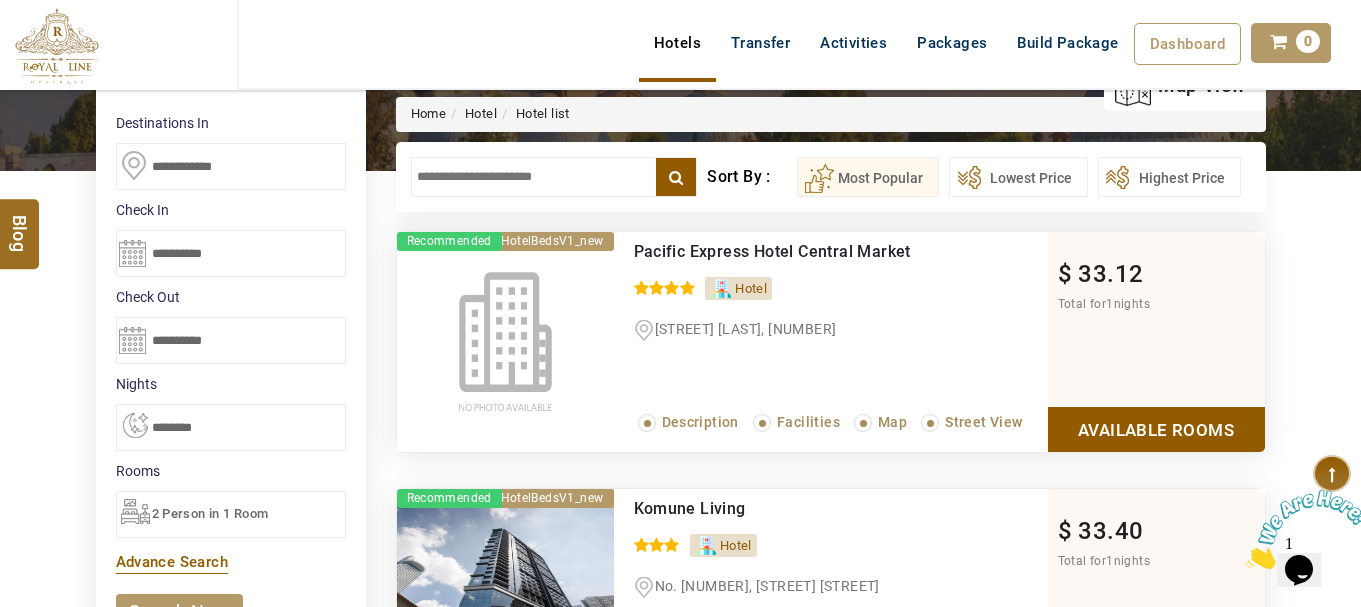 click on "Pacific Express Hotel Central Market" at bounding box center (772, 251) 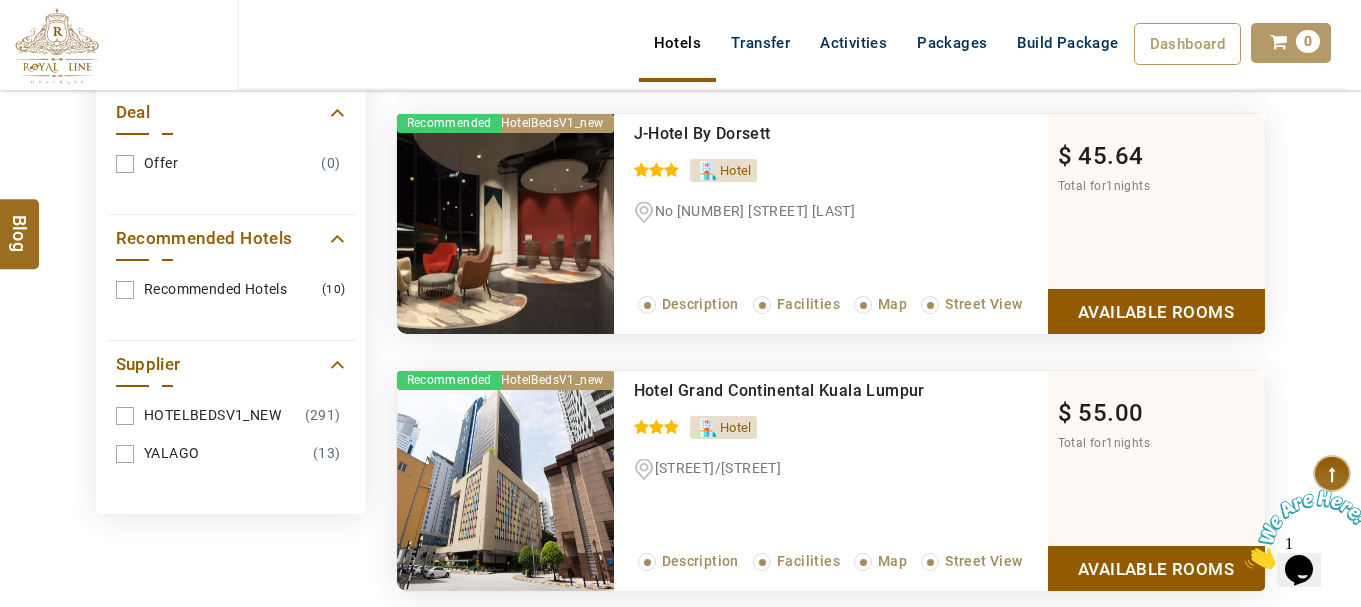 scroll, scrollTop: 1100, scrollLeft: 0, axis: vertical 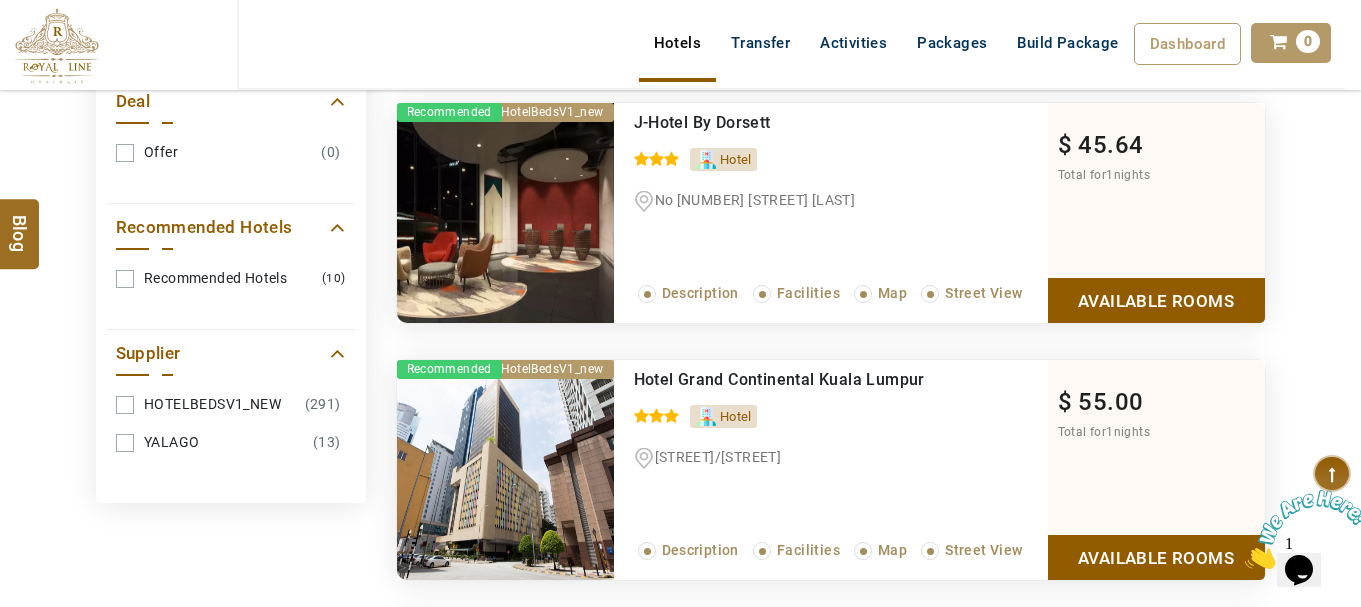 click on "YALAGO (13)" at bounding box center [231, 442] 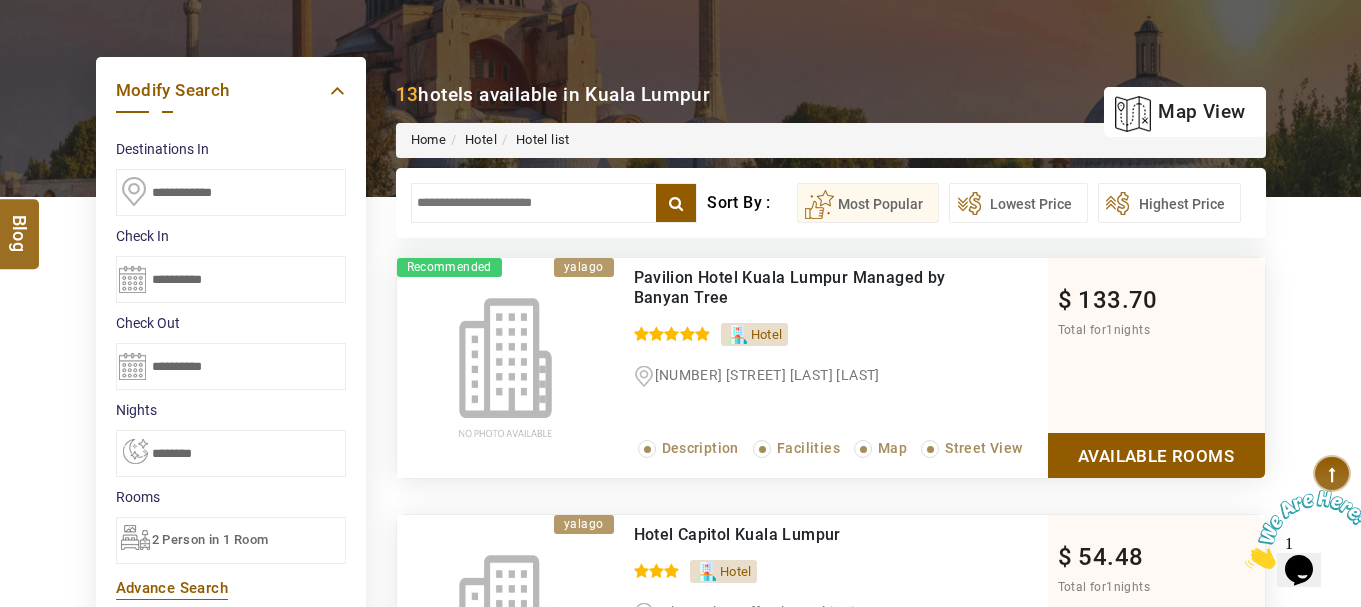 scroll, scrollTop: 300, scrollLeft: 0, axis: vertical 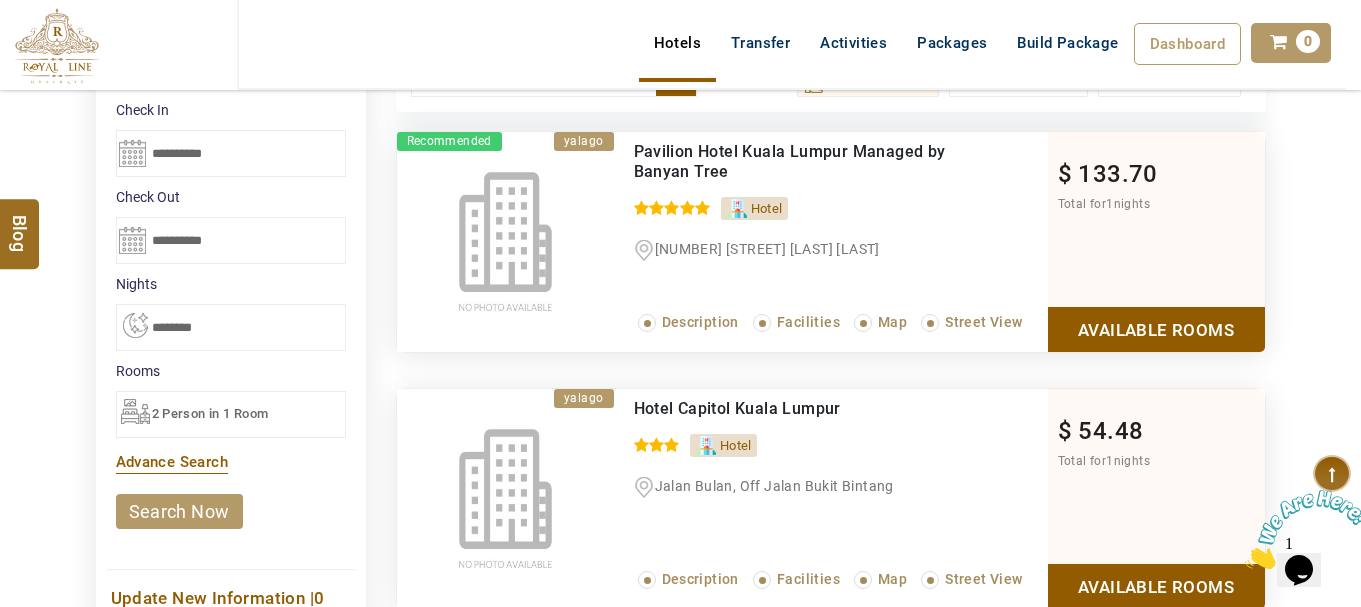 click on "Hotel Capitol Kuala Lumpur" at bounding box center [737, 408] 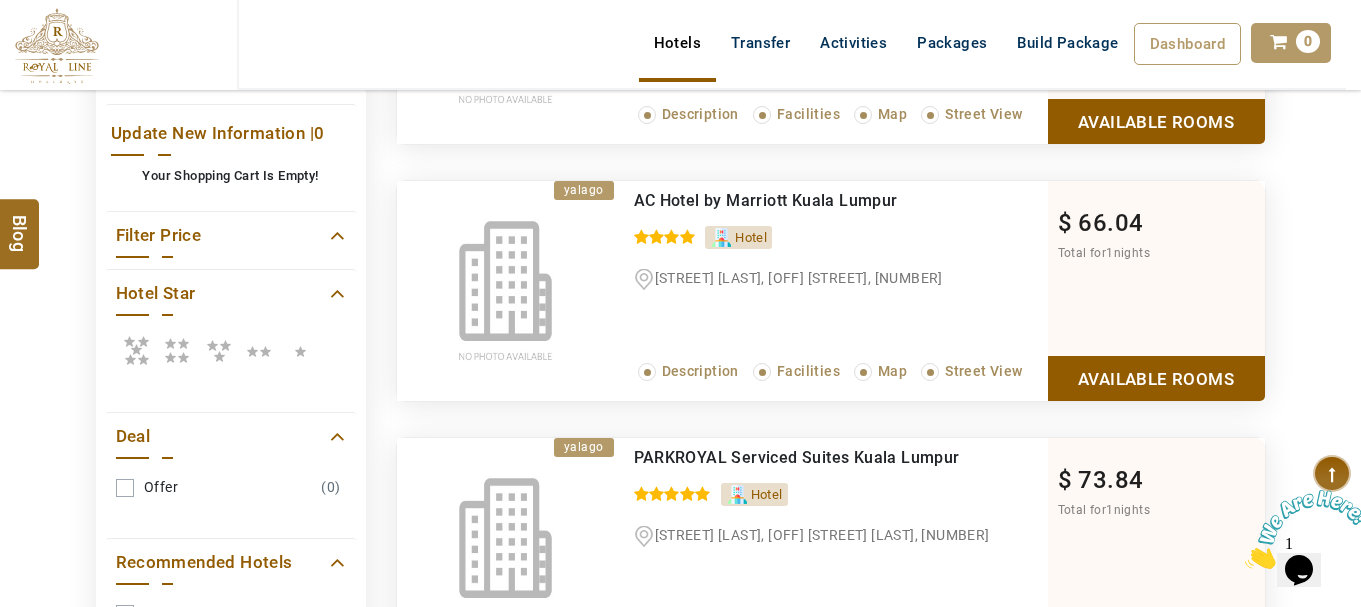 scroll, scrollTop: 800, scrollLeft: 0, axis: vertical 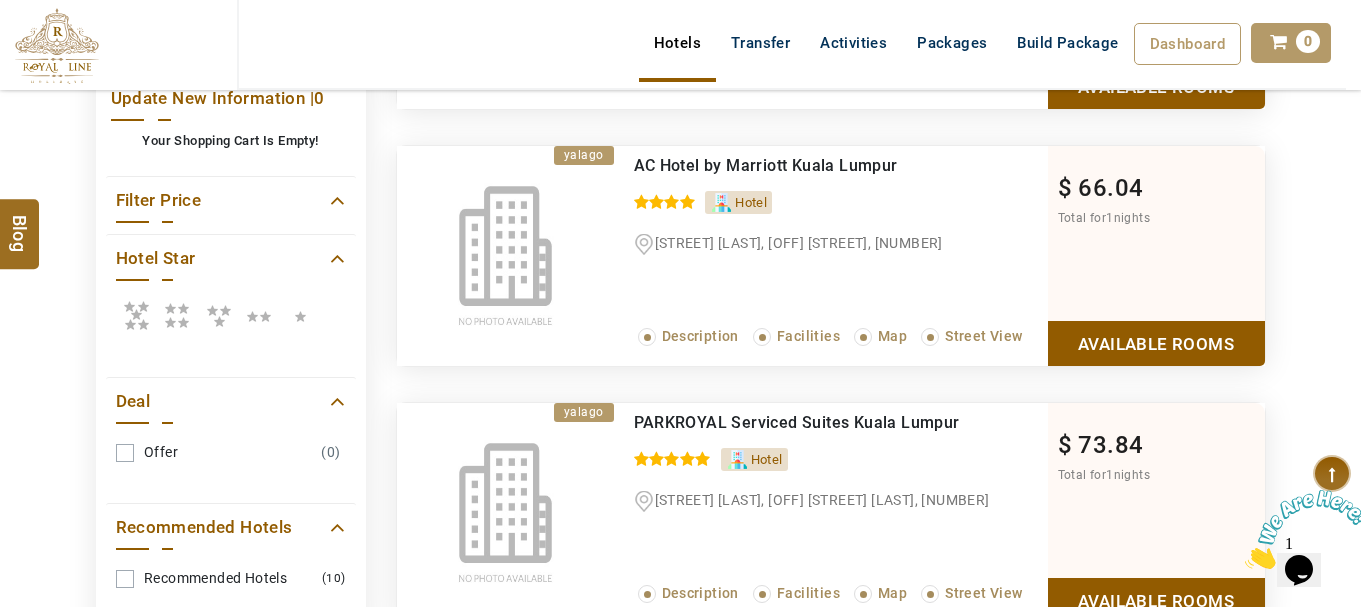 click on "AC Hotel by Marriott Kuala Lumpur" at bounding box center (766, 165) 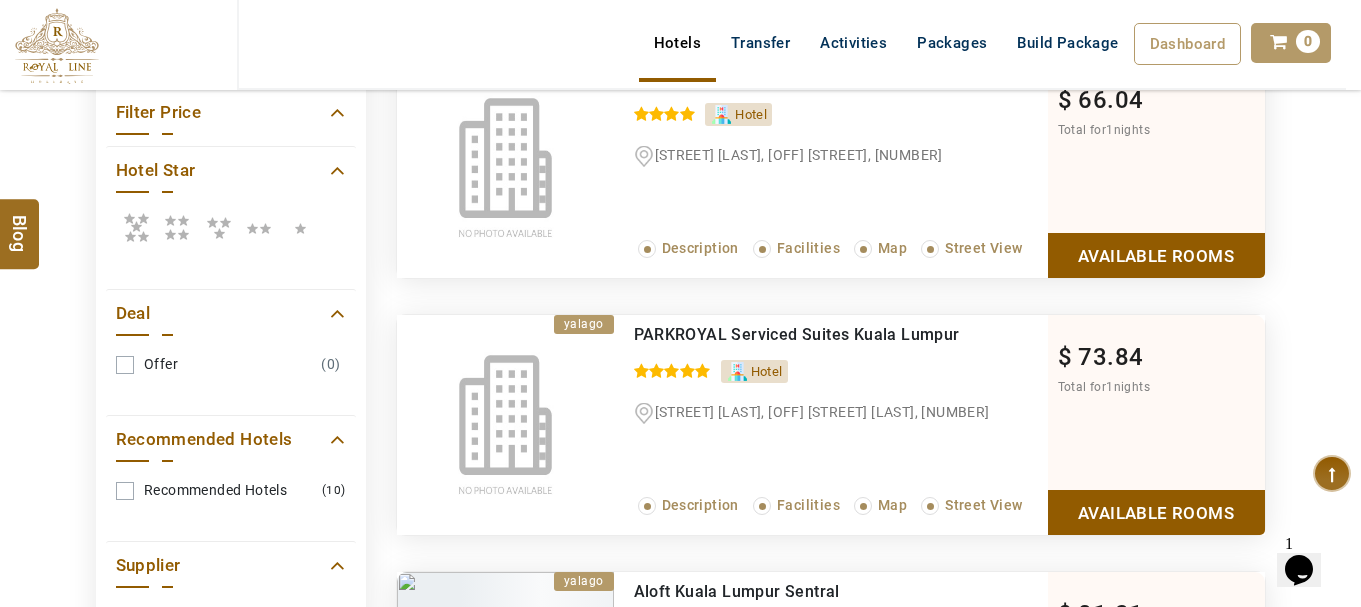 scroll, scrollTop: 1000, scrollLeft: 0, axis: vertical 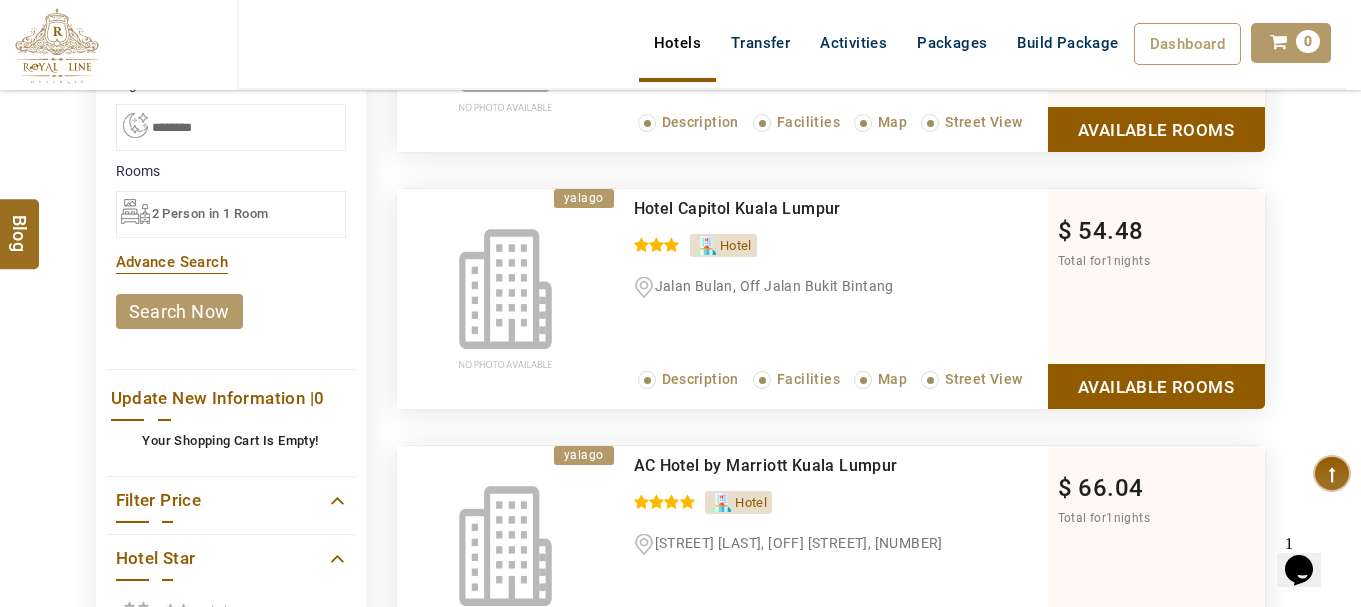 click on "search now" at bounding box center [179, 311] 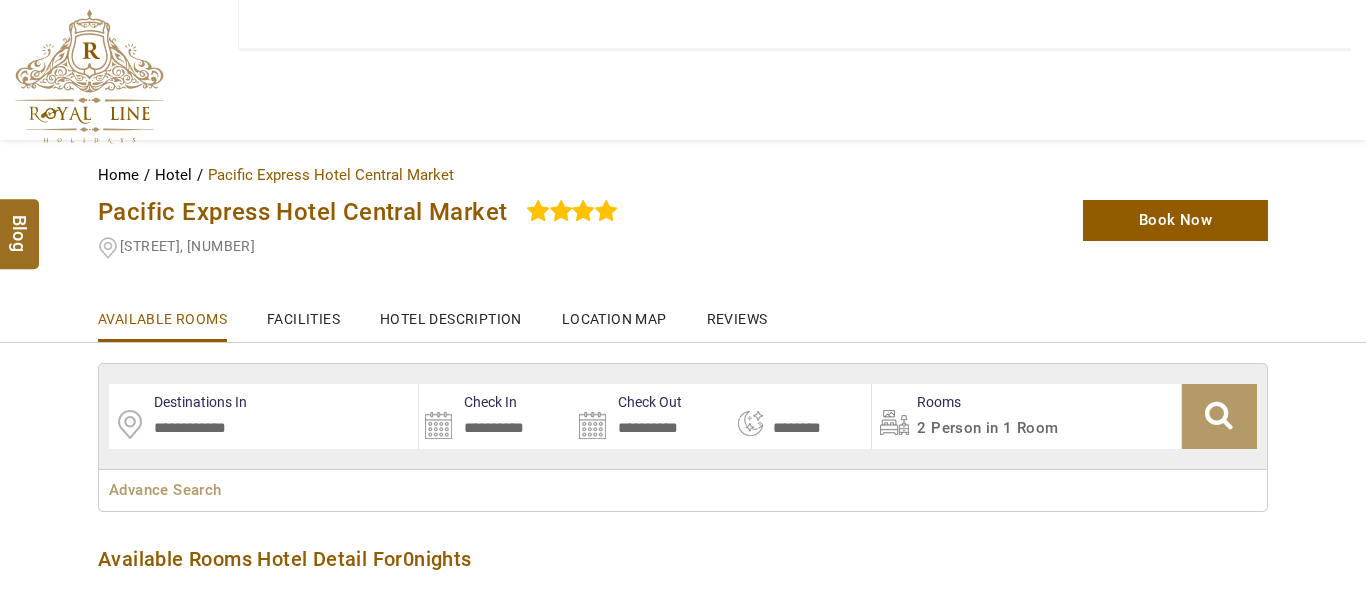 type on "**********" 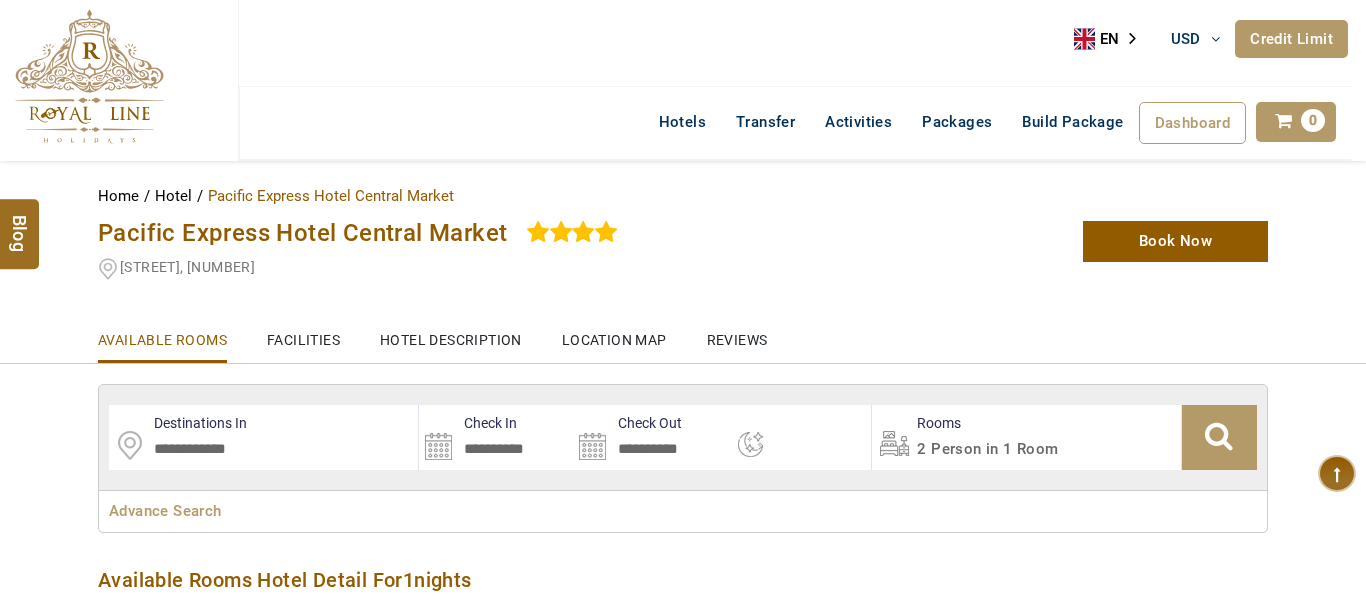 select on "*" 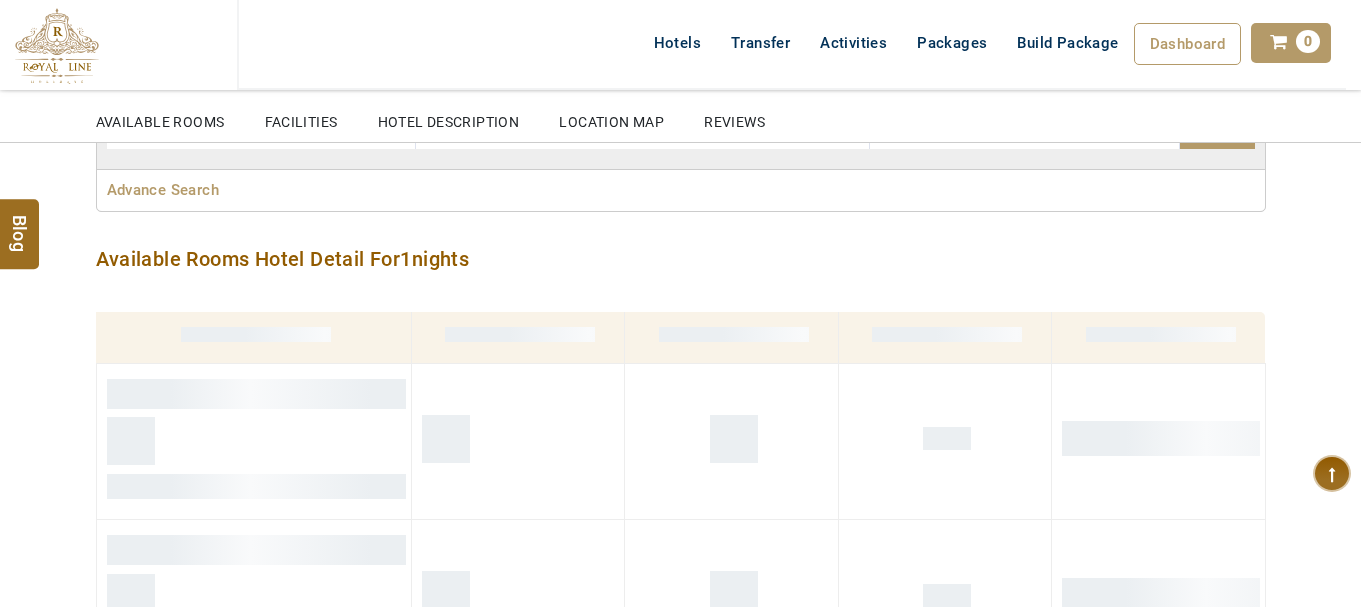 scroll, scrollTop: 383, scrollLeft: 0, axis: vertical 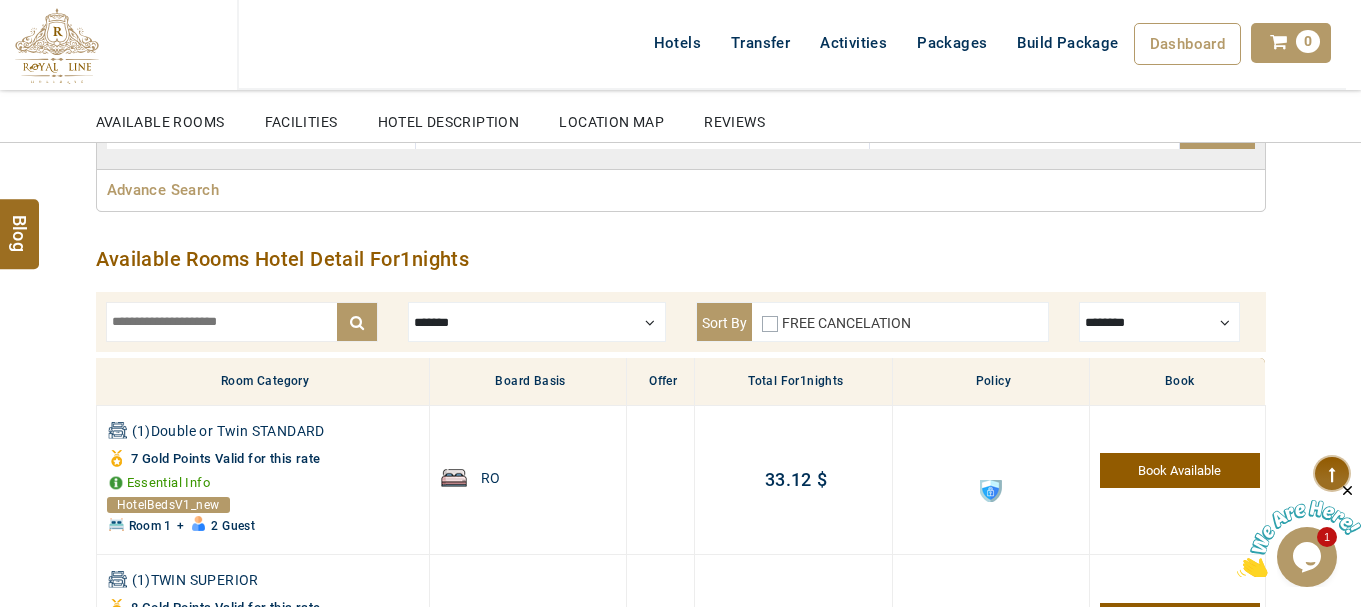 click at bounding box center (1160, 322) 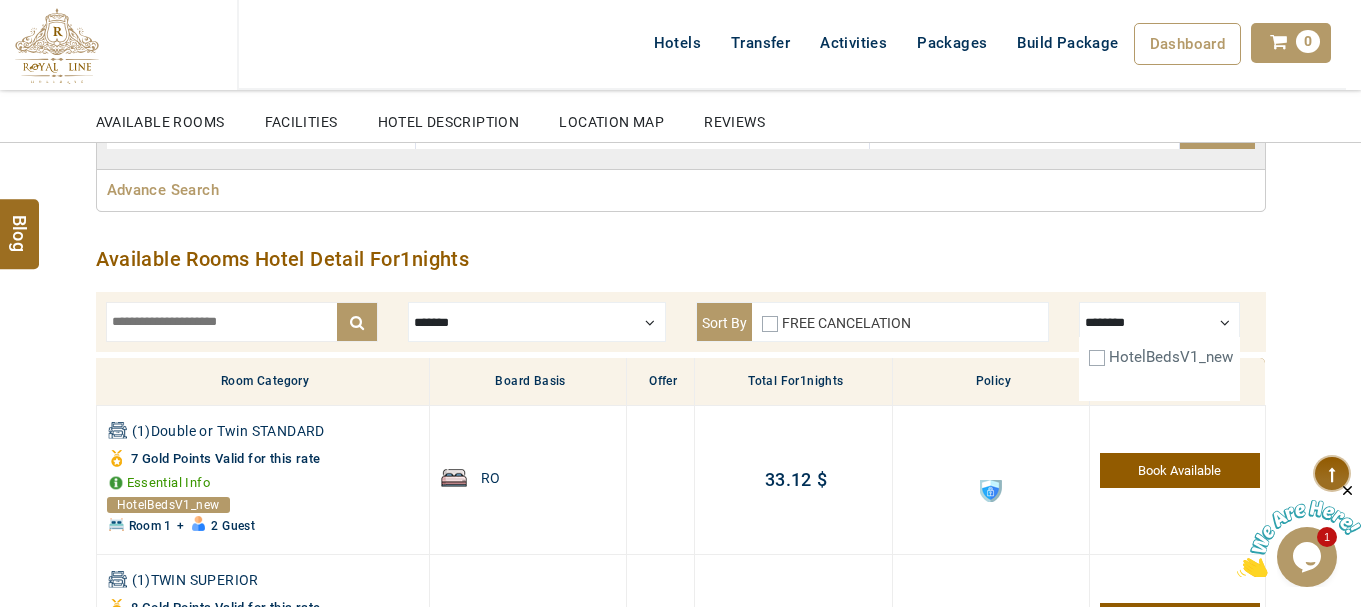 click at bounding box center (1160, 322) 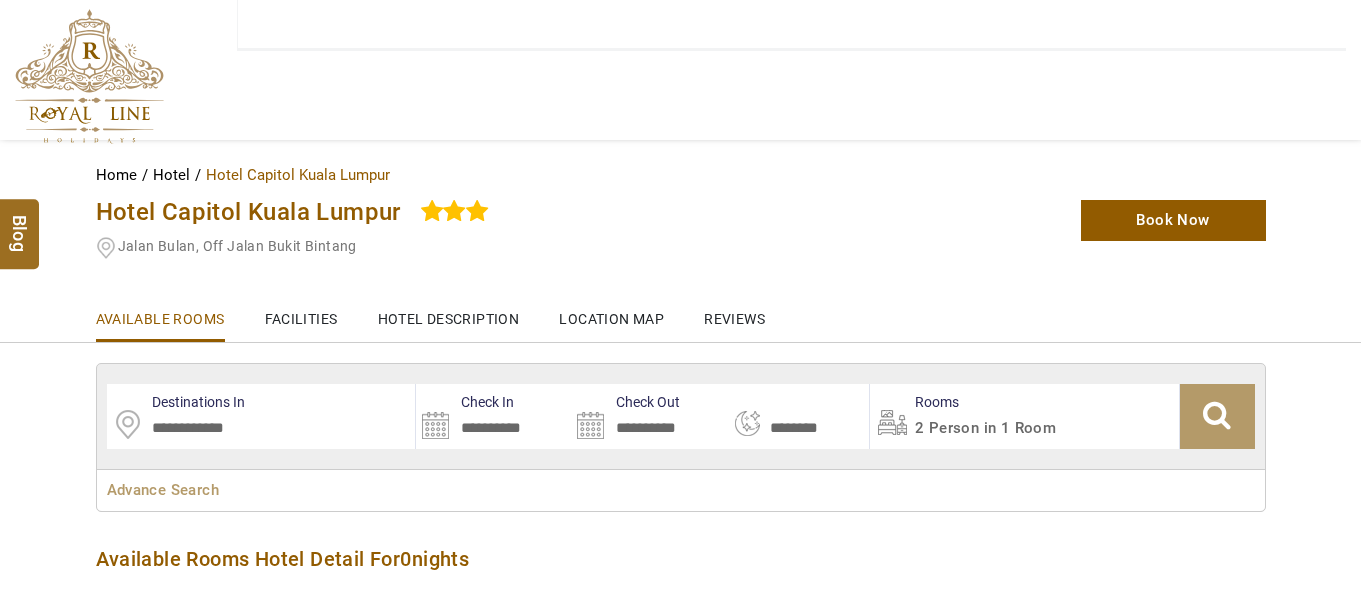 type on "**********" 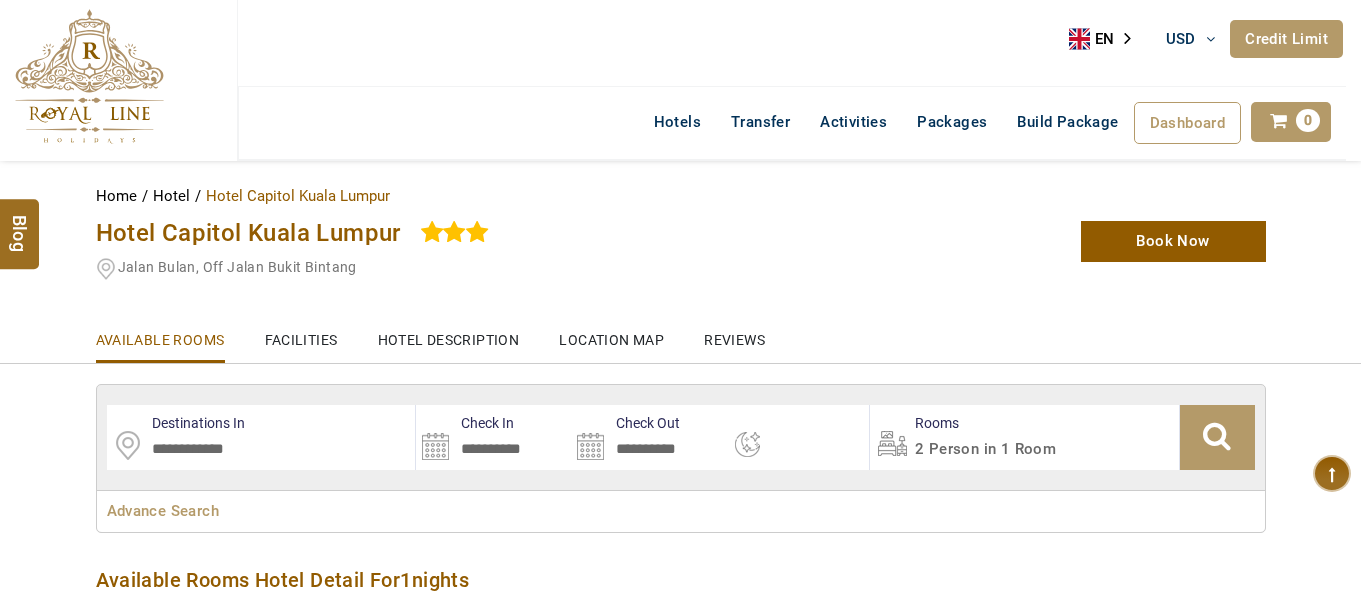 select on "*" 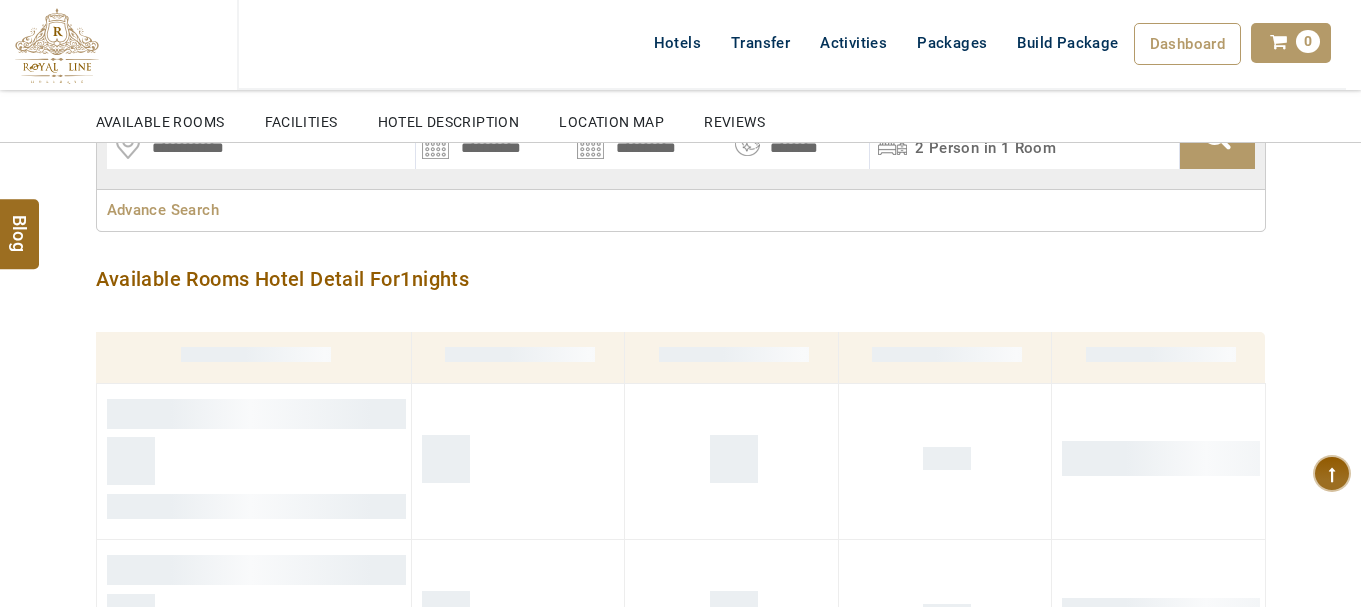 scroll, scrollTop: 297, scrollLeft: 0, axis: vertical 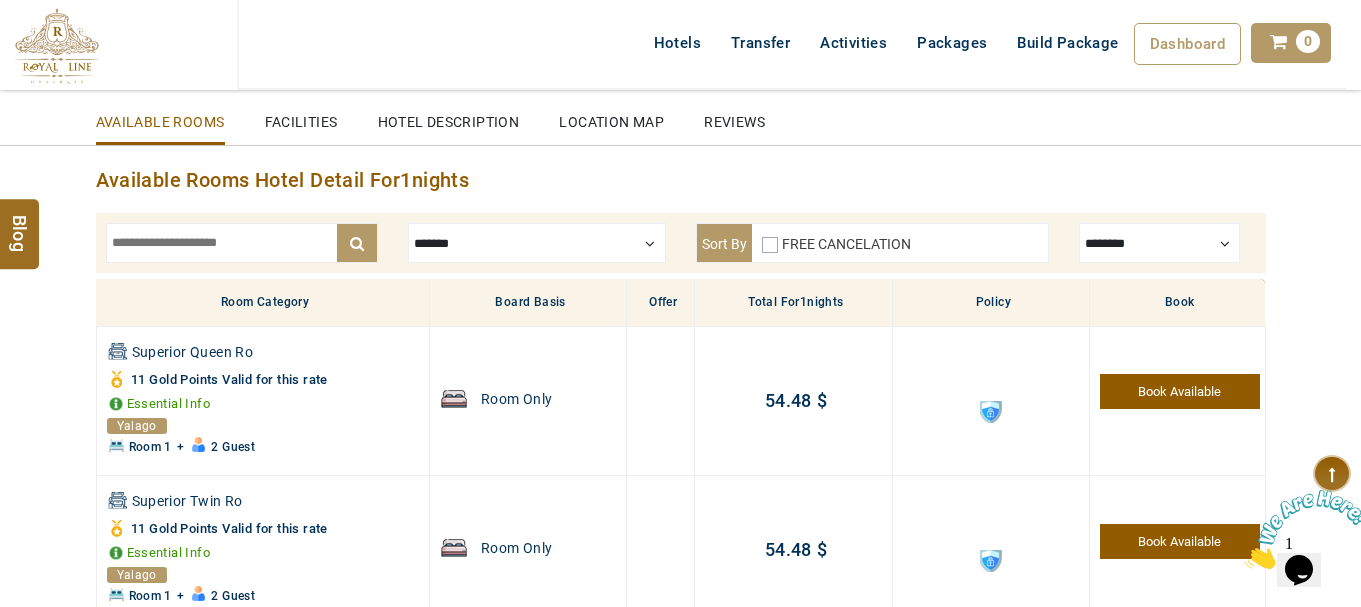 click at bounding box center [1160, 243] 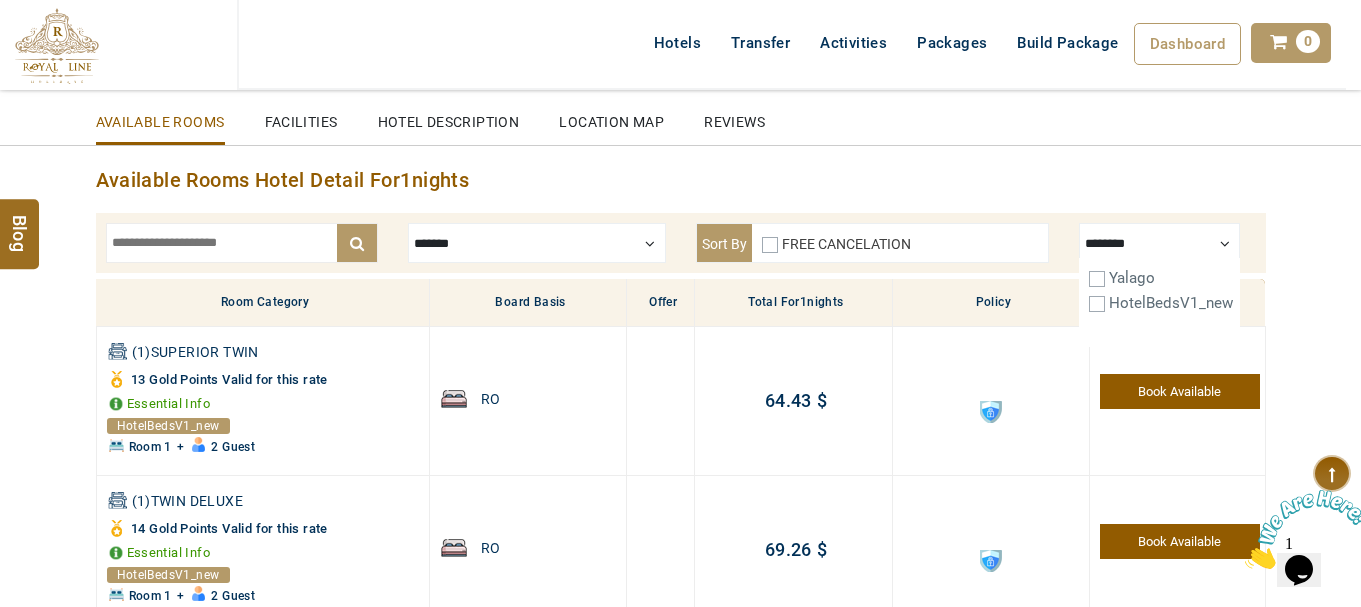 click on "Available Rooms Hotel Detail For  1  nights x  ******* Room Only Breakfast Sort By FREE CANCELATION ******** Yalago HotelBedsV1_new Room Category  Board Basis Offer Total for  1  nights Policy Book (1)SUPERIOR TWIN  13 Essential Info HotelBedsV1_new Room    1 + 2 Guest     RO 0.00 $ 64.43 $ 64.43 $ Book Available
(1)TWIN DELUXE  14 Essential Info HotelBedsV1_new Room    1 + 2 Guest     RO 0.00 $ 69.26 $ 69.26 $ Book Available
(1)DOUBLE DELUXE QUEEN BED  14 Essential Info HotelBedsV1_new Room    1 + 2 Guest     RO 0.00 $ 69.26 $ 69.26 $ Book Available
(1)CAPITOL DELUXE TWIN  18 Essential Info HotelBedsV1_new Room    1 + 2 Guest     RO 0.00 $ 88.59 $ 88.59 $ Book Available
(1)SUPERIOR TWIN  18 Essential Info HotelBedsV1_new Room    1 + 2 Guest     RO 0.00 $ 92.18 $ $" at bounding box center [681, 634] 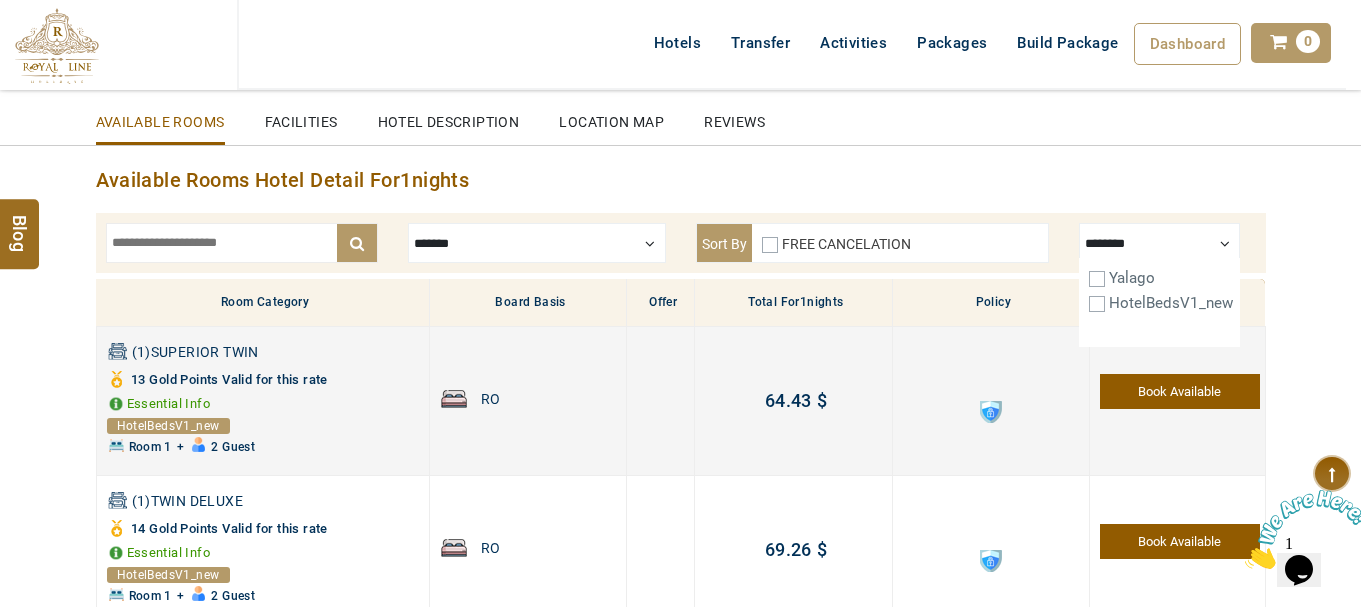 click at bounding box center (991, 412) 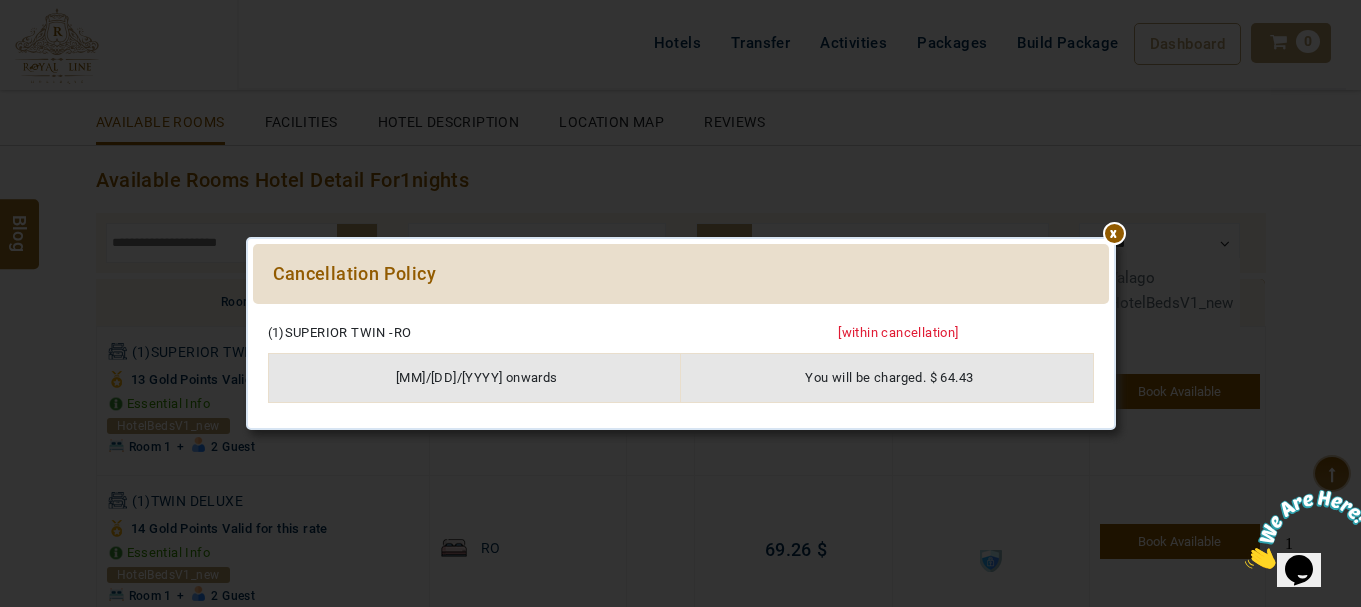click at bounding box center [681, 314] 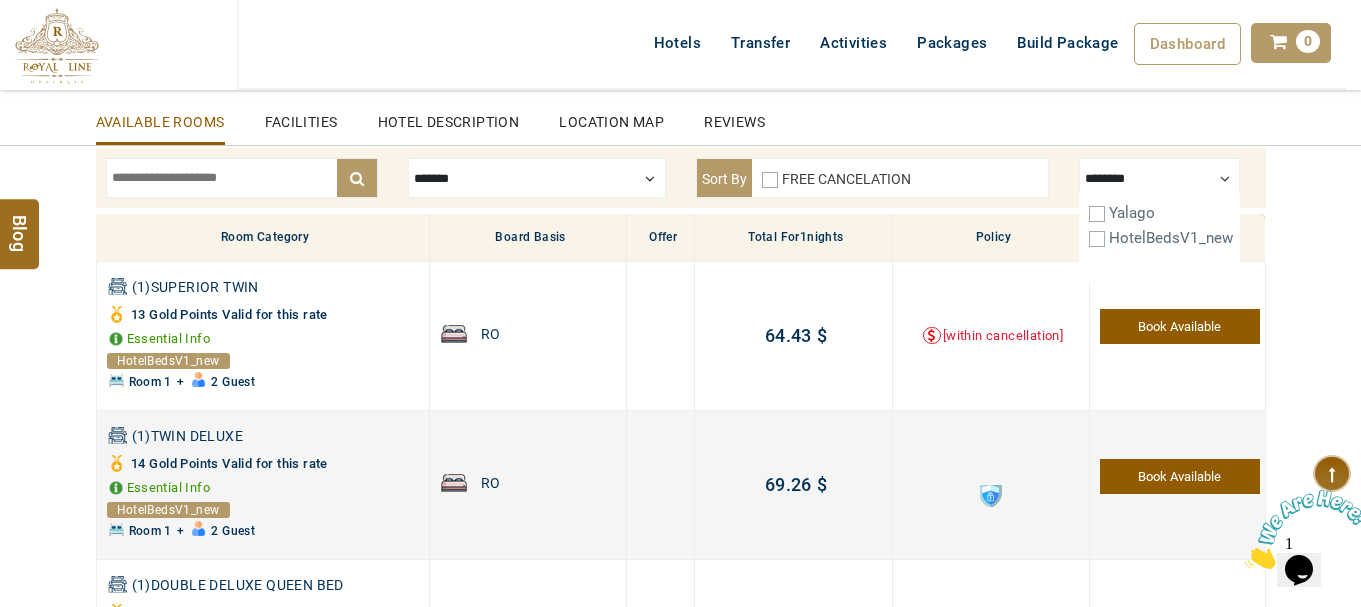 scroll, scrollTop: 500, scrollLeft: 0, axis: vertical 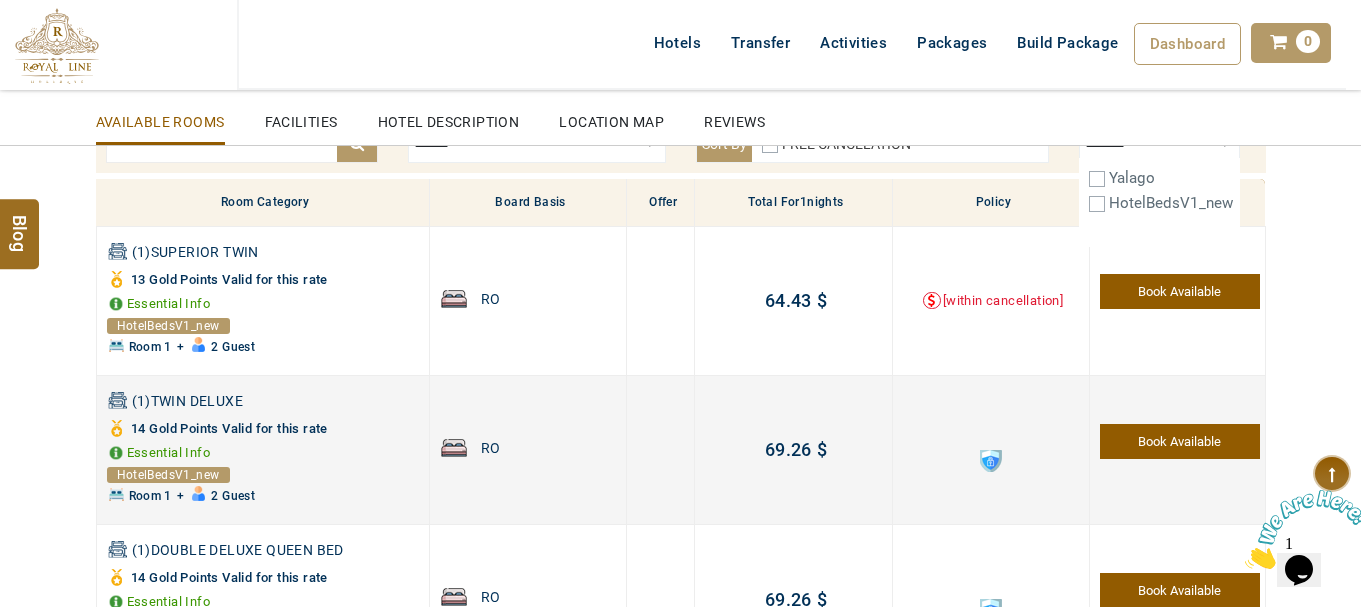 click at bounding box center [991, 461] 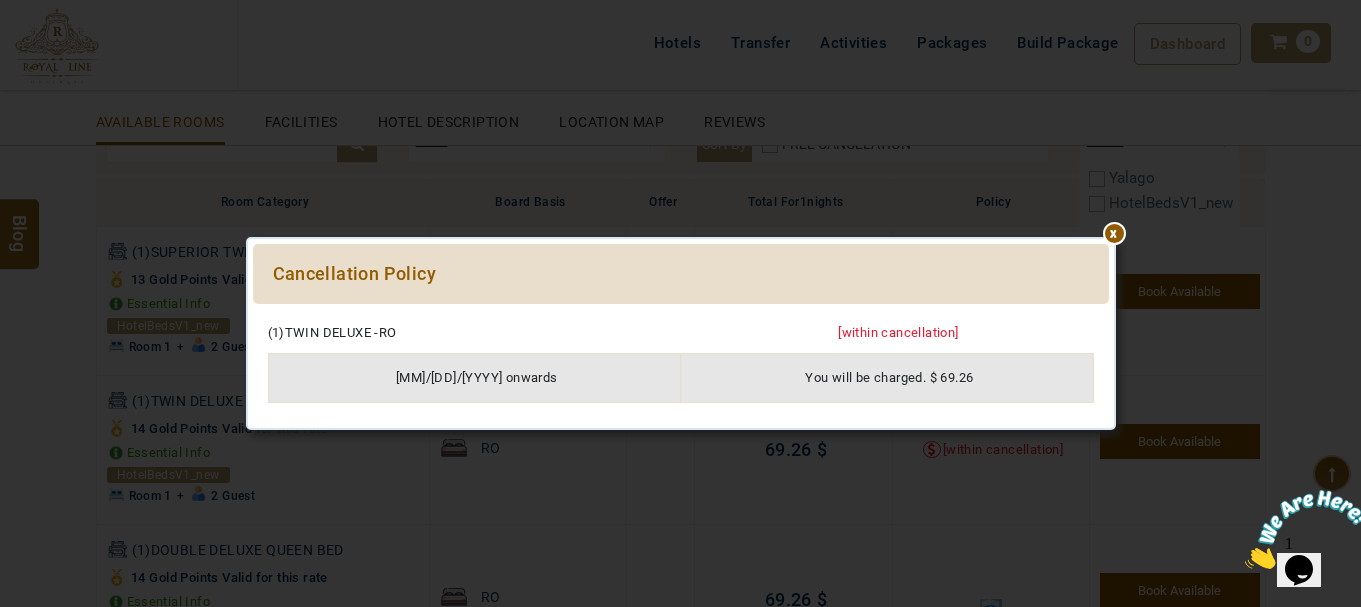 click at bounding box center (681, 314) 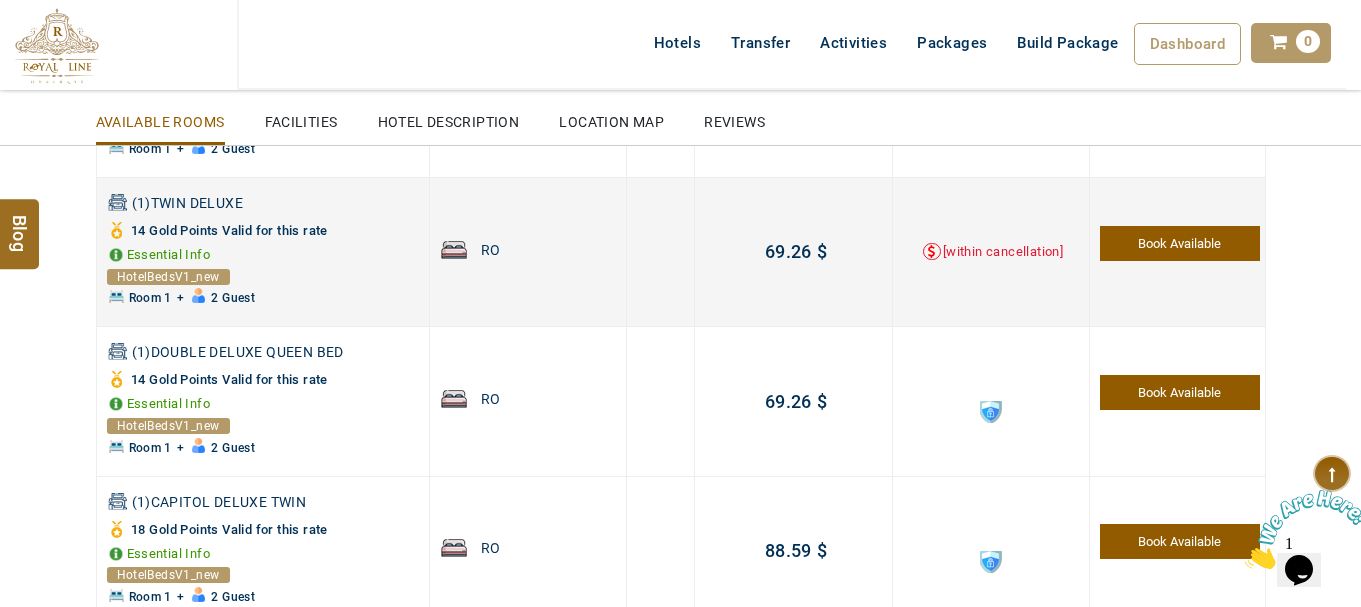scroll, scrollTop: 700, scrollLeft: 0, axis: vertical 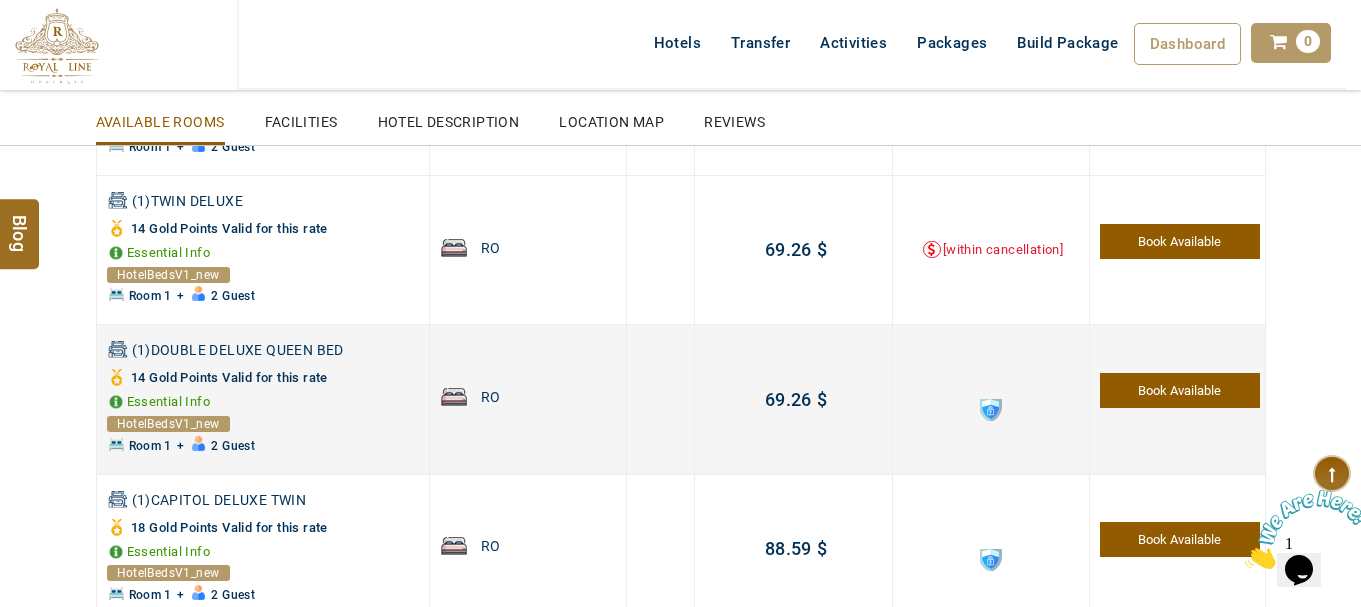 click at bounding box center [991, 410] 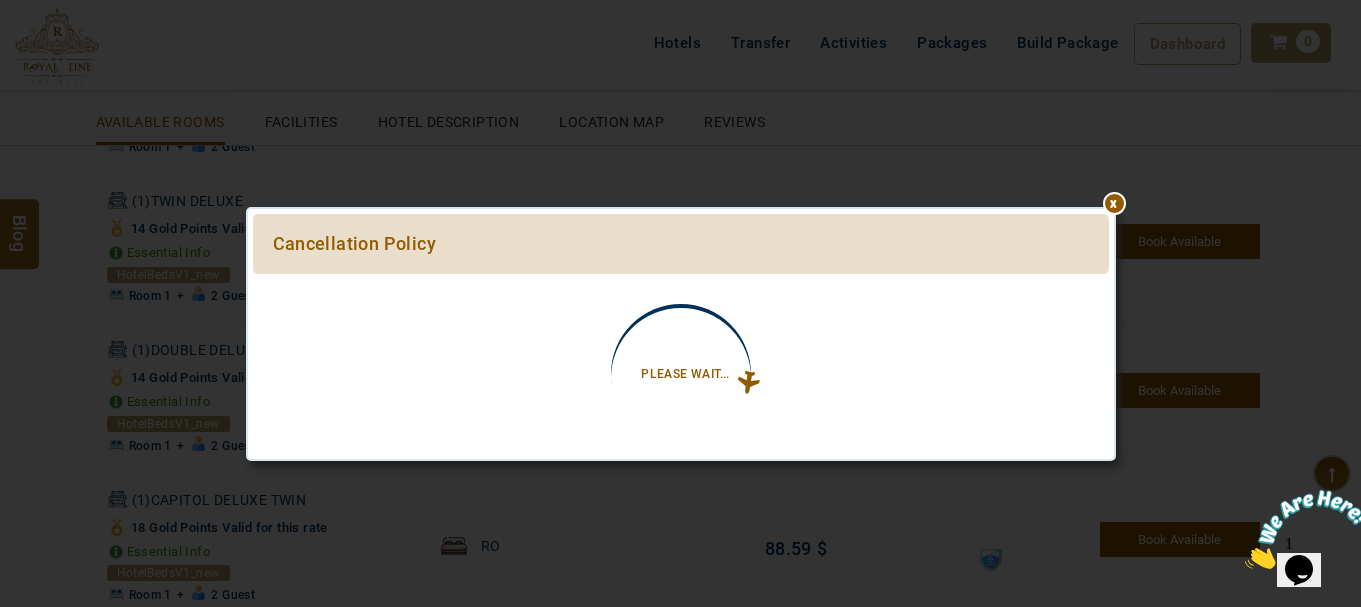 click on "***** ****** Cancellation Policy Please Wait... (1)DOUBLE DELUXE QUEEN BED -RO [within cancellation]" at bounding box center [681, 333] 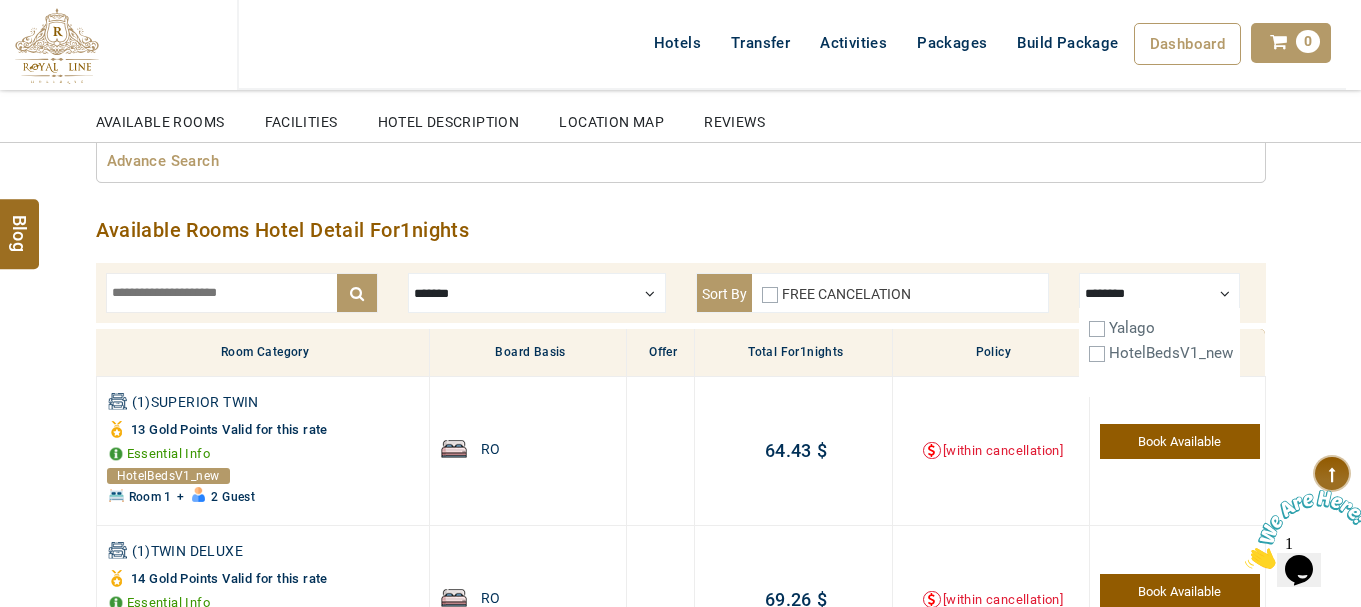 scroll, scrollTop: 297, scrollLeft: 0, axis: vertical 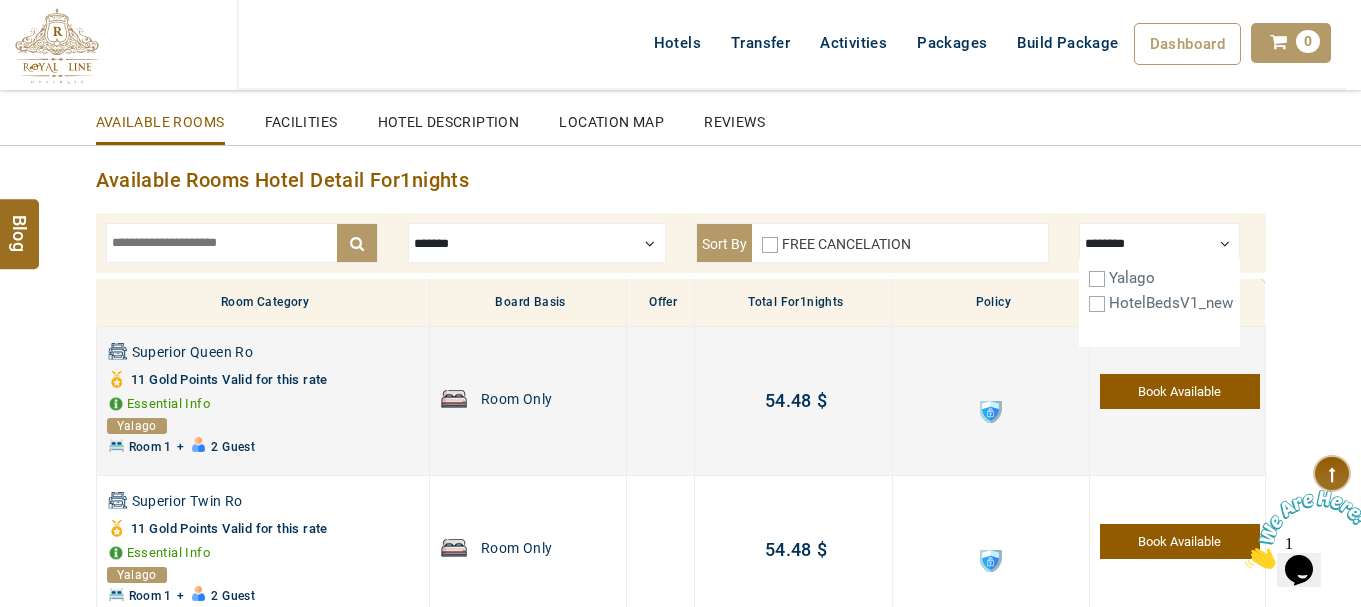 click at bounding box center (991, 412) 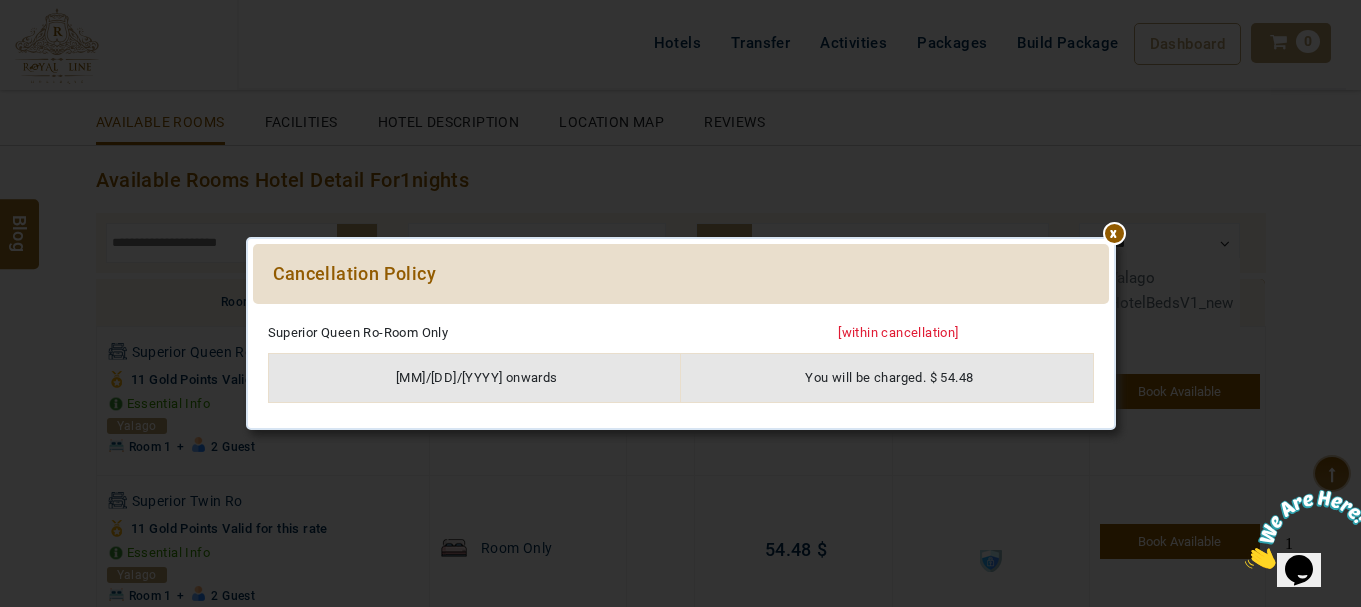 click at bounding box center (681, 314) 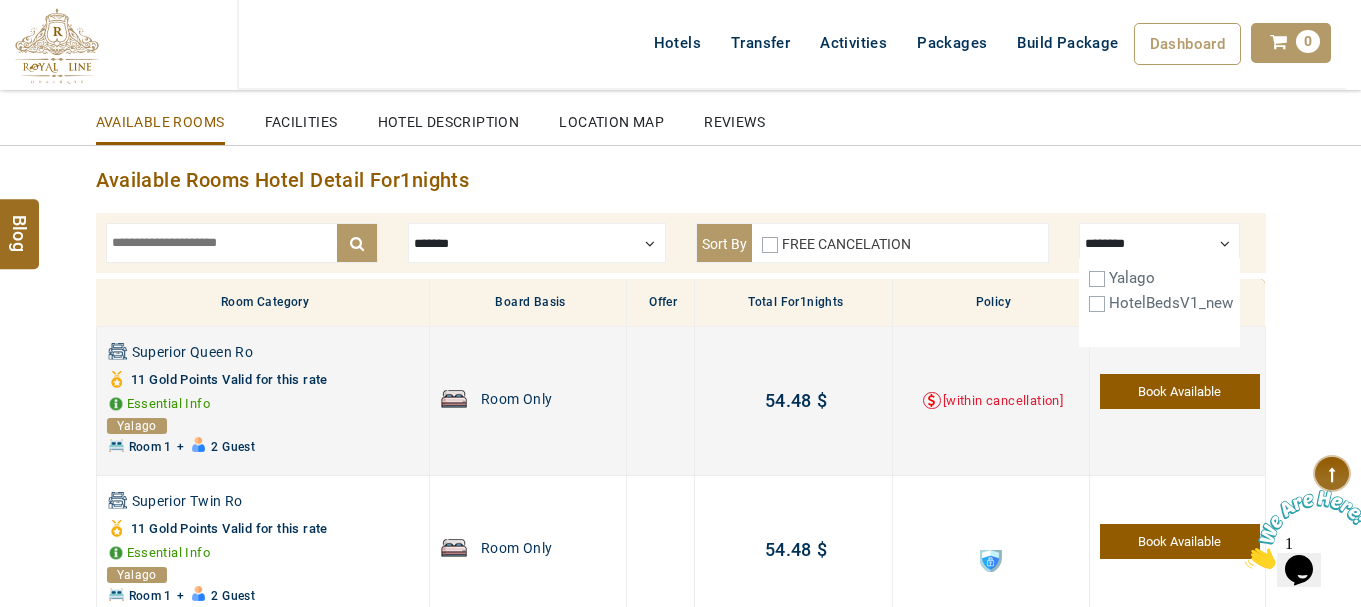 scroll, scrollTop: 500, scrollLeft: 0, axis: vertical 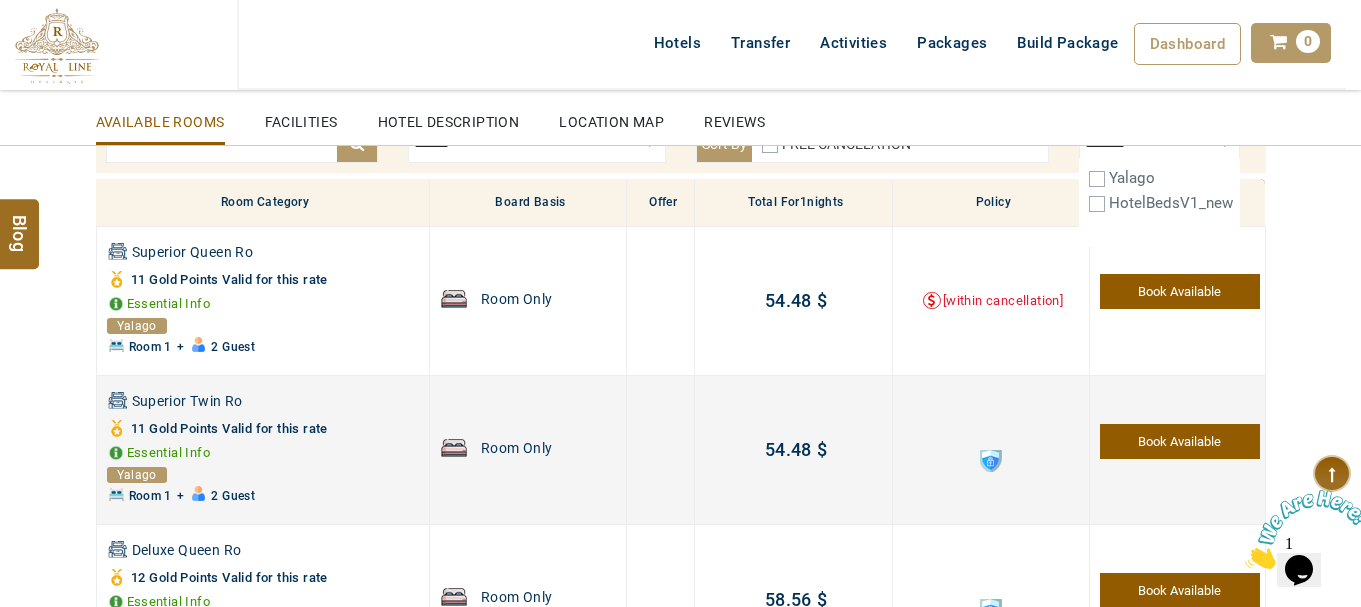 click at bounding box center (991, 461) 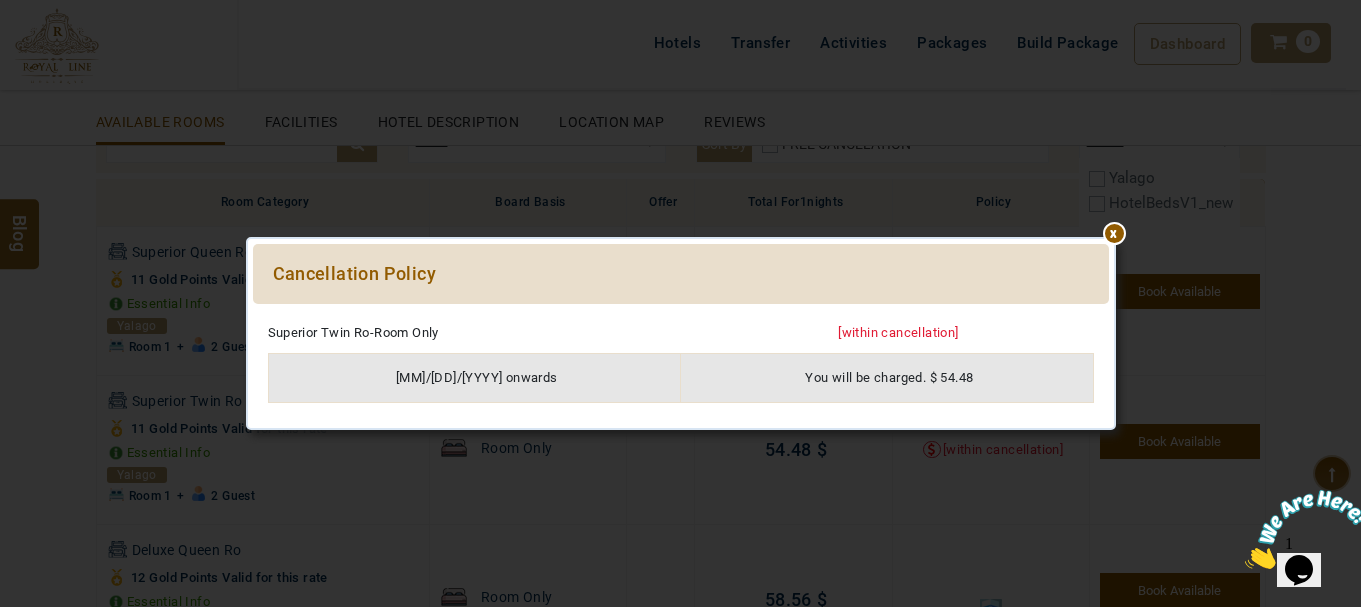click at bounding box center [681, 314] 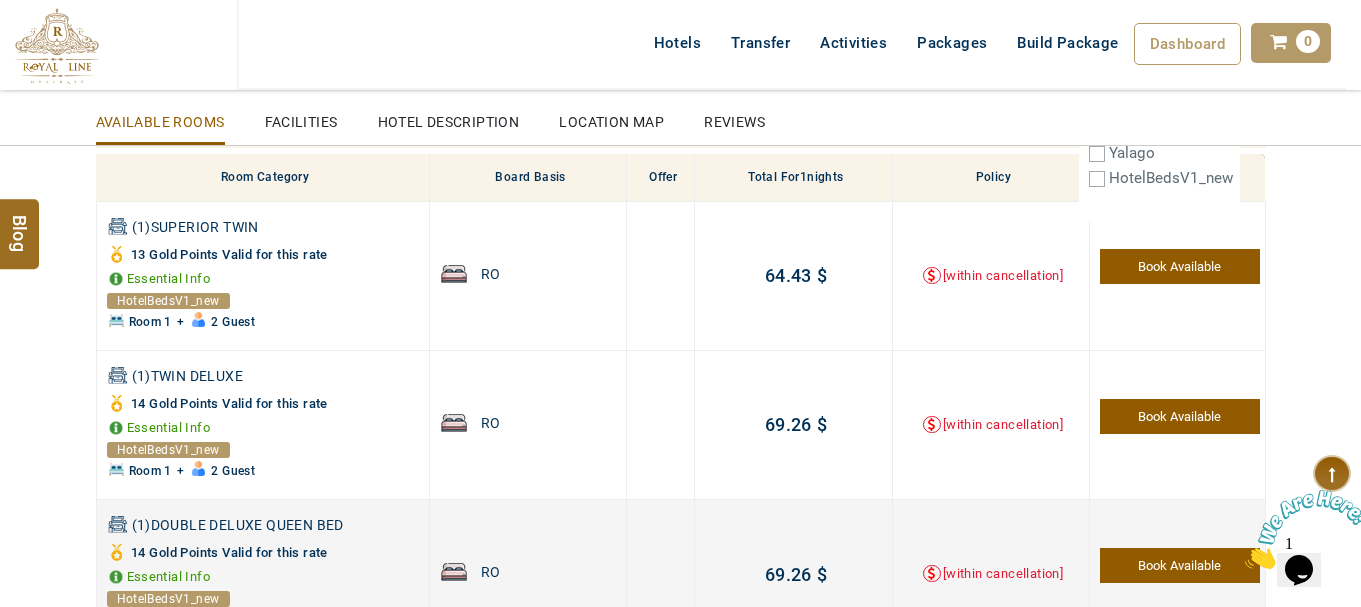 scroll, scrollTop: 500, scrollLeft: 0, axis: vertical 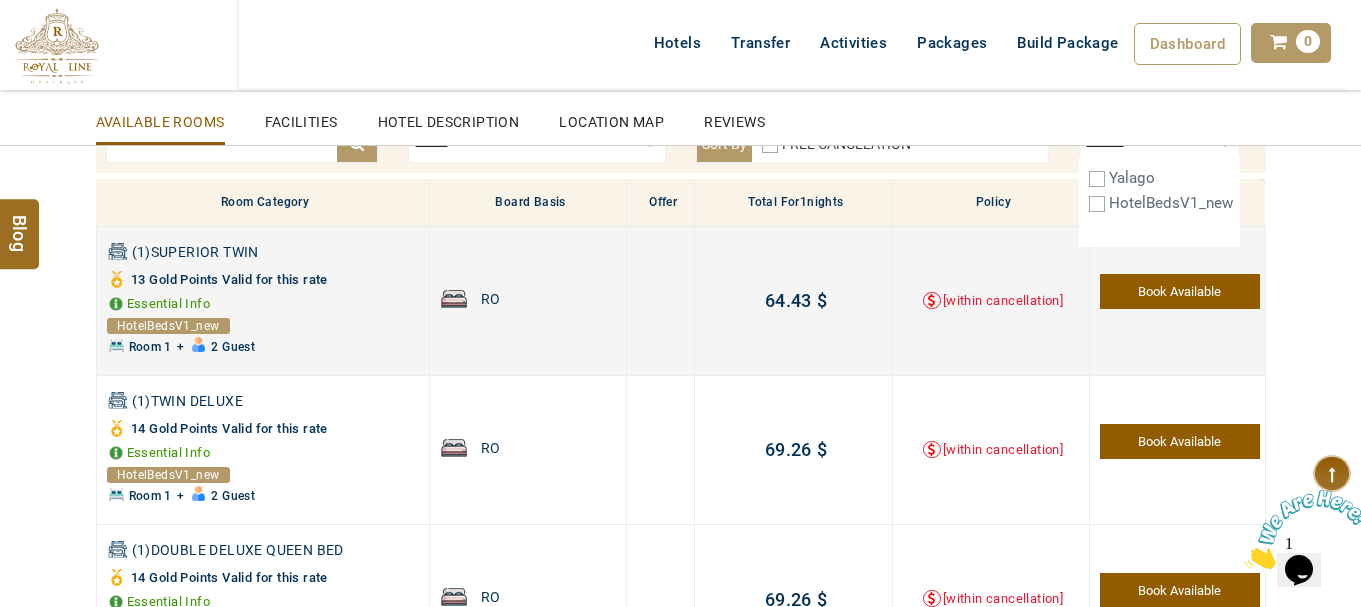click on "[within cancellation]" at bounding box center [1003, 300] 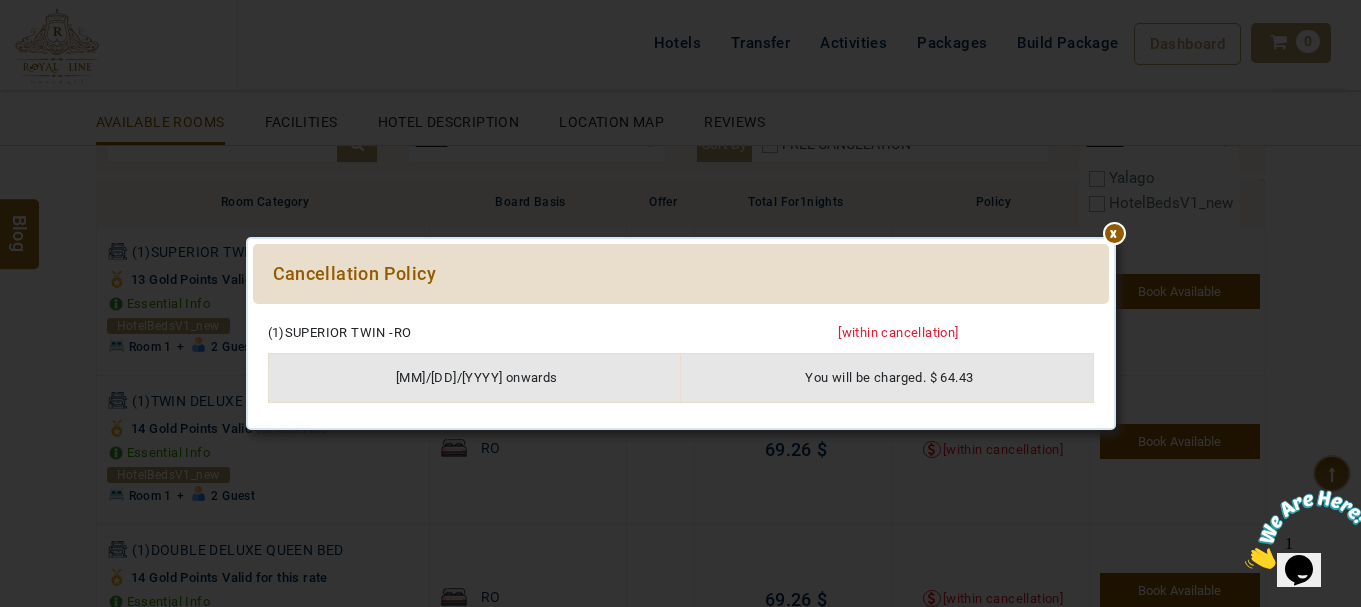 click at bounding box center [681, 314] 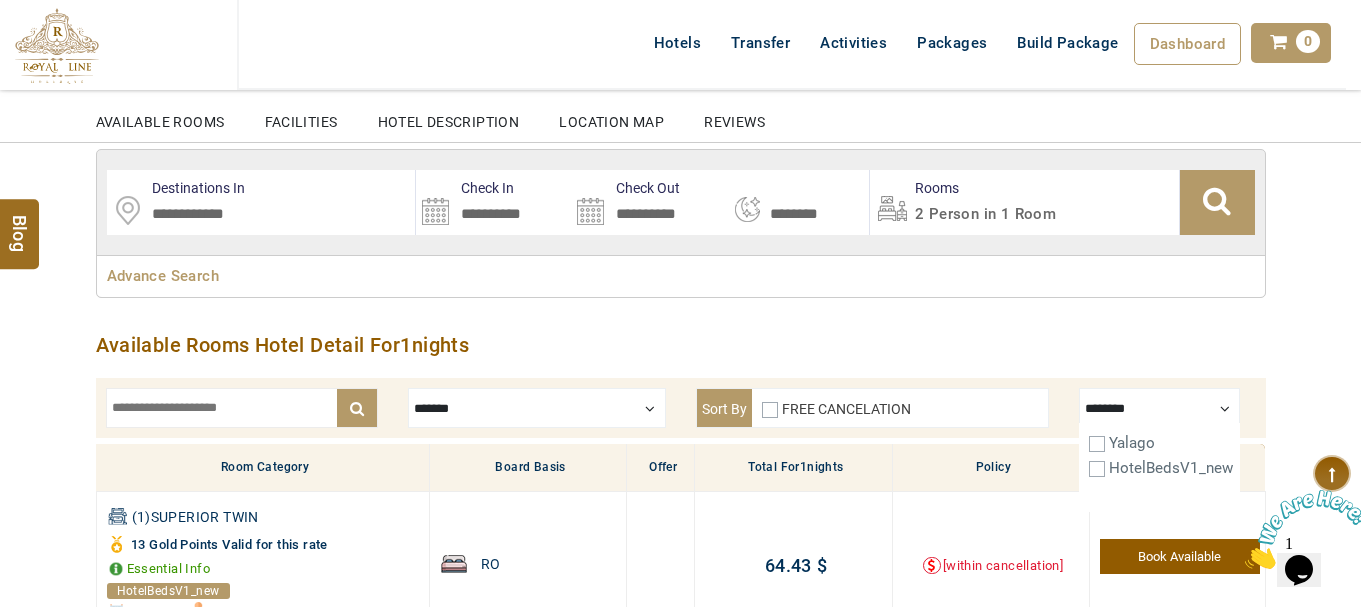 scroll, scrollTop: 197, scrollLeft: 0, axis: vertical 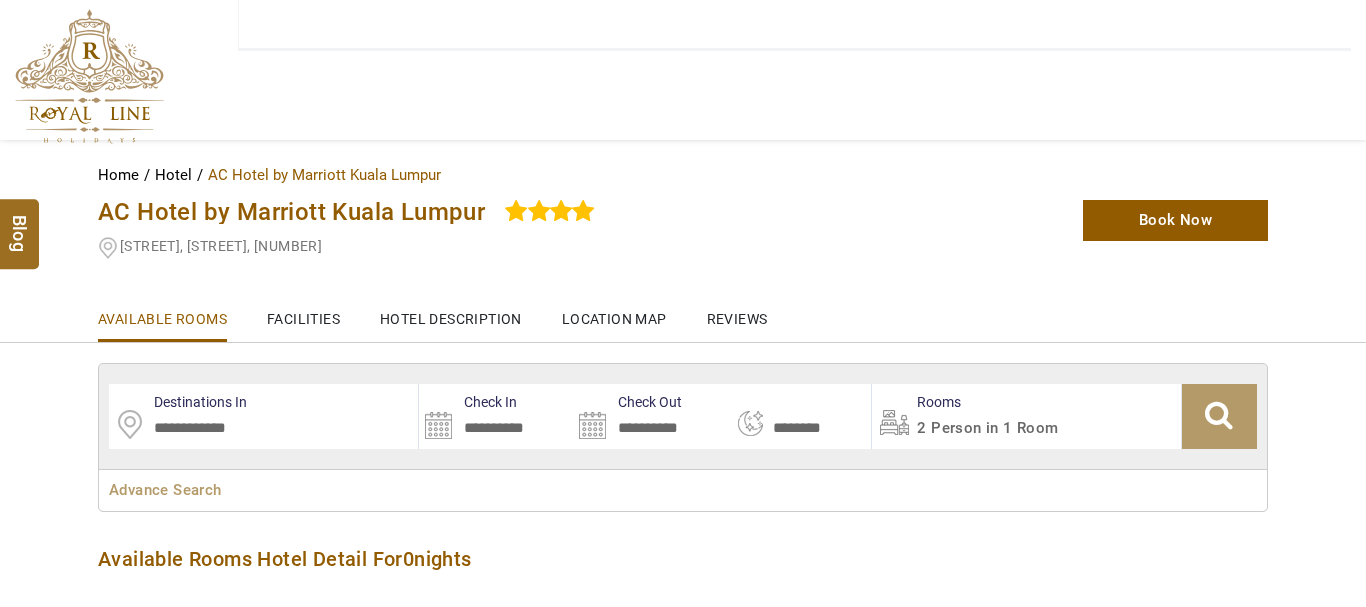 type on "**********" 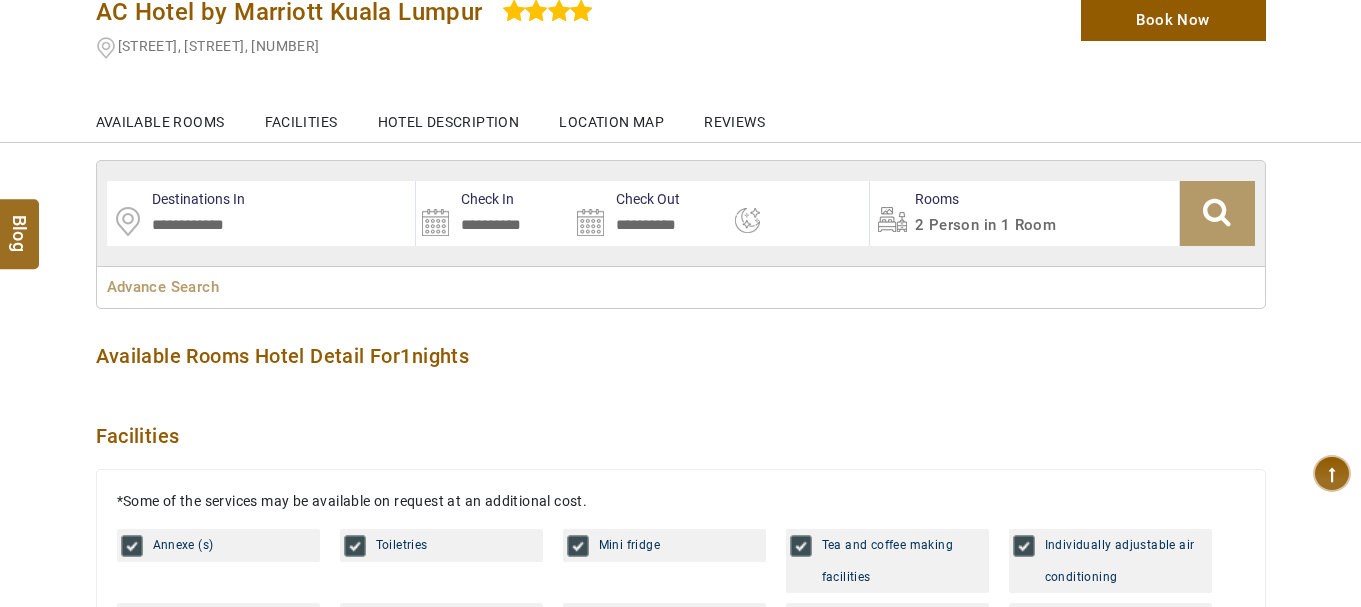 select on "*" 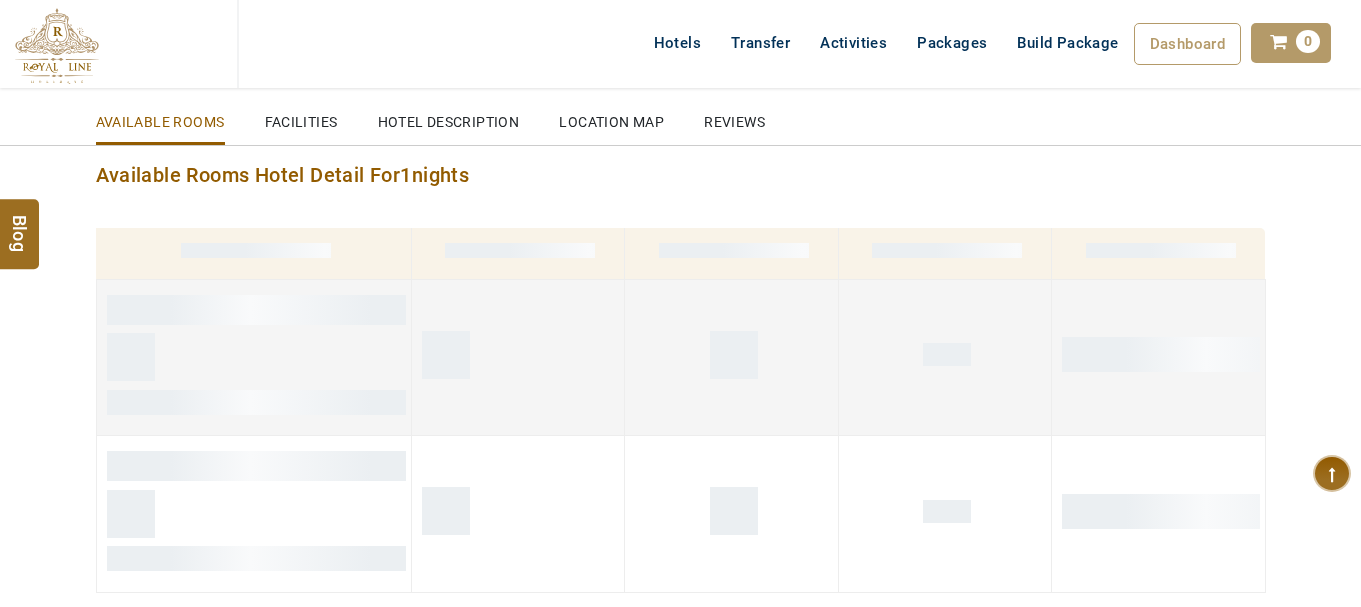 scroll, scrollTop: 424, scrollLeft: 0, axis: vertical 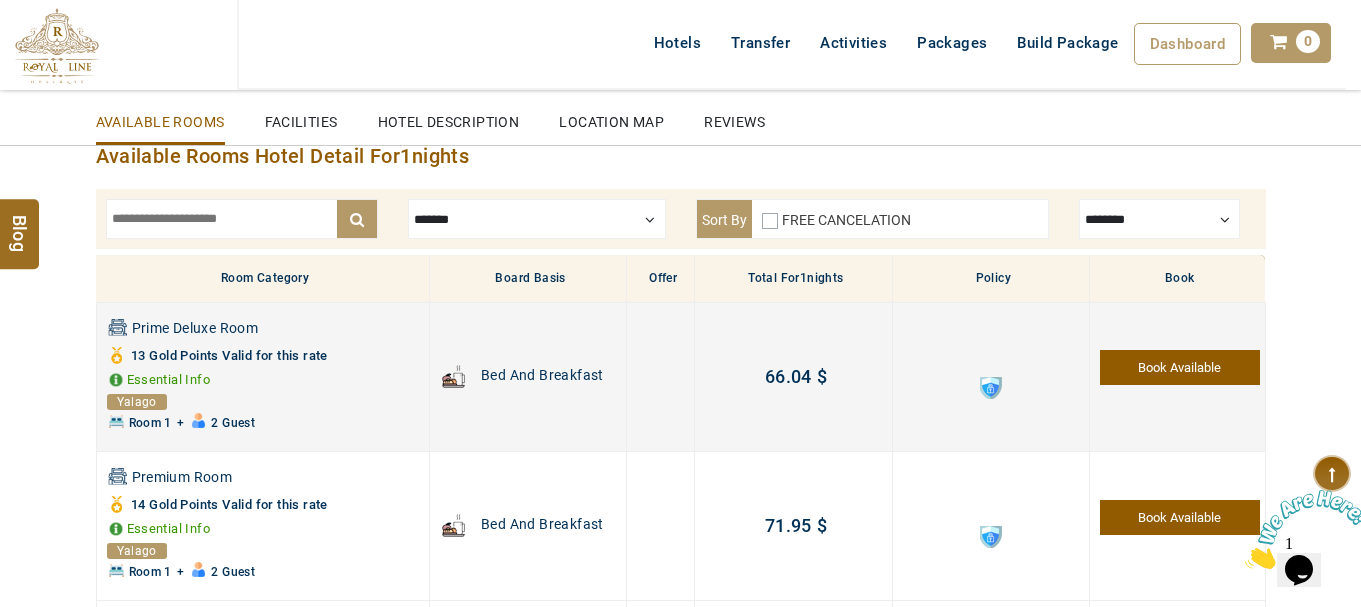 click at bounding box center (991, 388) 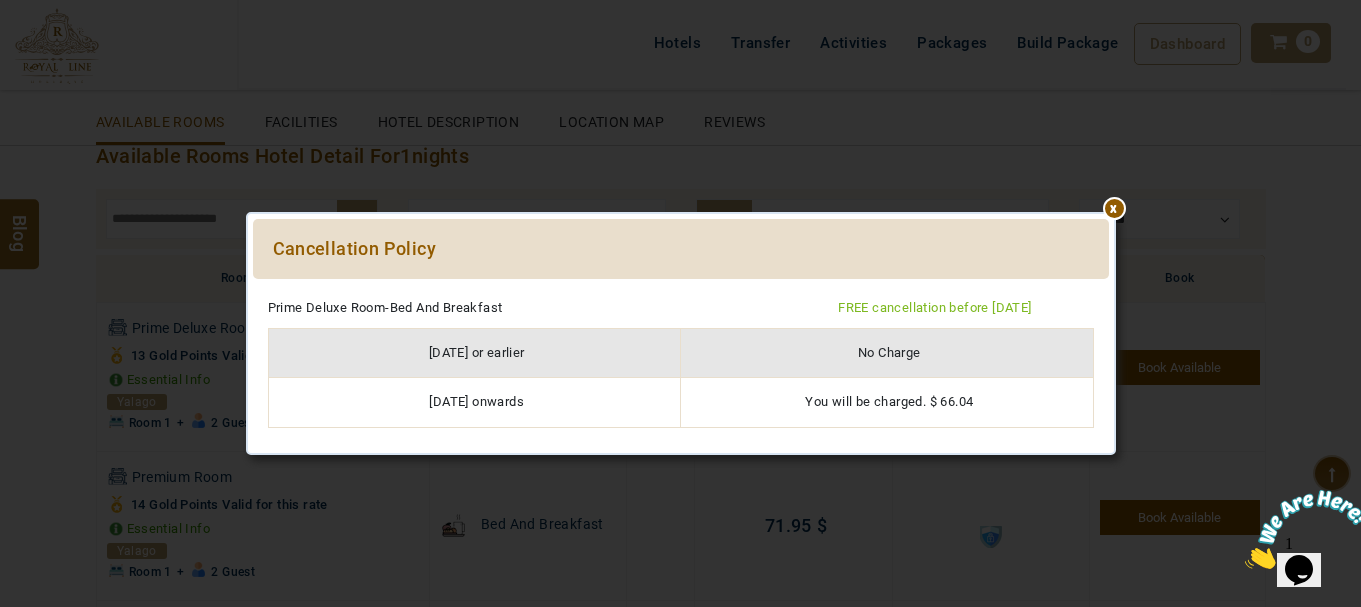 click at bounding box center (681, 289) 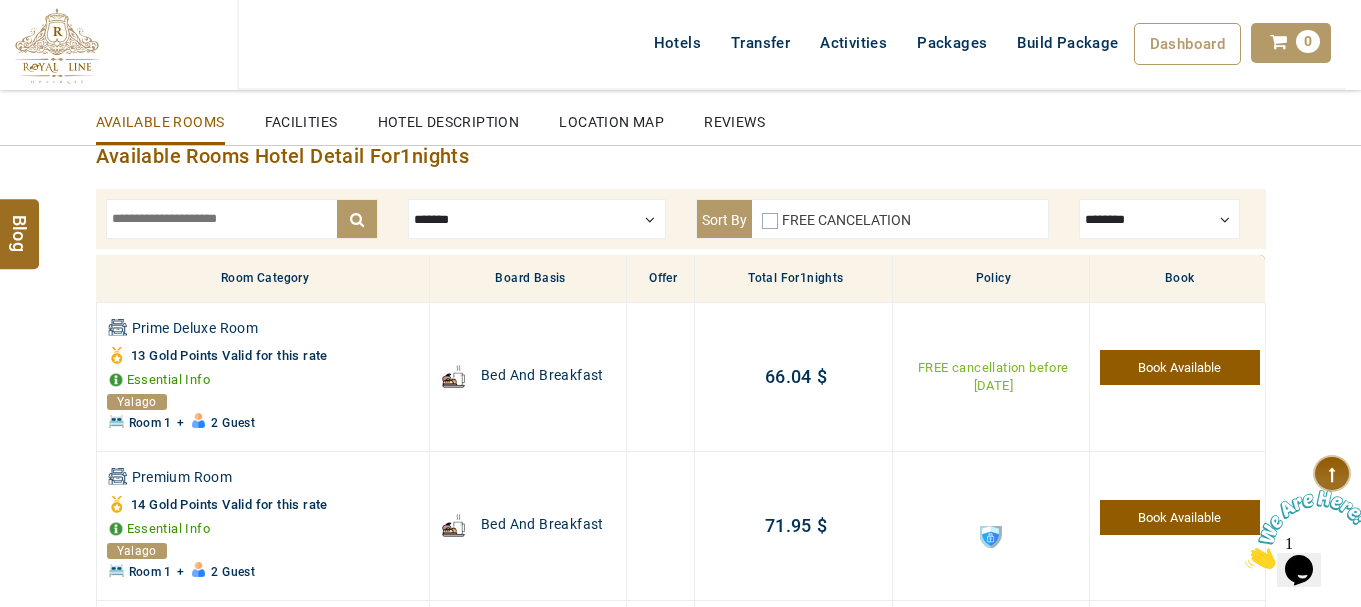 click at bounding box center [1160, 219] 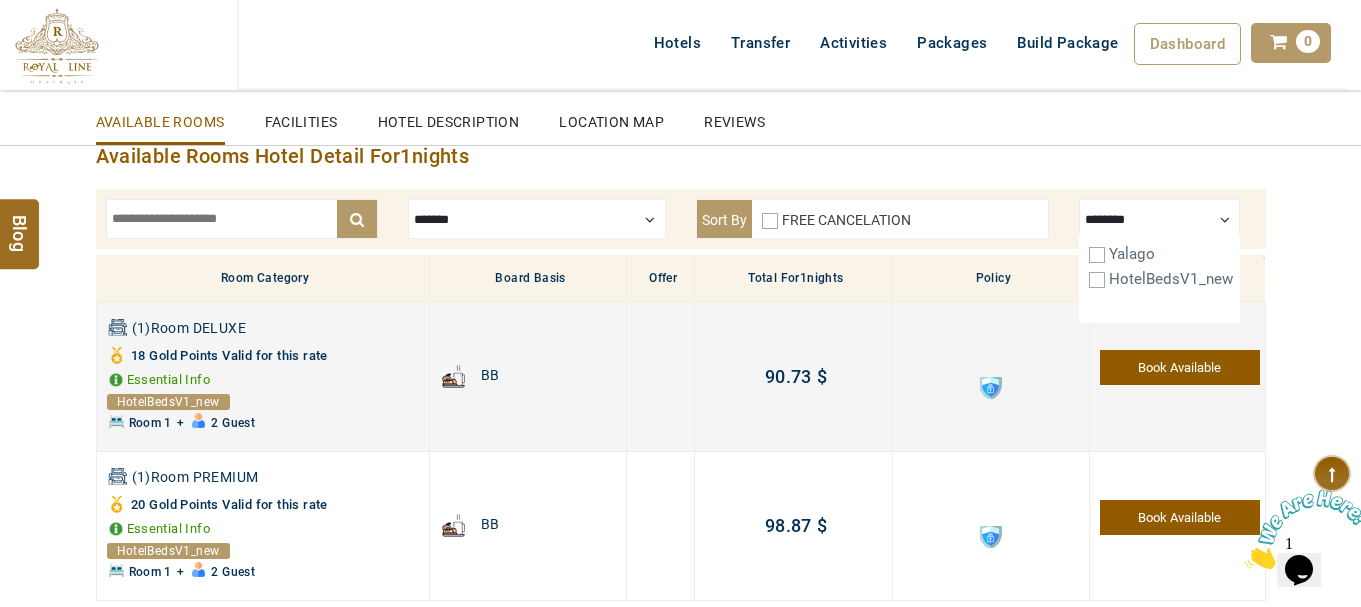 click at bounding box center [991, 388] 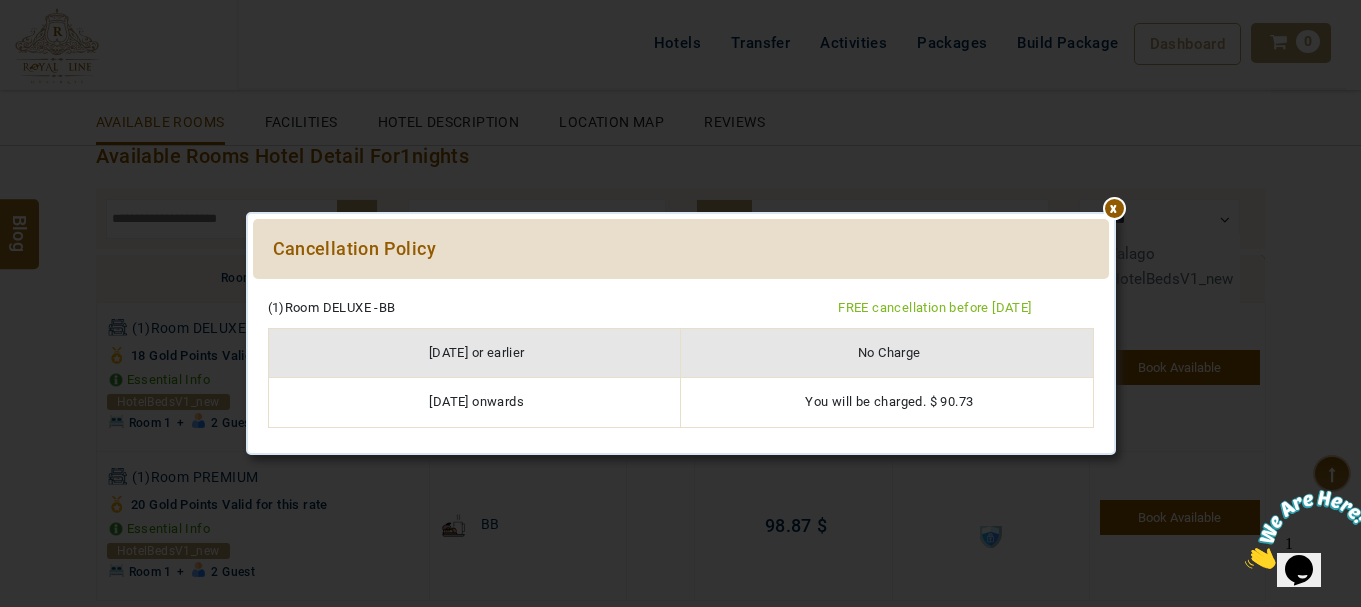 click at bounding box center [681, 289] 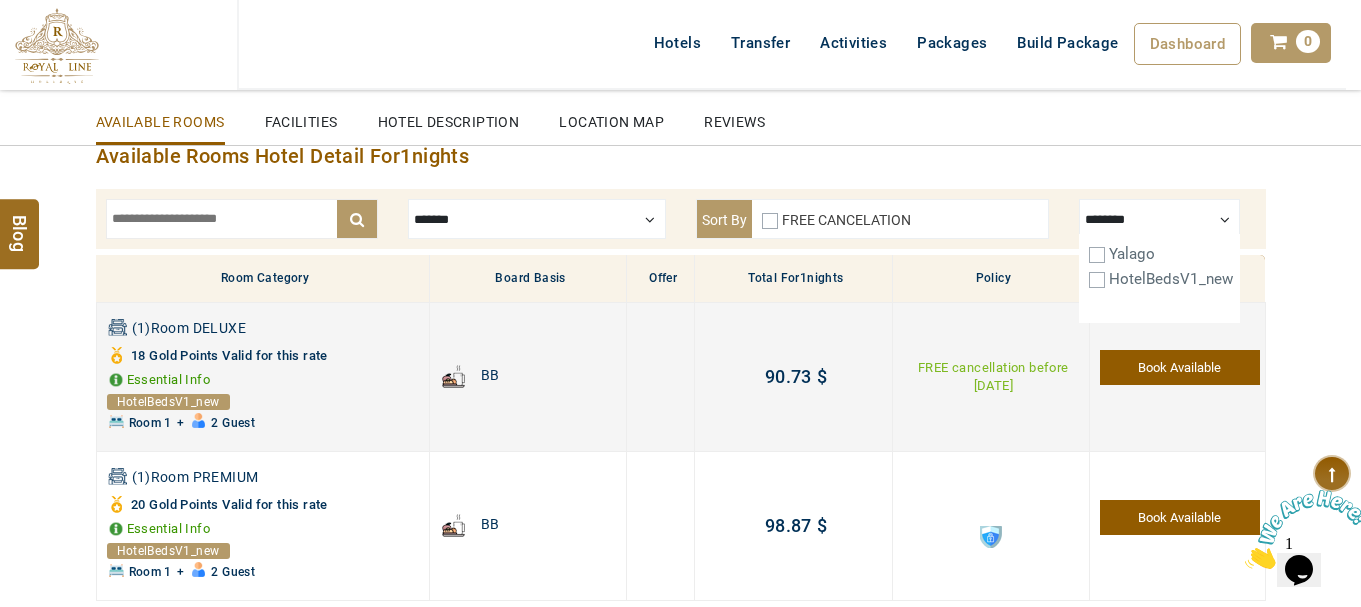 click on "Book Available" at bounding box center (1180, 367) 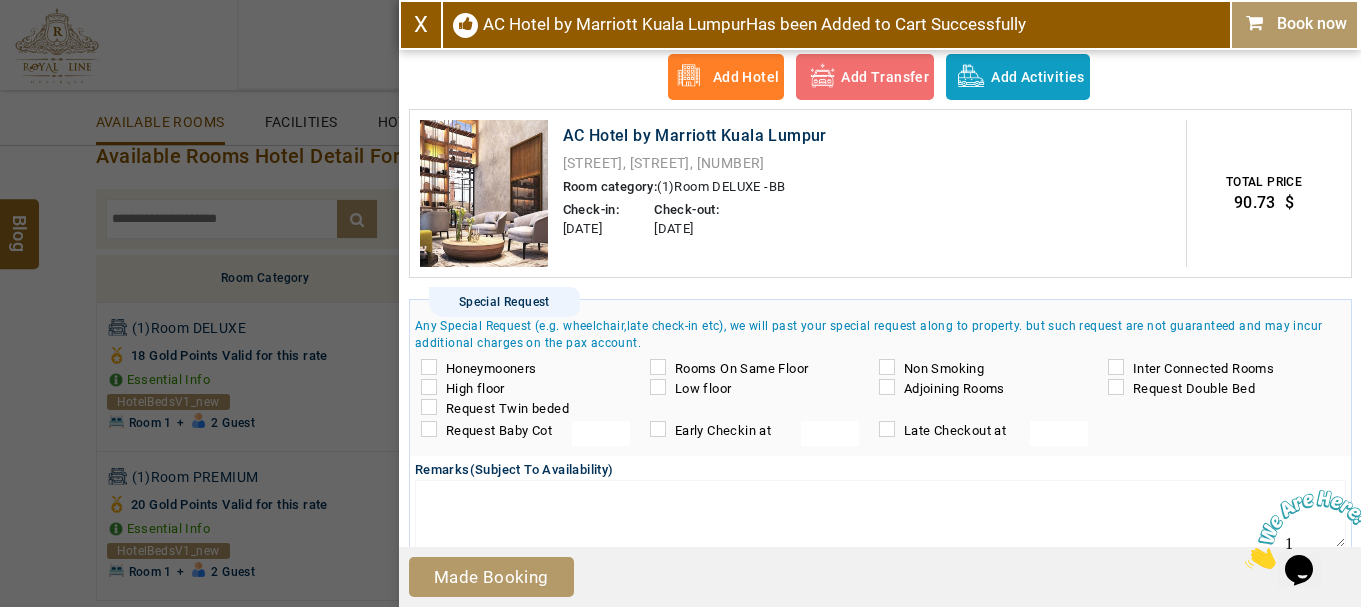 scroll, scrollTop: 7, scrollLeft: 0, axis: vertical 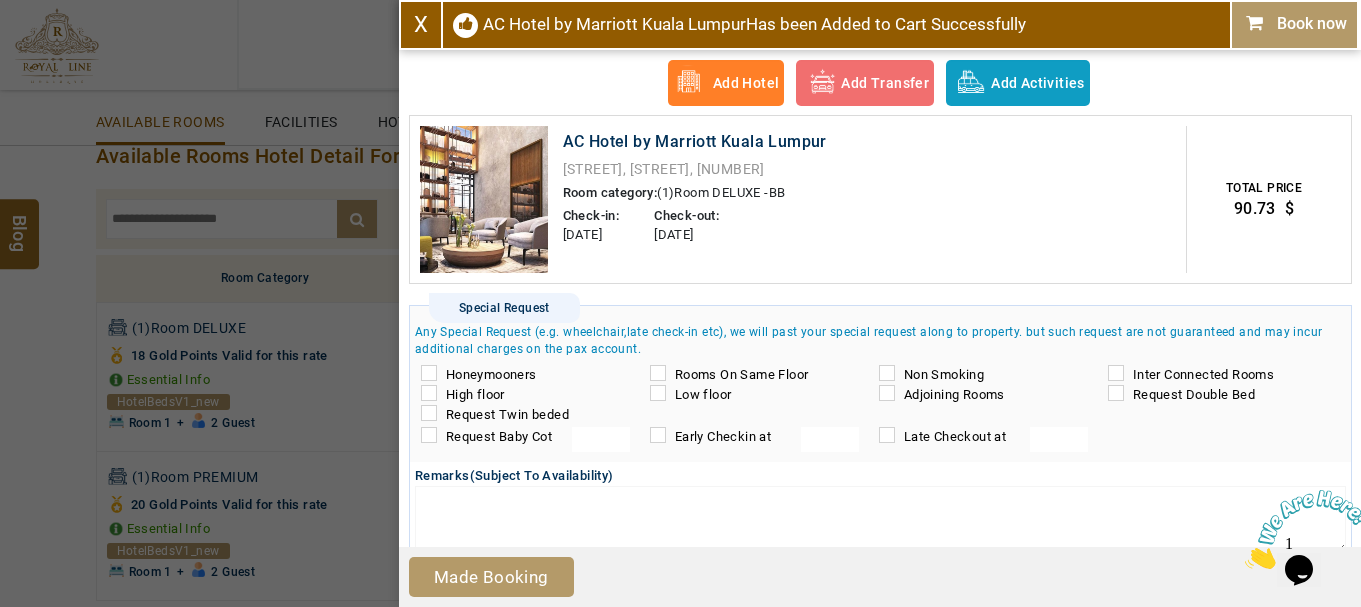 click on "X" at bounding box center [421, 24] 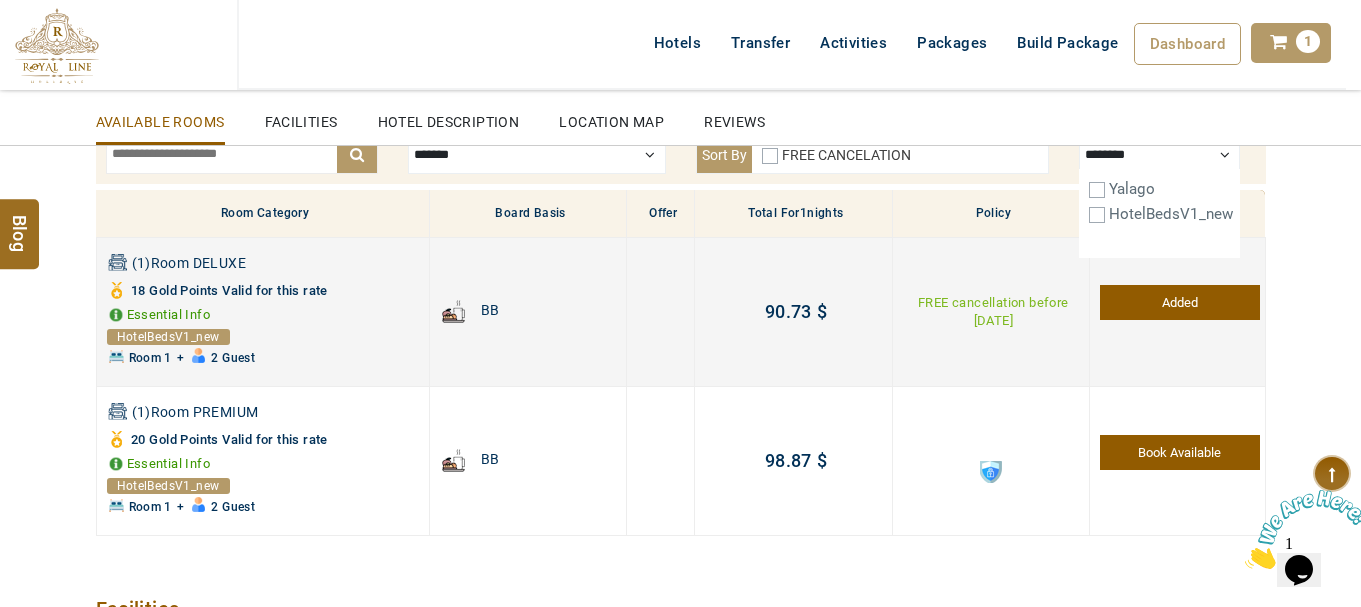 scroll, scrollTop: 524, scrollLeft: 0, axis: vertical 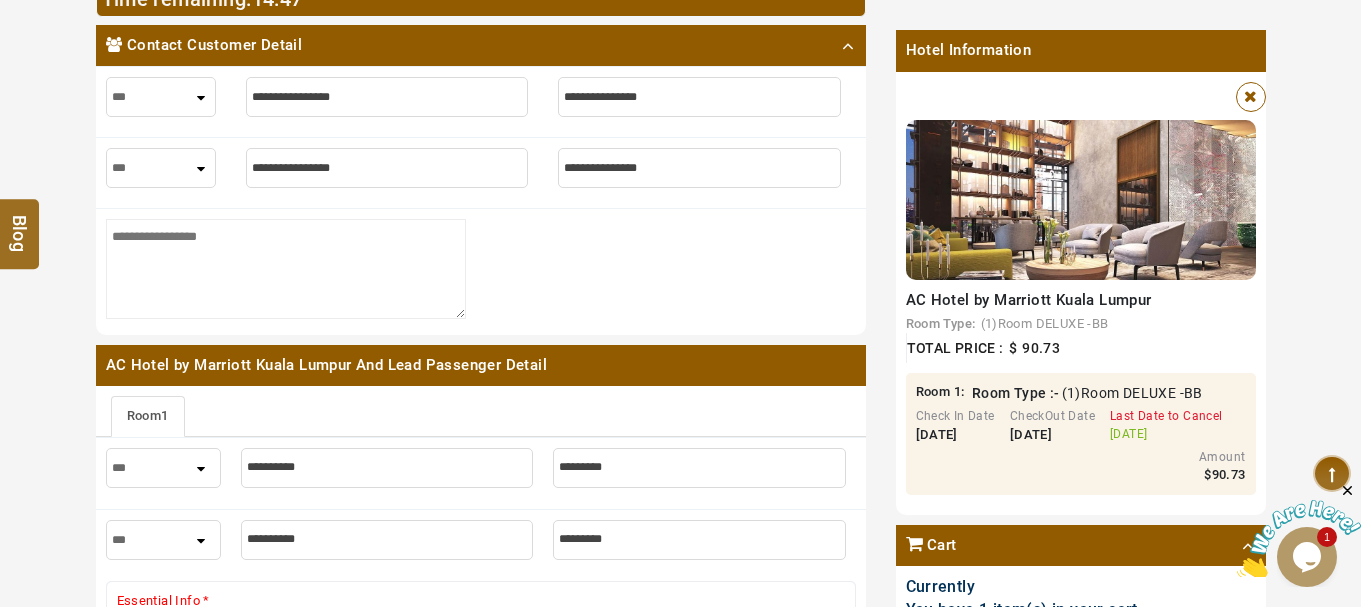 click at bounding box center [1250, 96] 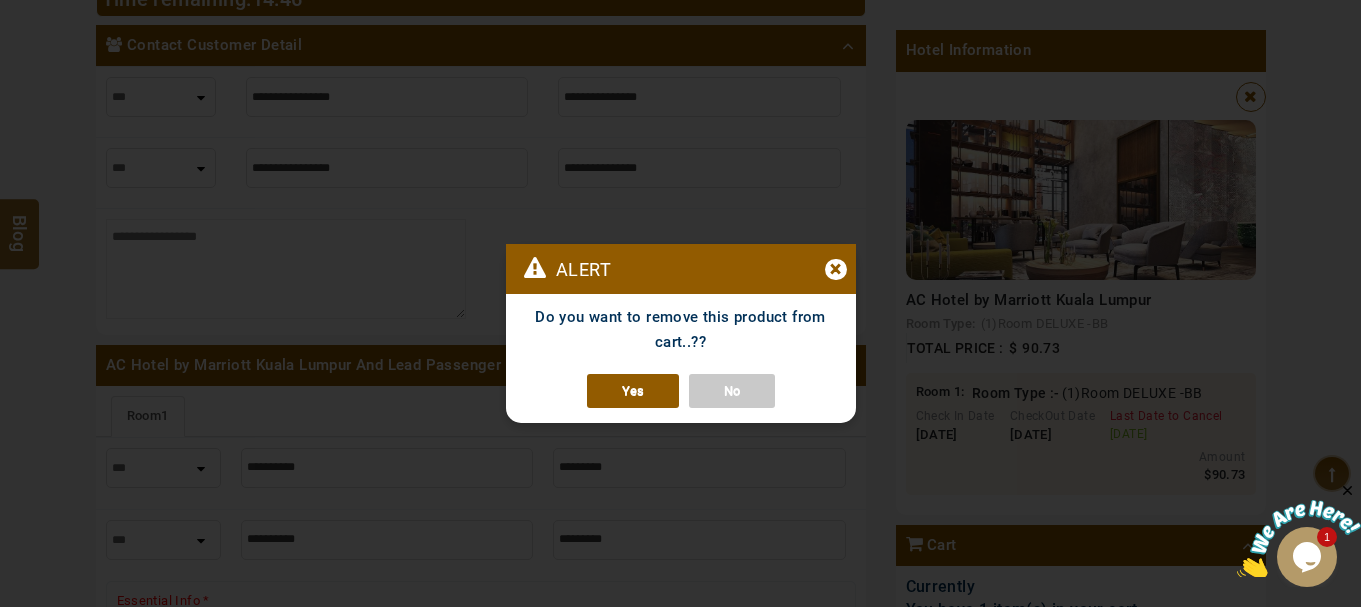 click on "Yes" at bounding box center [633, 391] 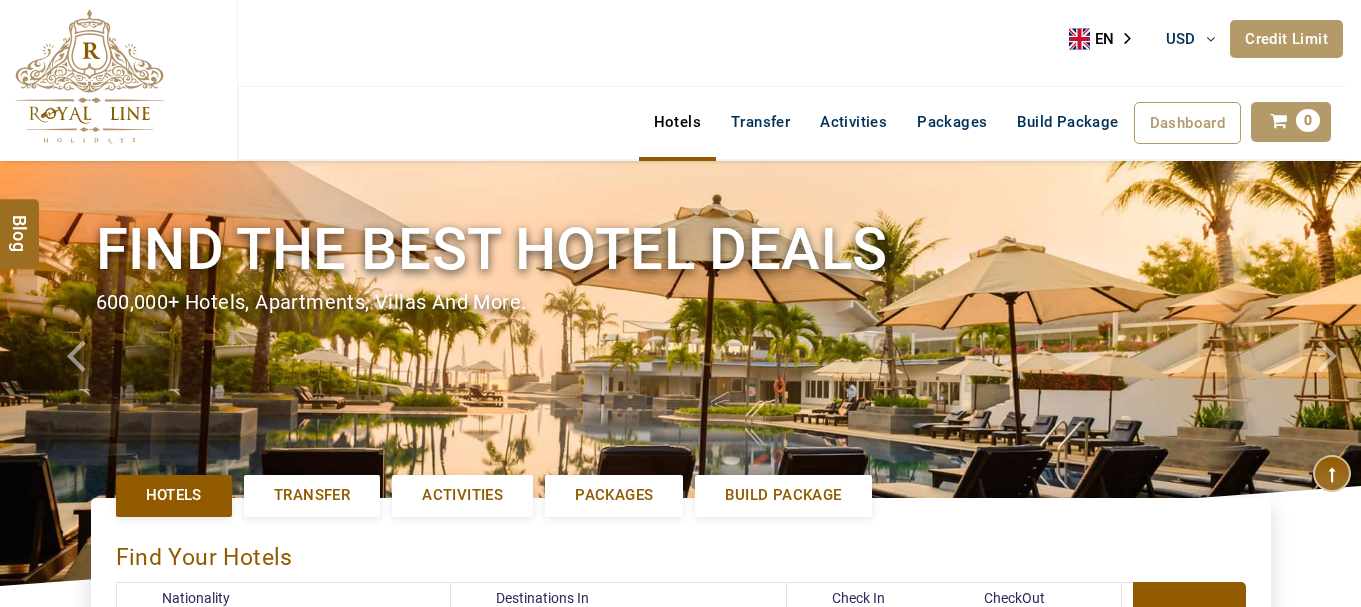 select on "*****" 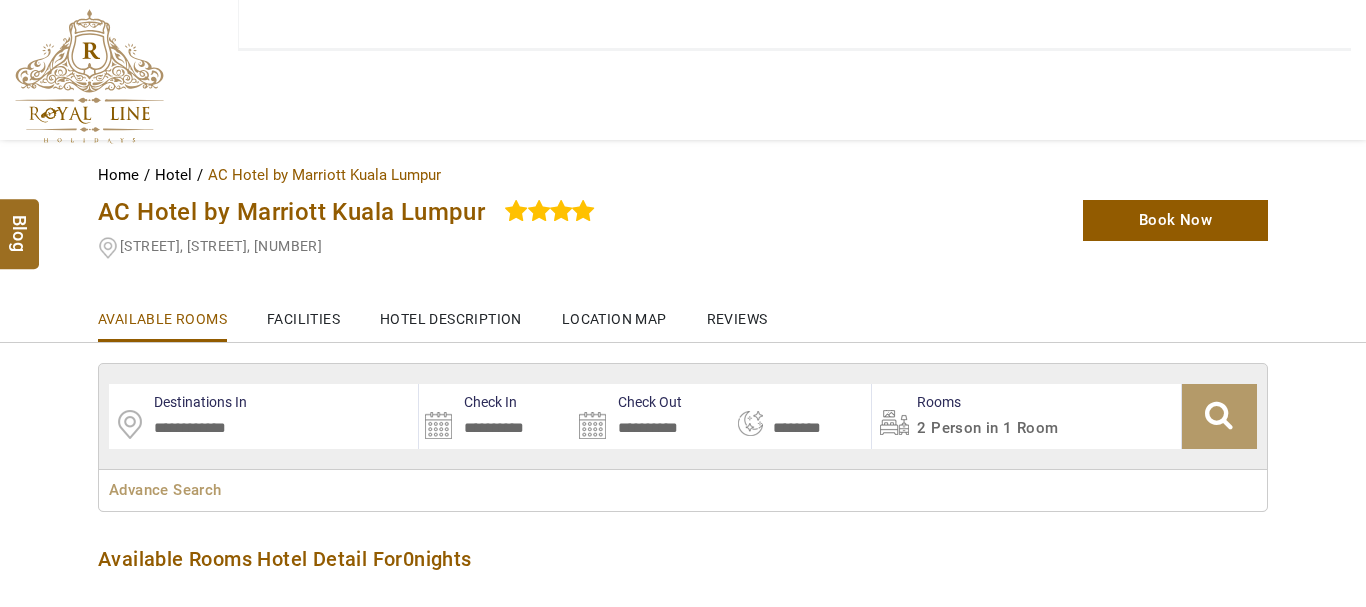 type on "**********" 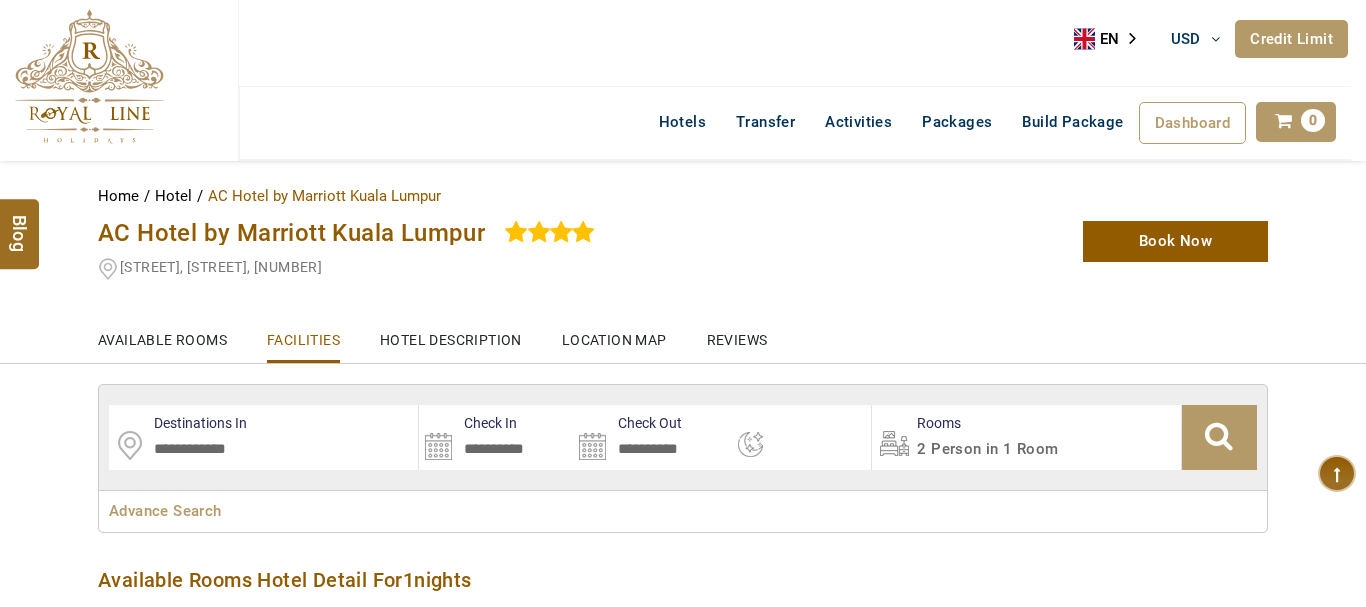 select on "*" 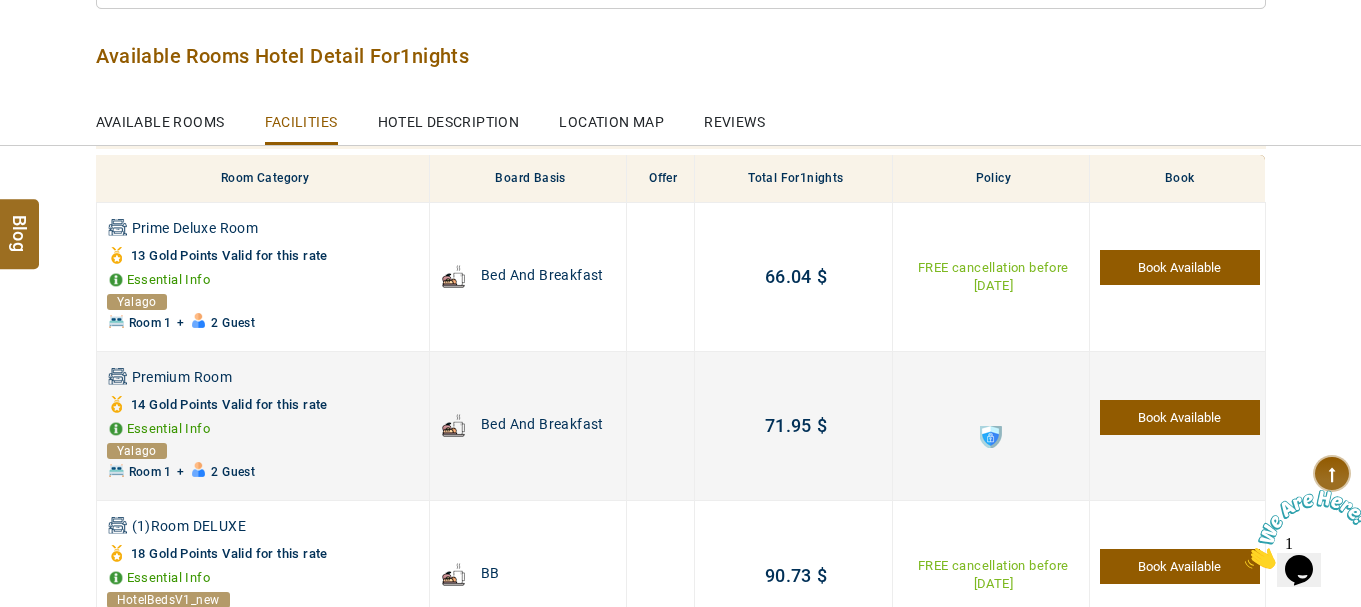 scroll, scrollTop: 455, scrollLeft: 0, axis: vertical 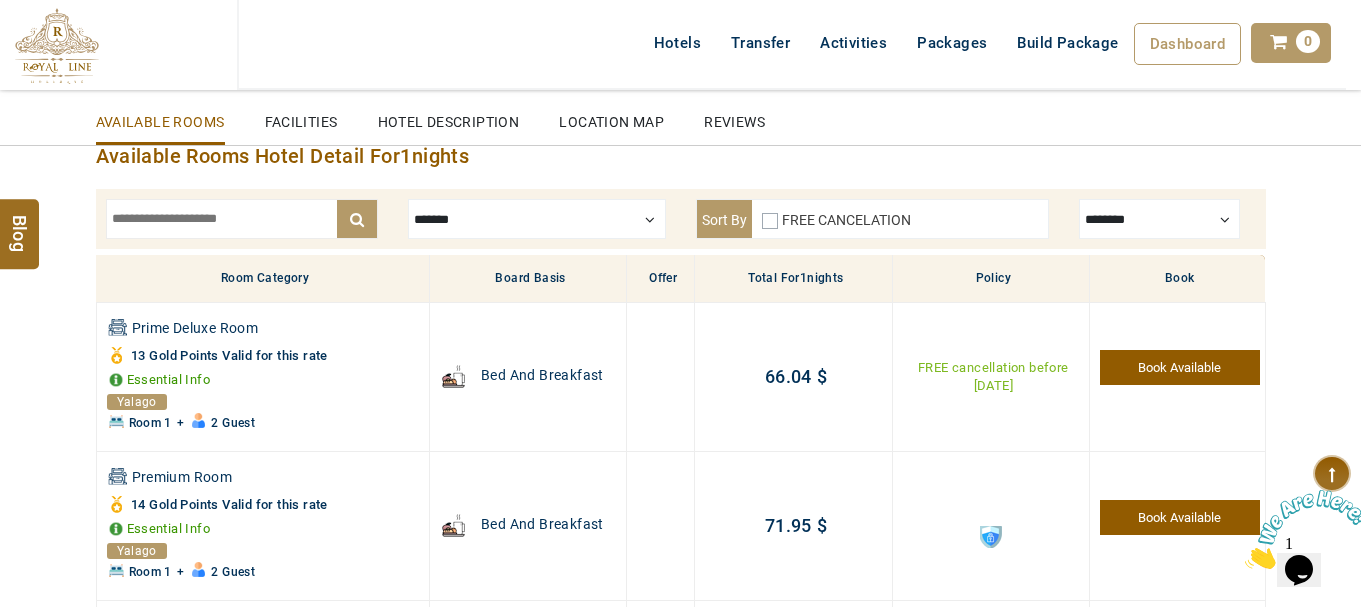 click at bounding box center [1160, 219] 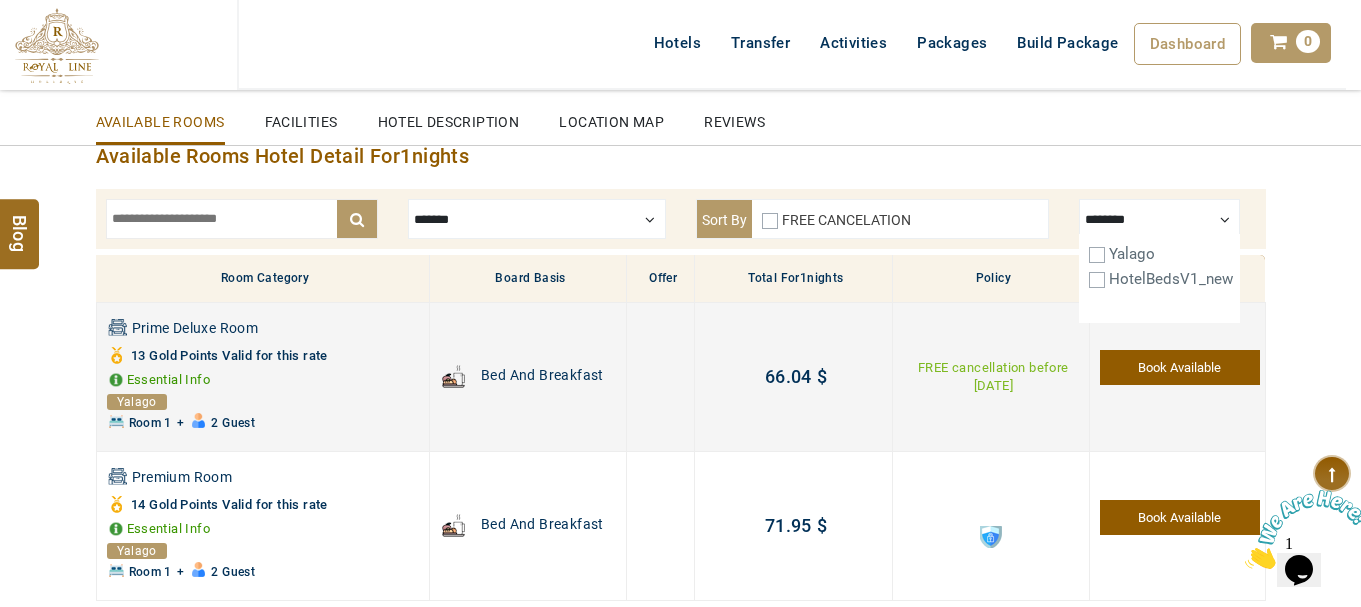 click on "Book Available" at bounding box center [1180, 367] 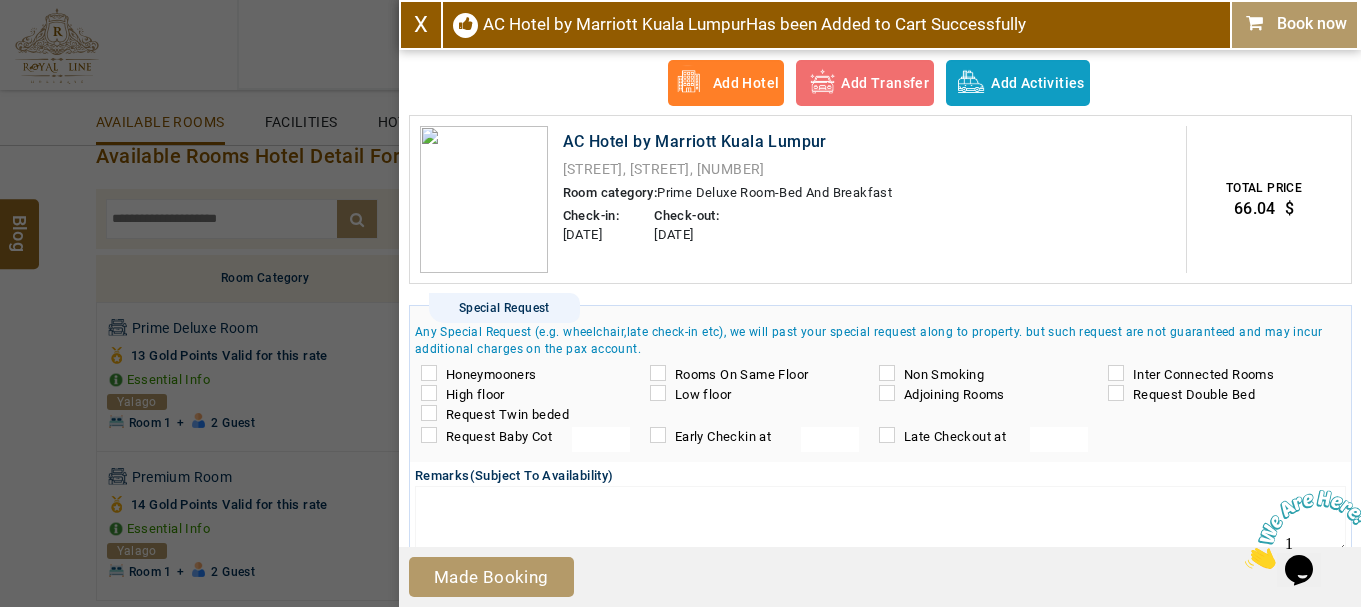 scroll, scrollTop: 7, scrollLeft: 0, axis: vertical 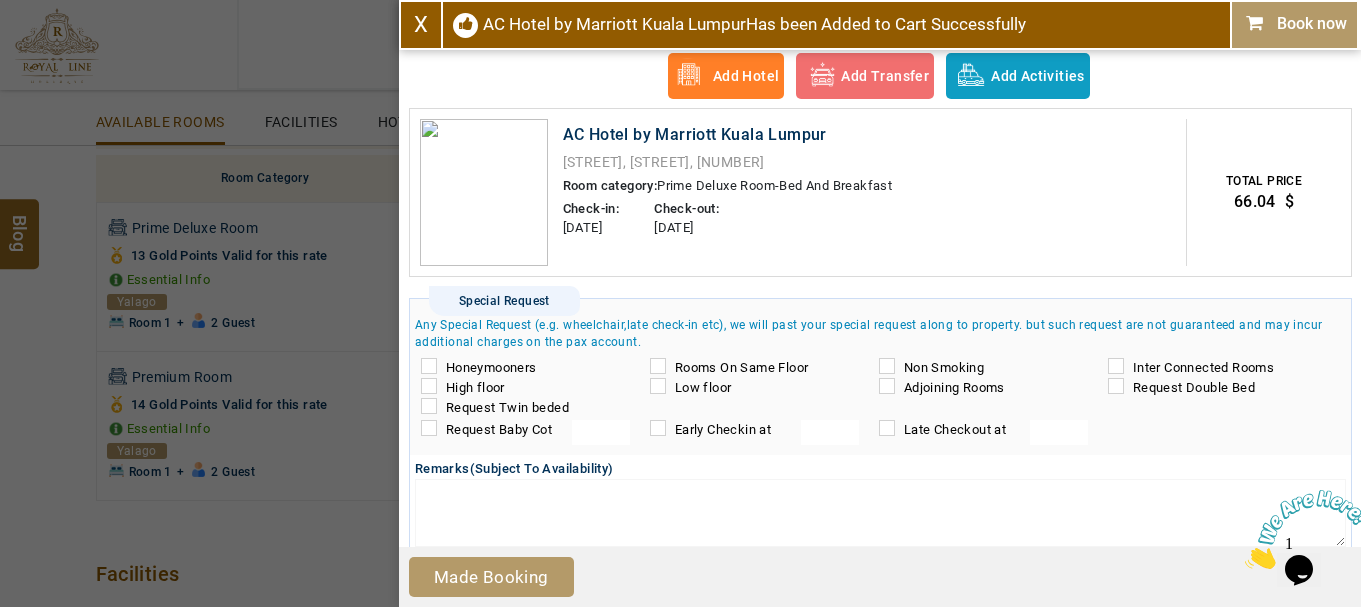click at bounding box center (1245, 563) 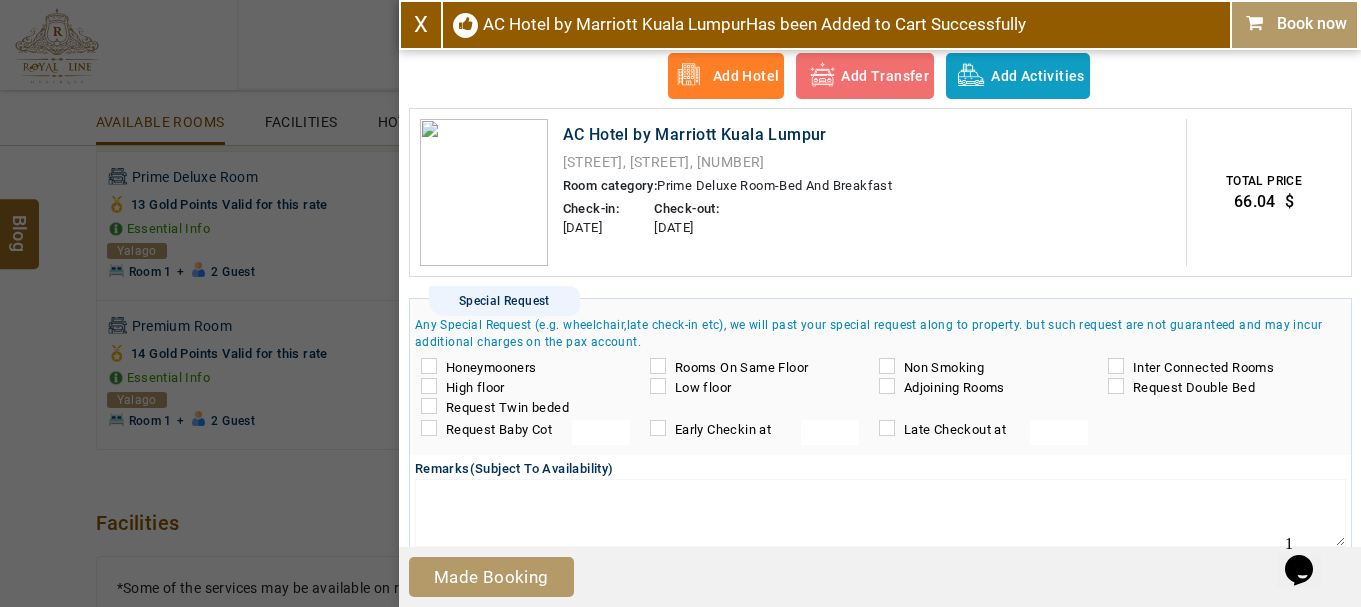 scroll, scrollTop: 624, scrollLeft: 0, axis: vertical 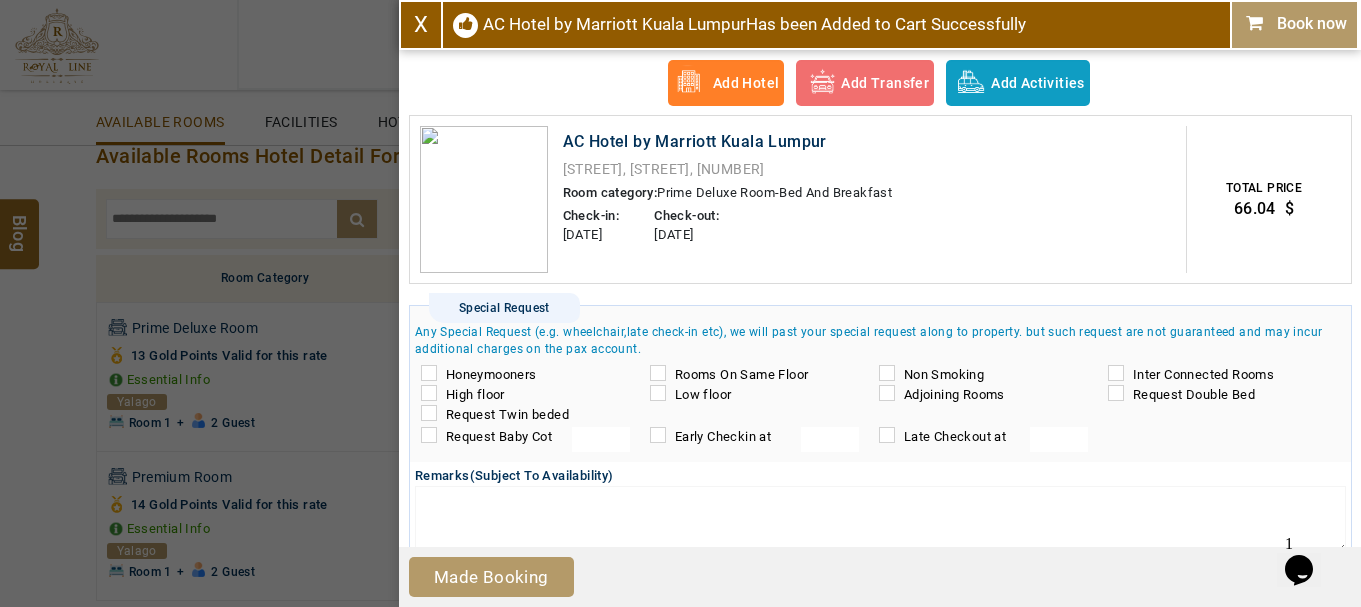 click on "X" at bounding box center [422, 25] 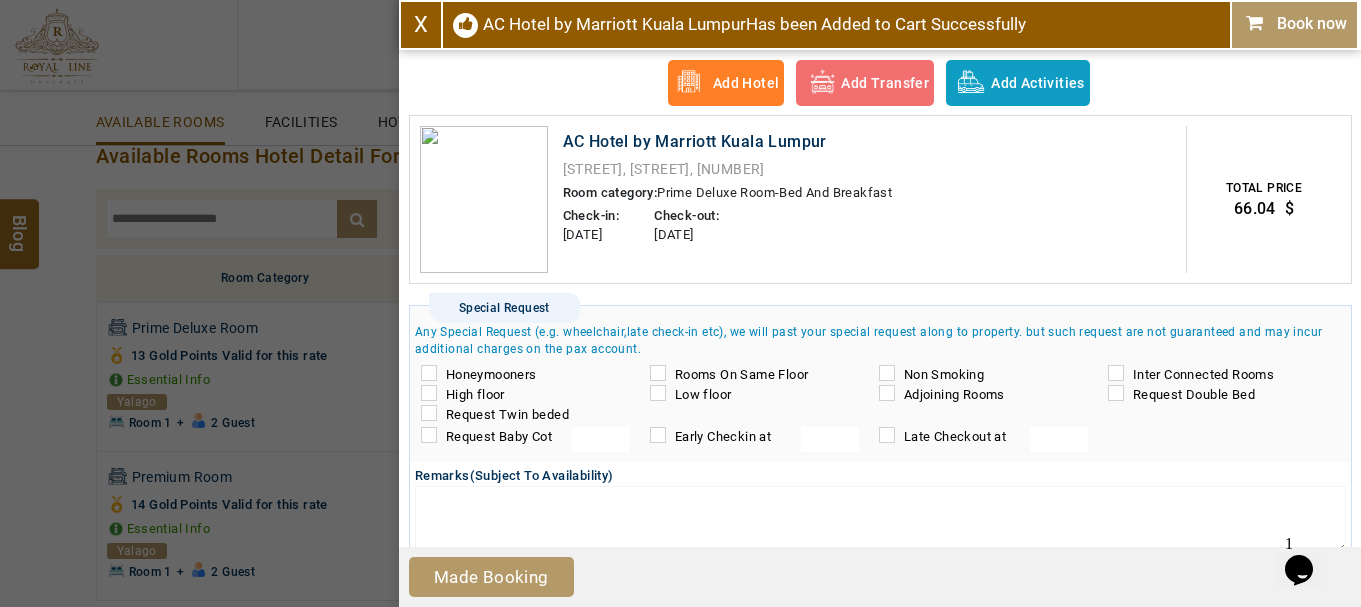 click on "X" at bounding box center [421, 24] 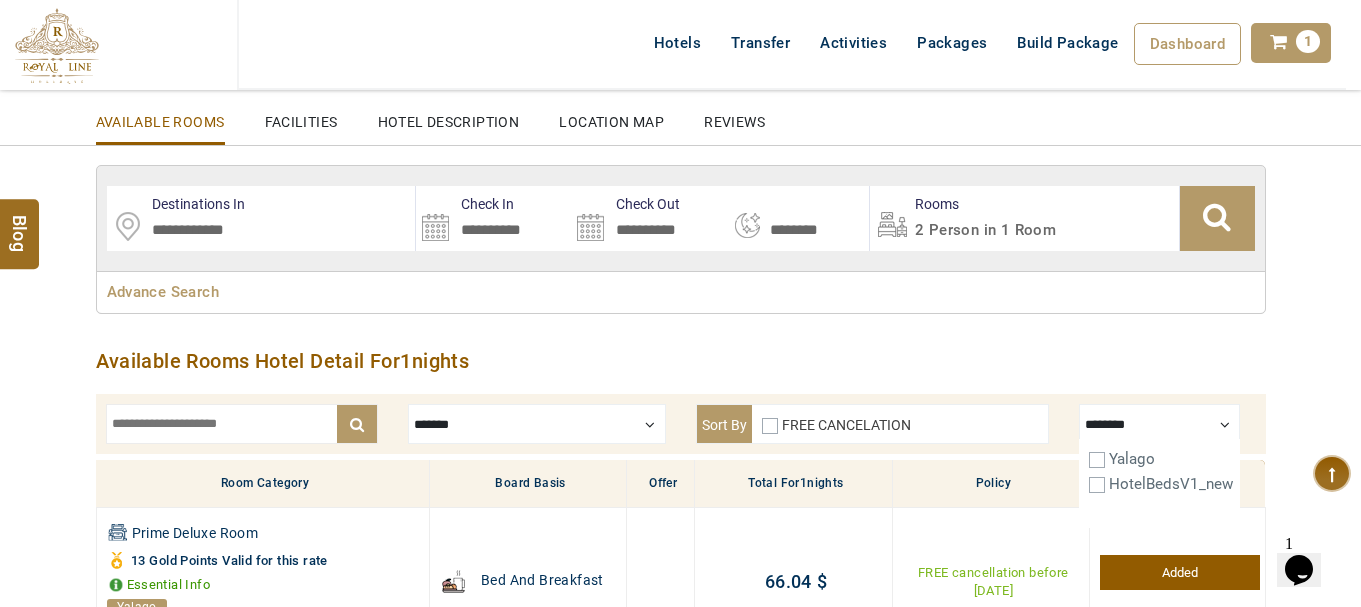scroll, scrollTop: 121, scrollLeft: 0, axis: vertical 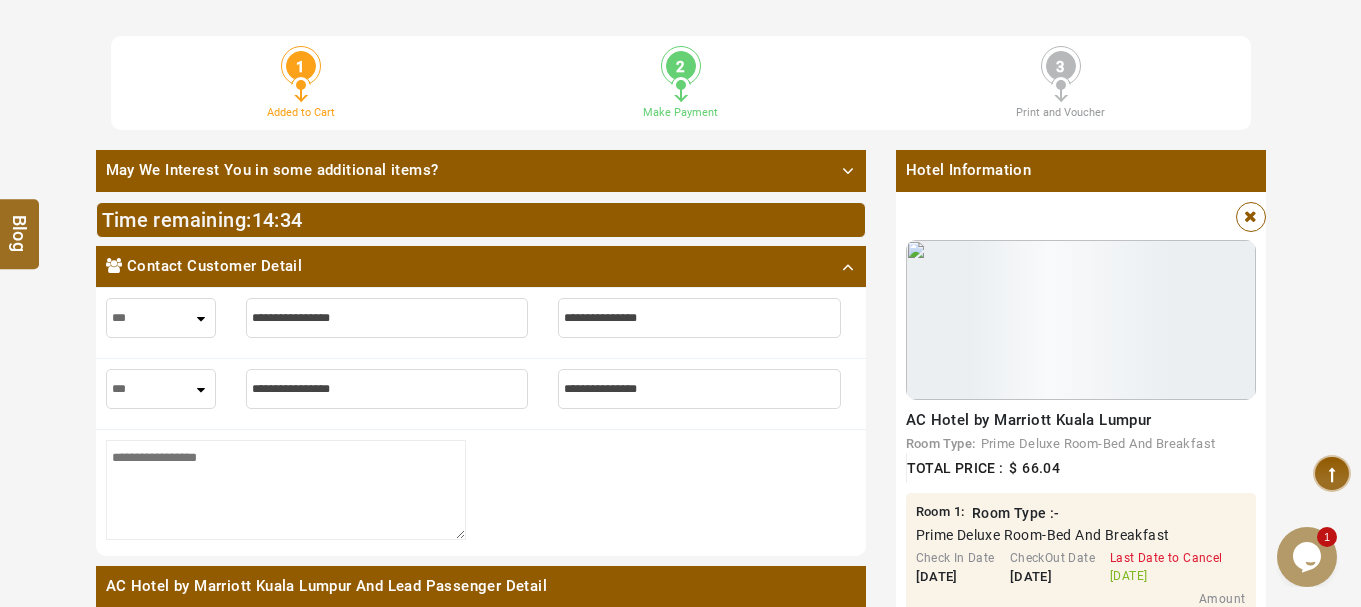 click at bounding box center (1250, 217) 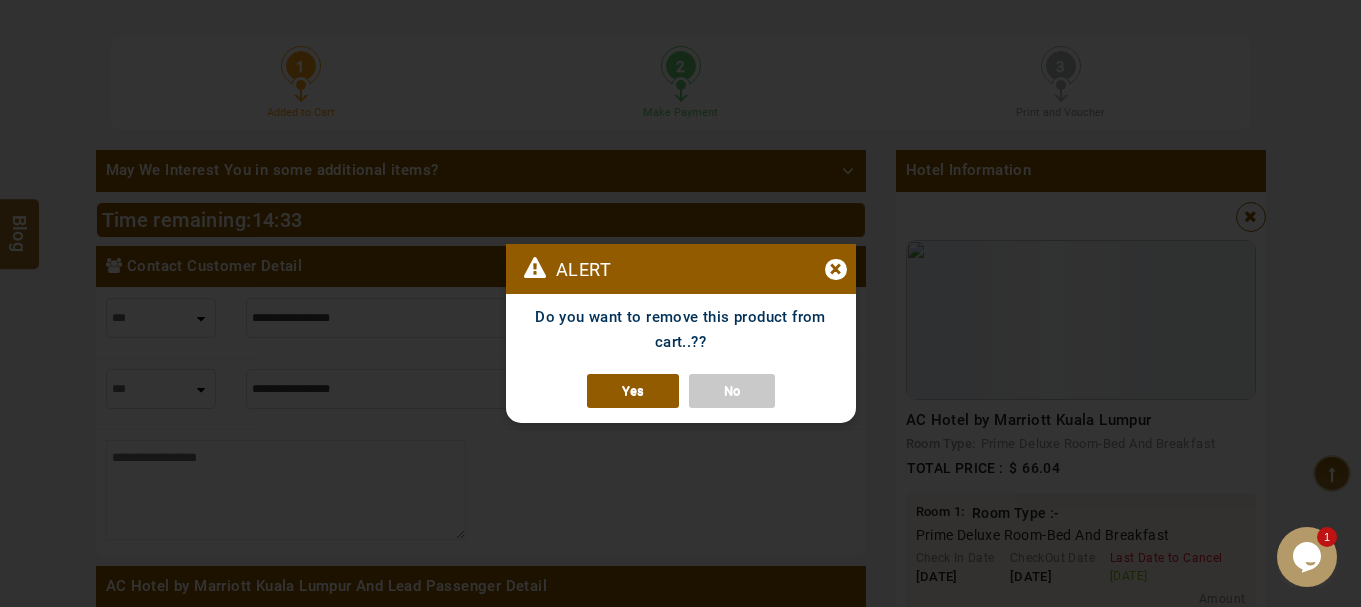click on "Yes" at bounding box center [633, 391] 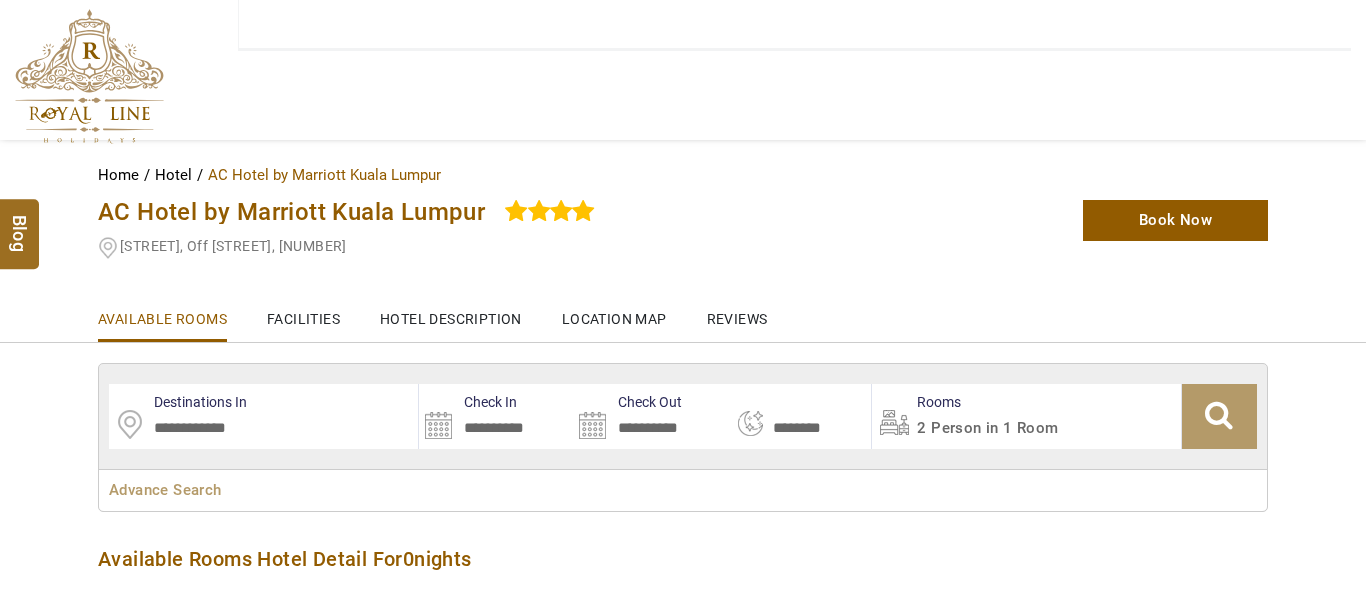 type on "**********" 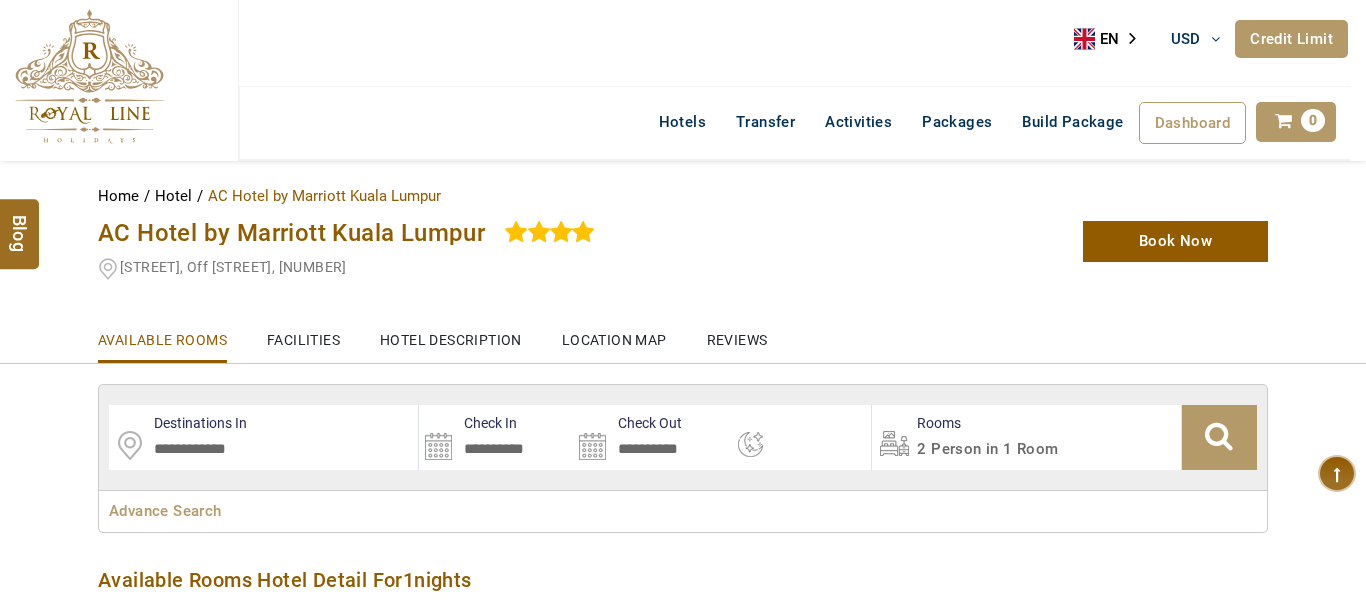 select on "*" 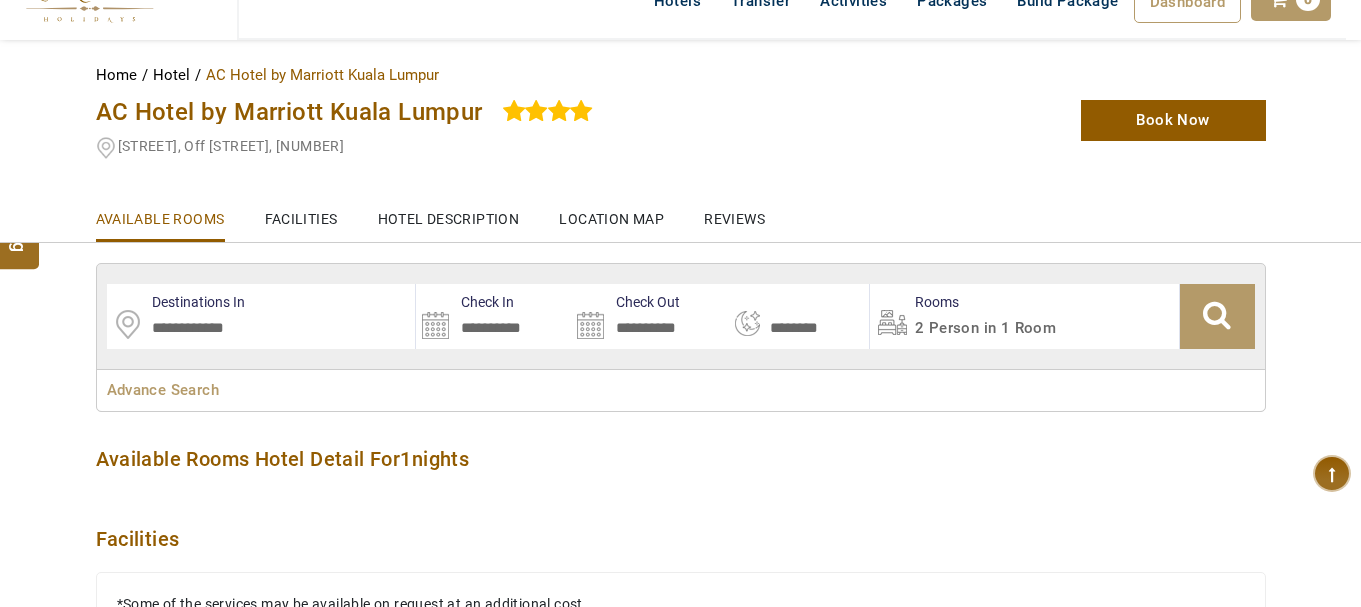 scroll, scrollTop: 121, scrollLeft: 0, axis: vertical 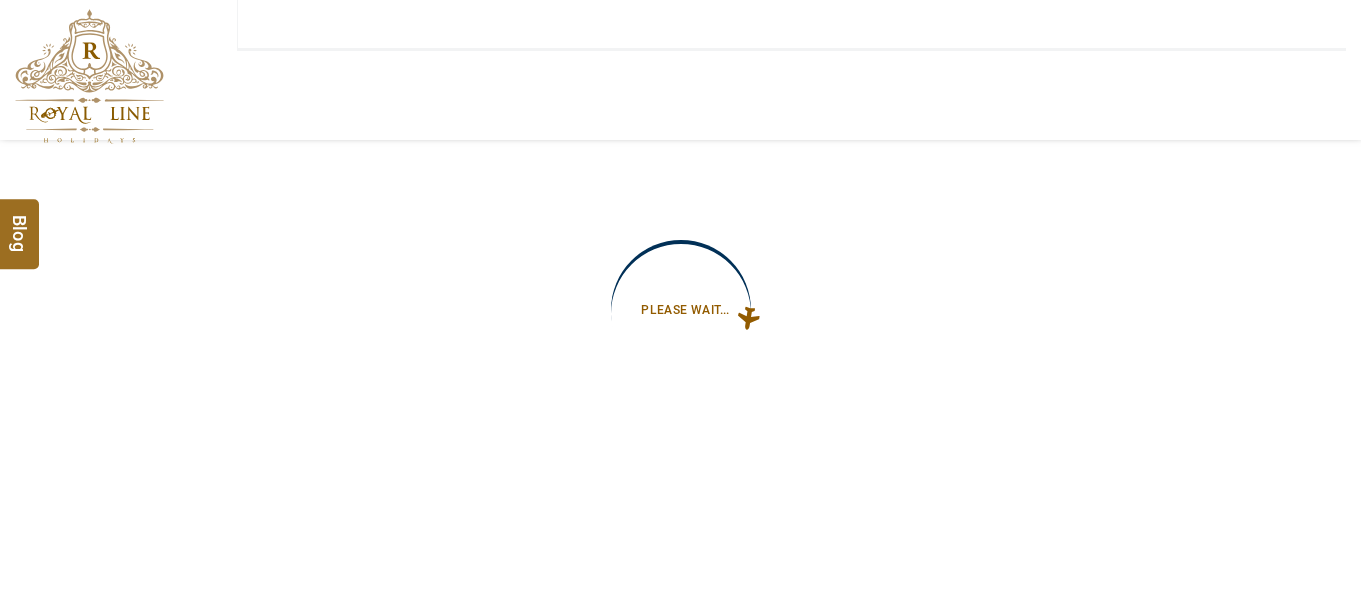 type on "**********" 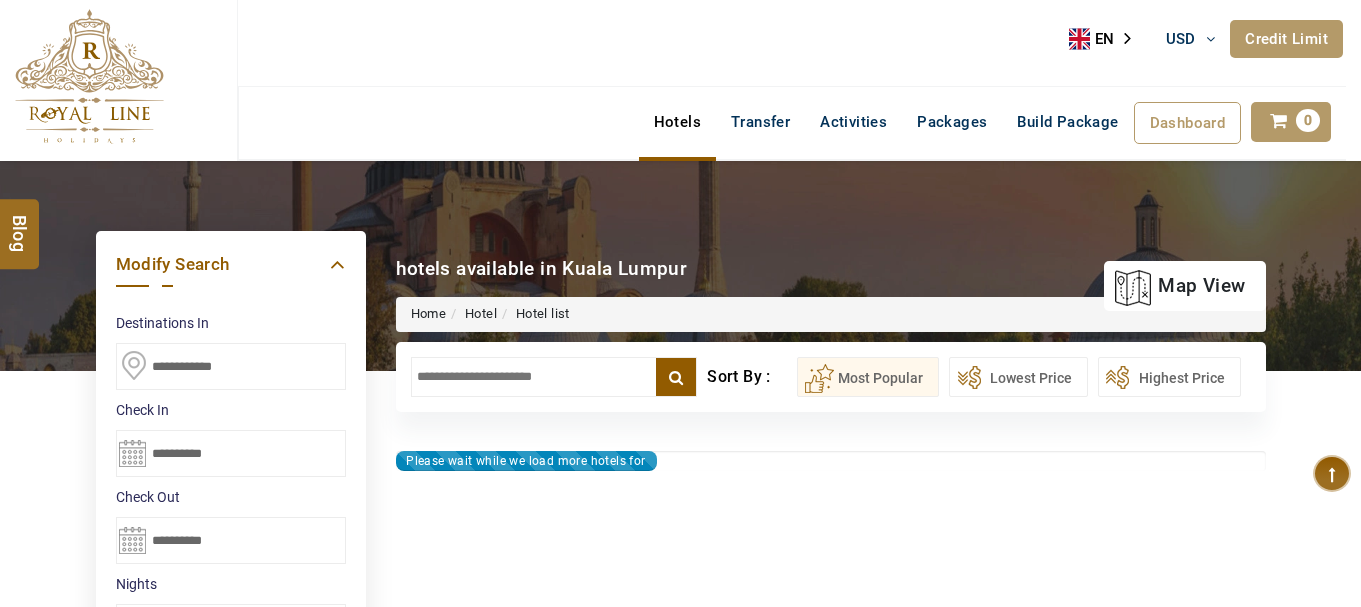 type on "**********" 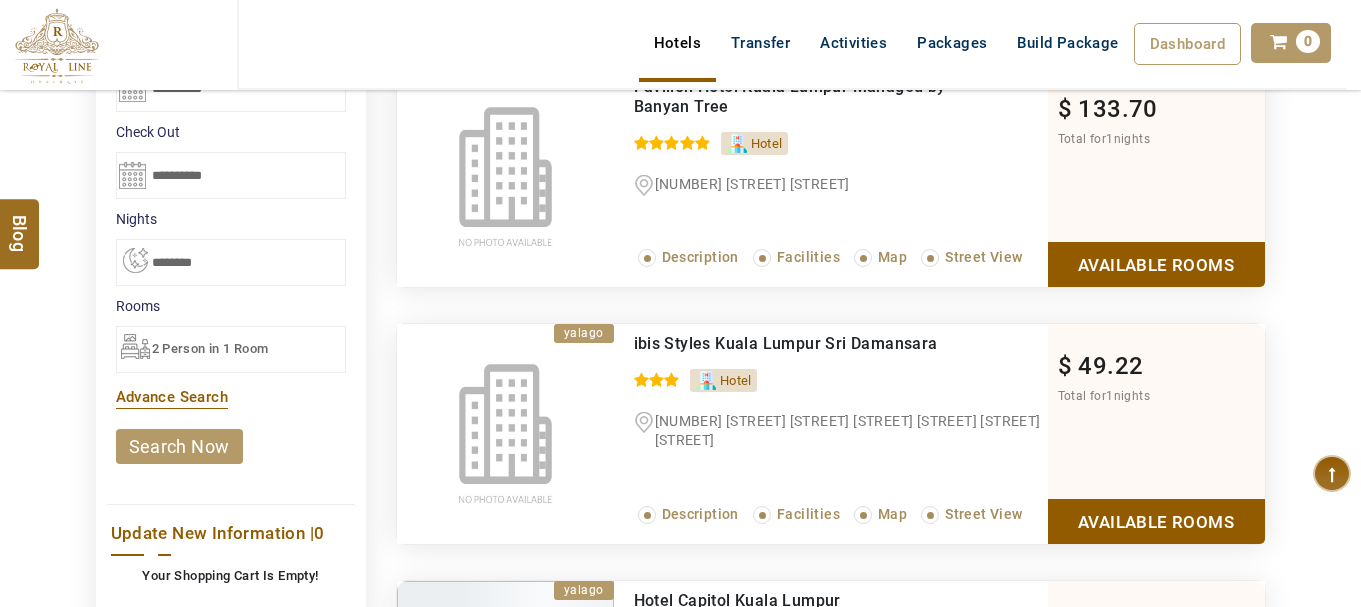 scroll, scrollTop: 400, scrollLeft: 0, axis: vertical 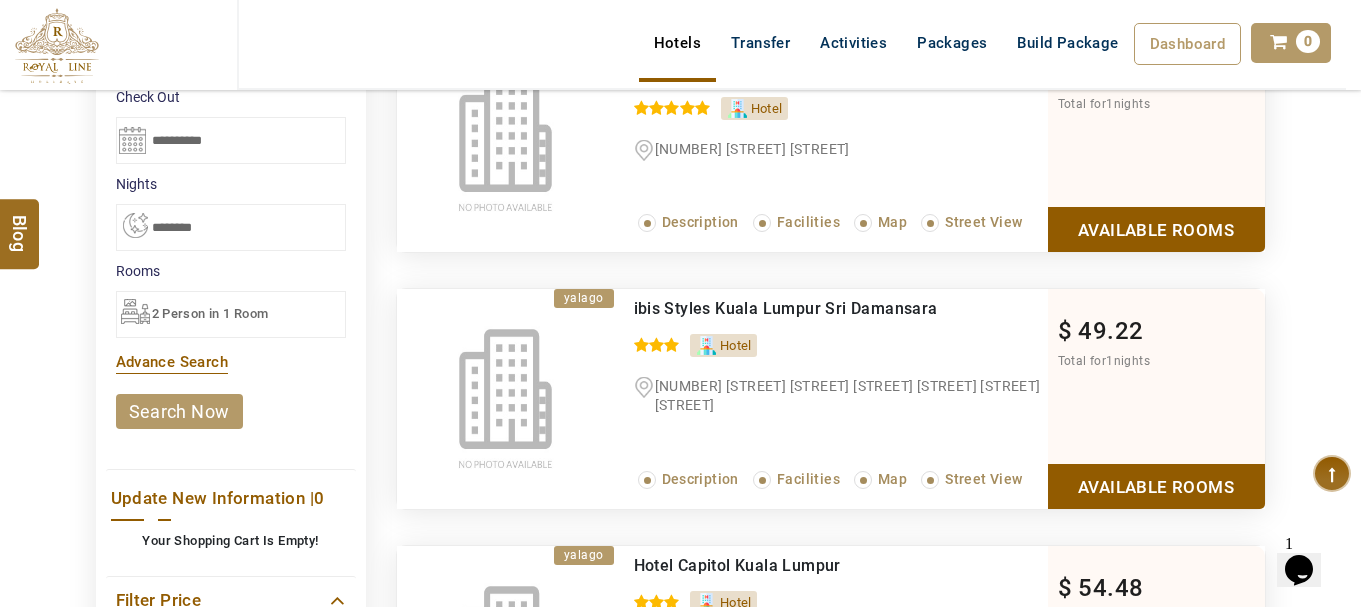 click on "ibis Styles Kuala Lumpur Sri Damansara" at bounding box center (786, 308) 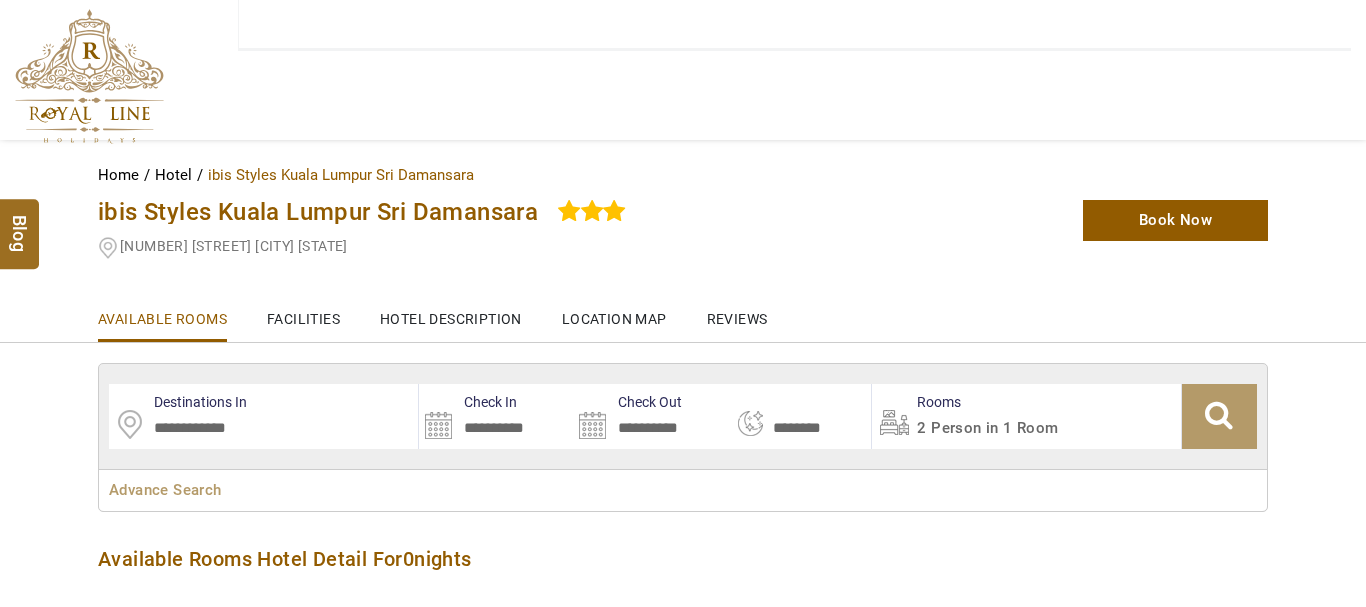 type on "**********" 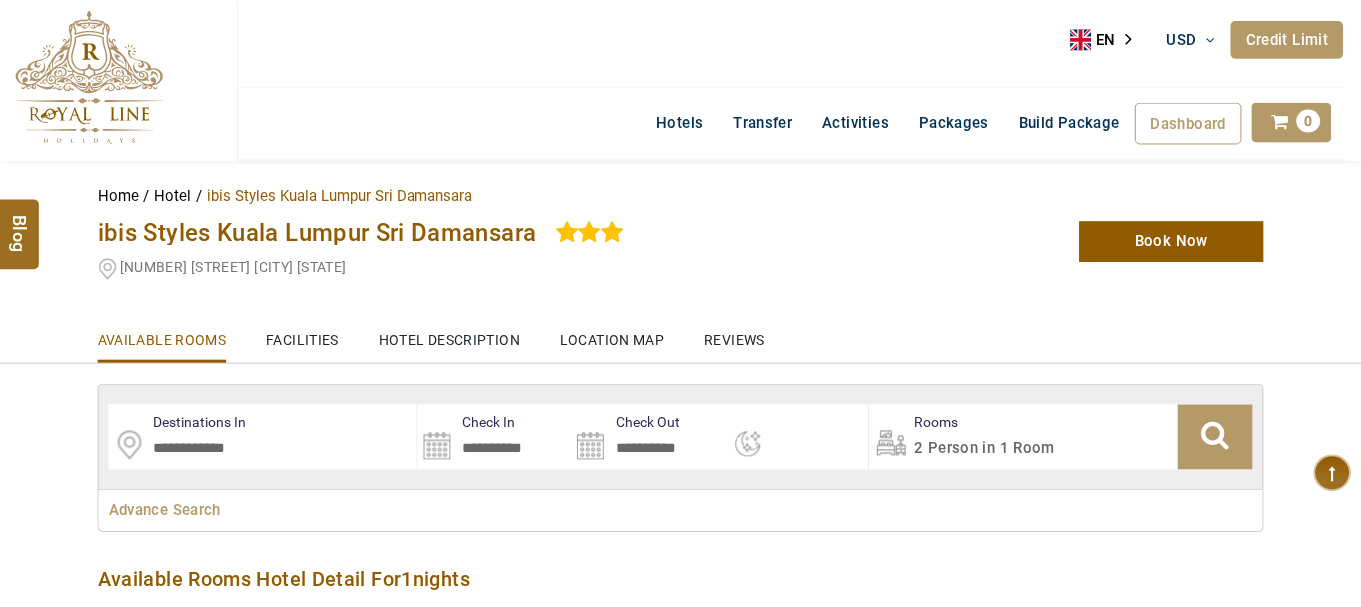 scroll, scrollTop: 0, scrollLeft: 0, axis: both 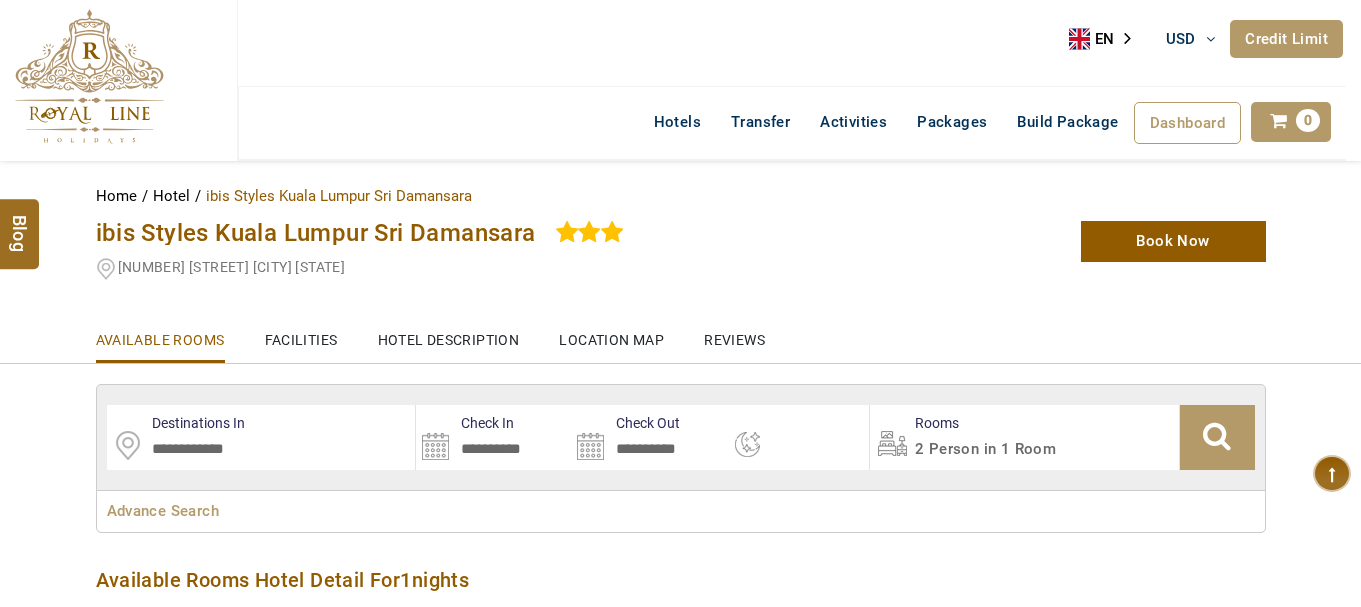 select on "*" 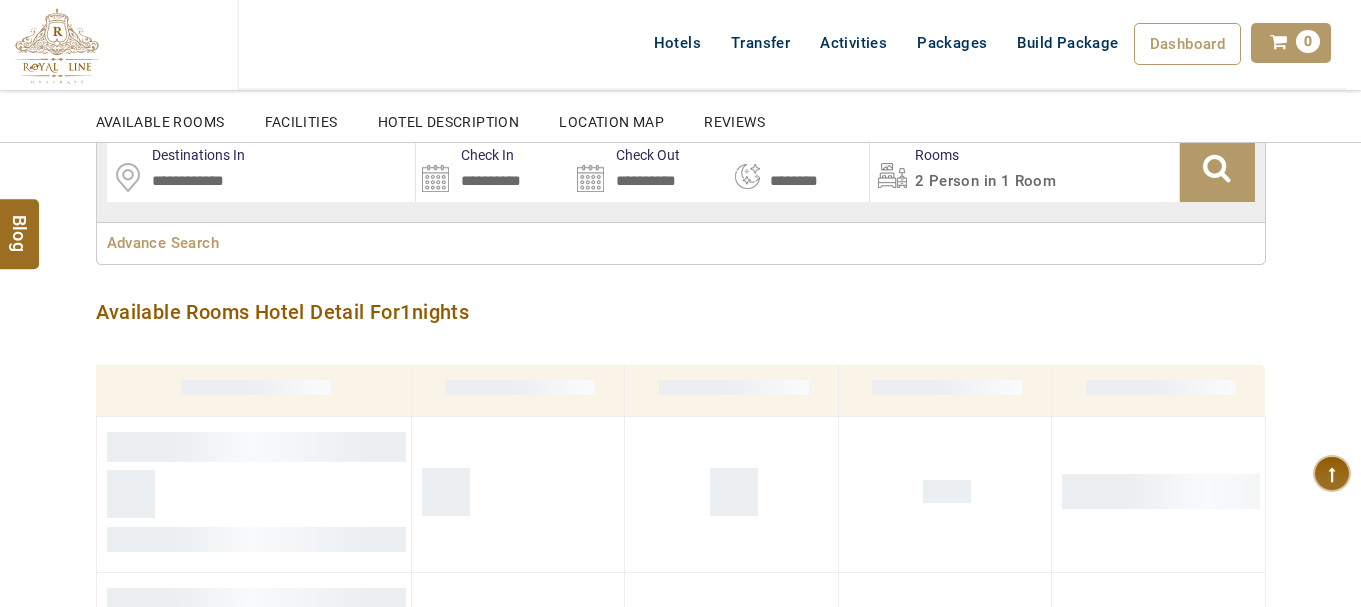 scroll, scrollTop: 300, scrollLeft: 0, axis: vertical 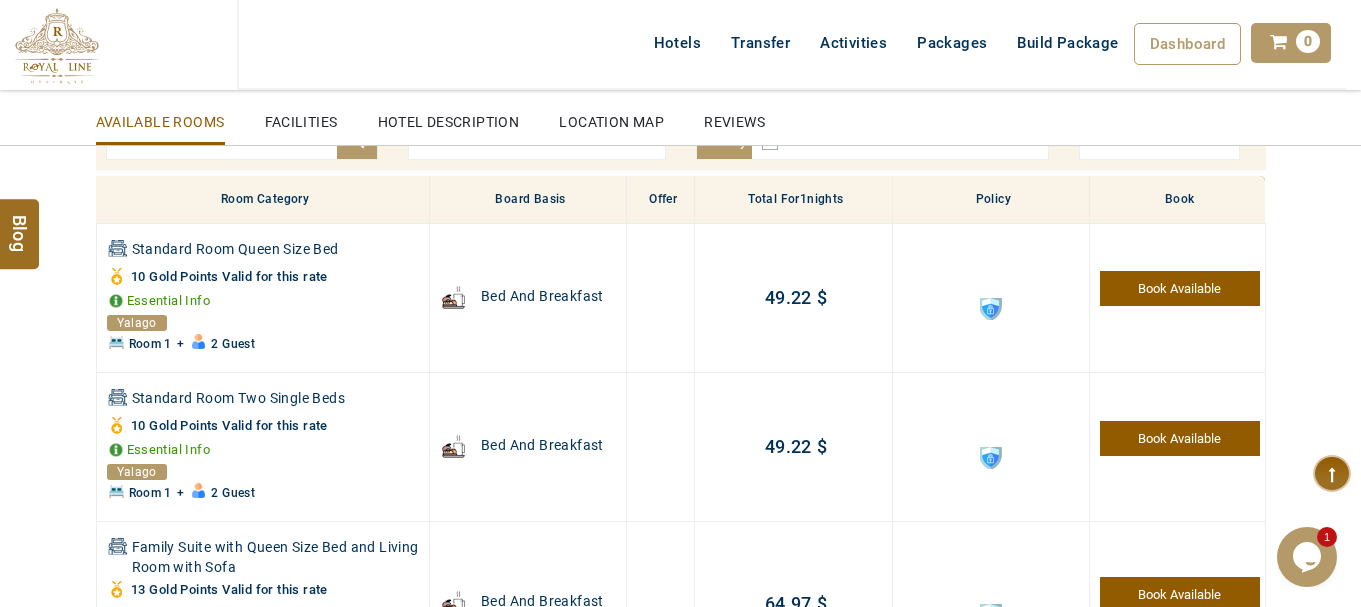 click at bounding box center (991, 309) 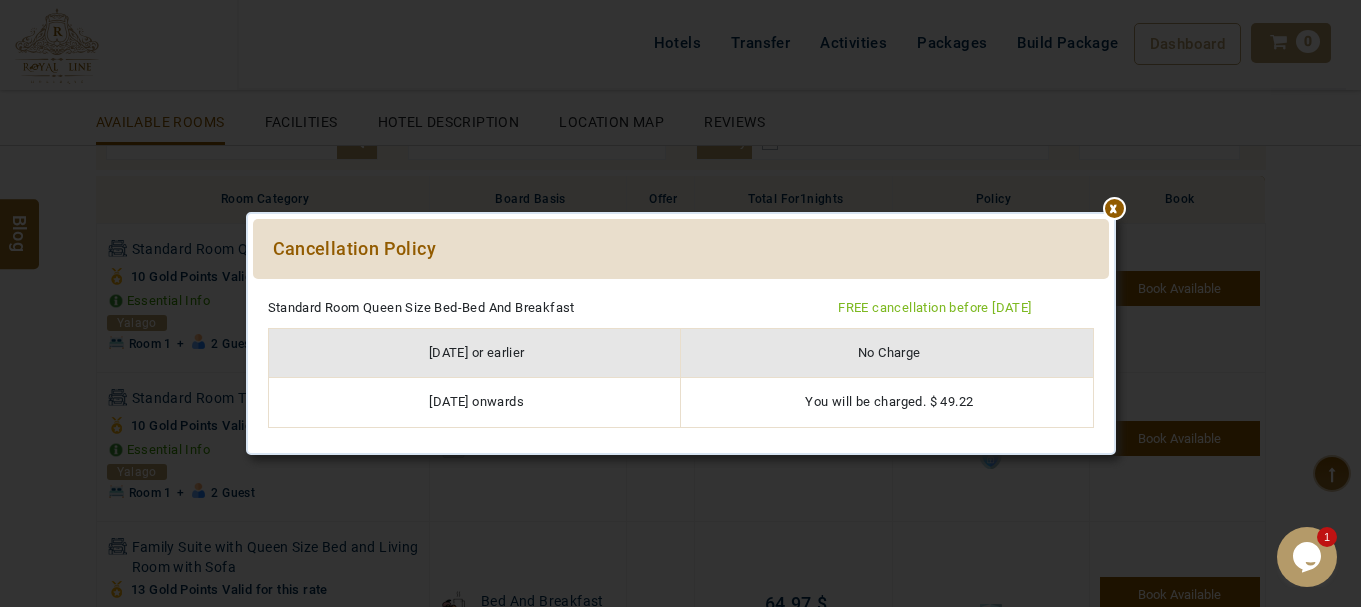 click at bounding box center (681, 289) 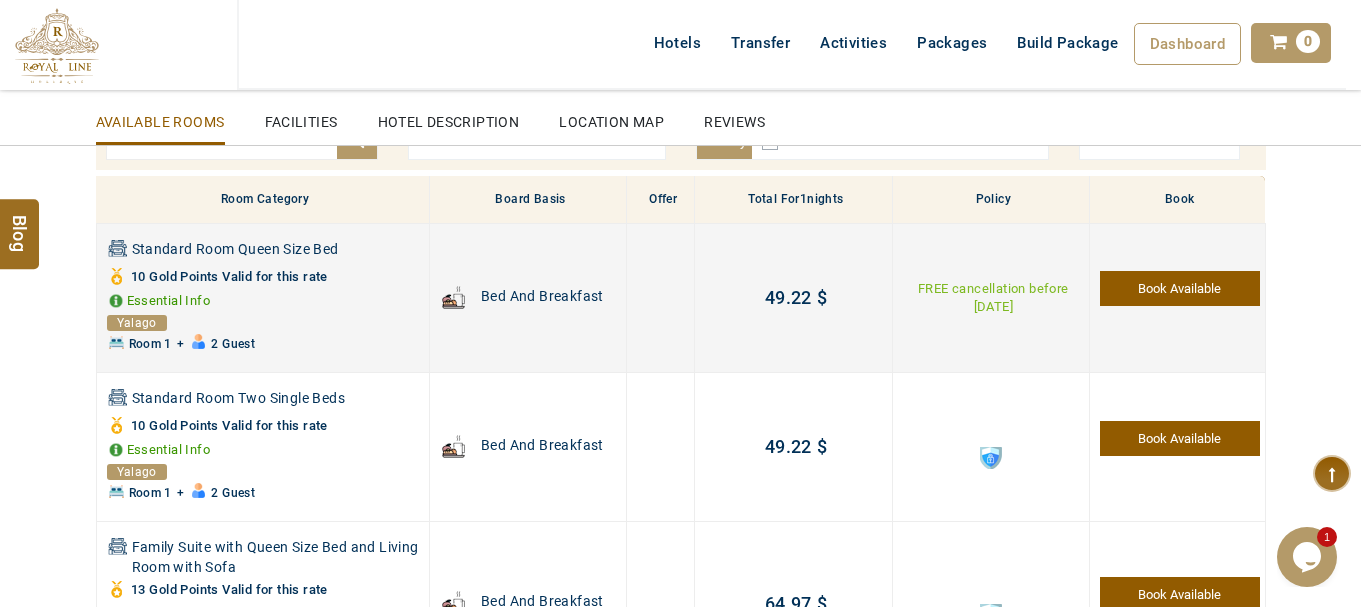 click on "Book Available" at bounding box center [1180, 288] 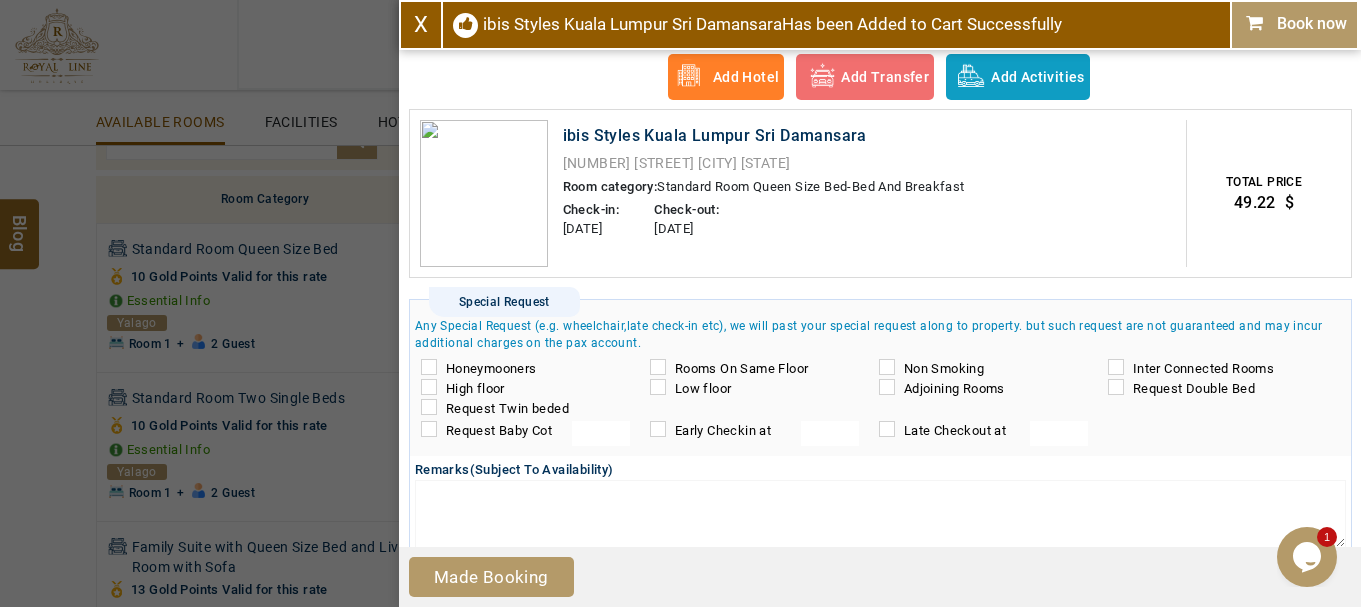 scroll, scrollTop: 7, scrollLeft: 0, axis: vertical 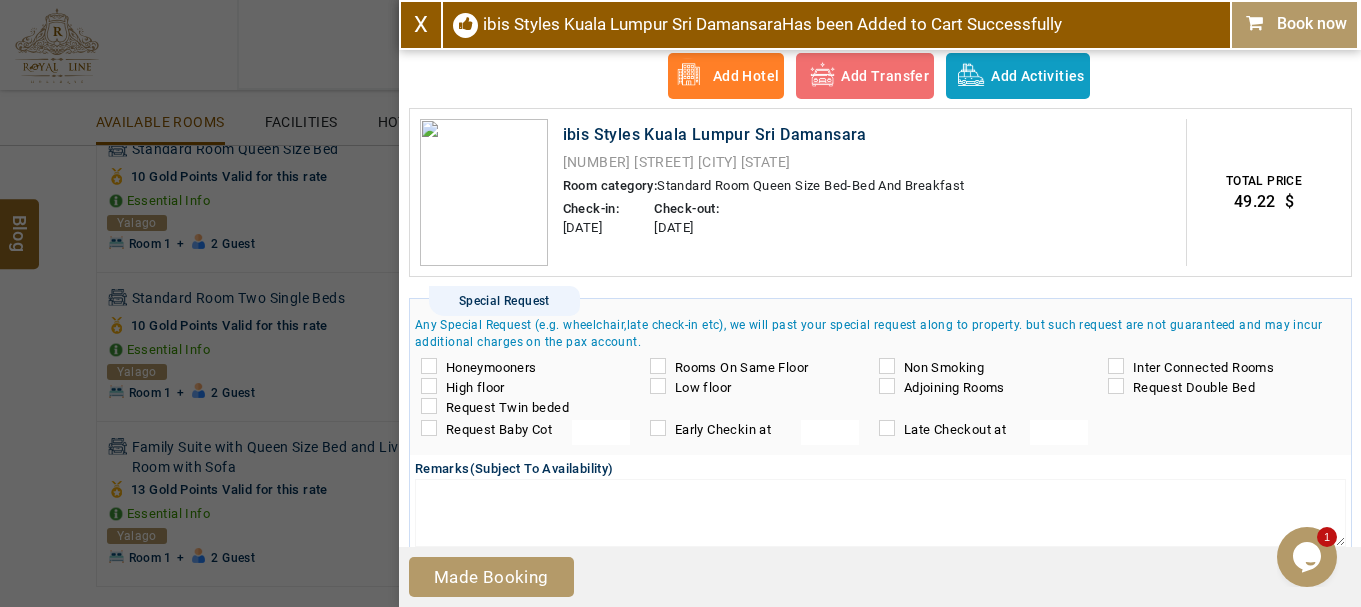 click on "X" at bounding box center [421, 24] 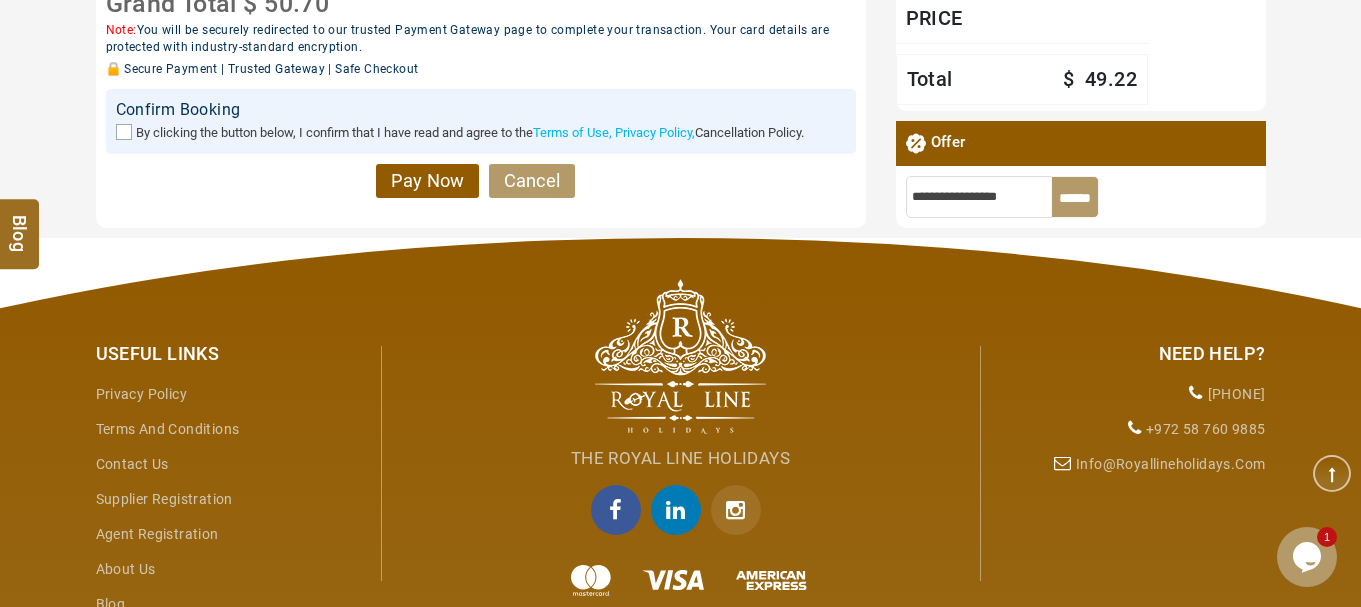 scroll, scrollTop: 0, scrollLeft: 0, axis: both 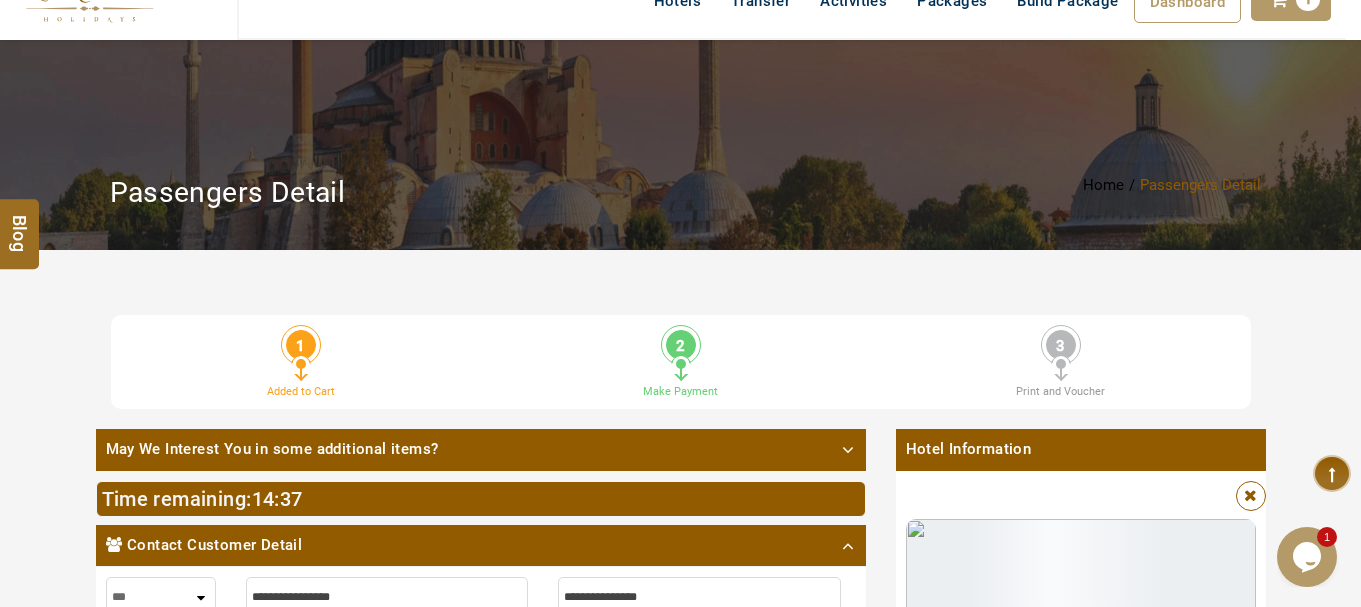 click at bounding box center [1250, 496] 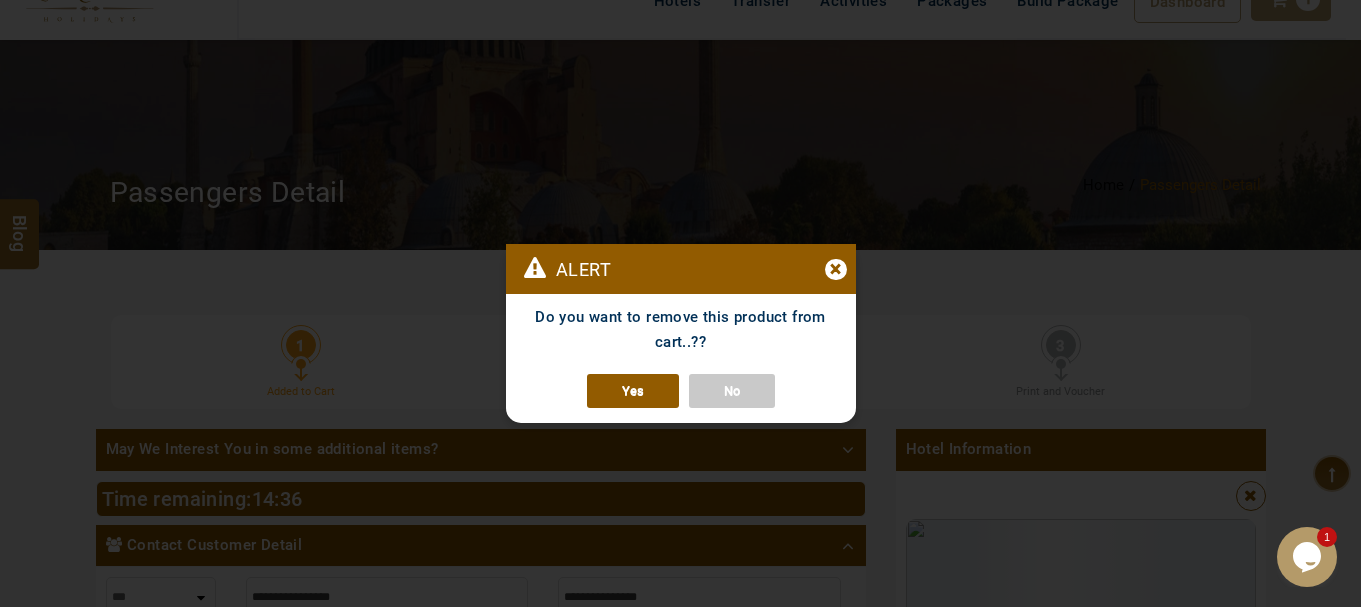 click on "Yes" at bounding box center (633, 391) 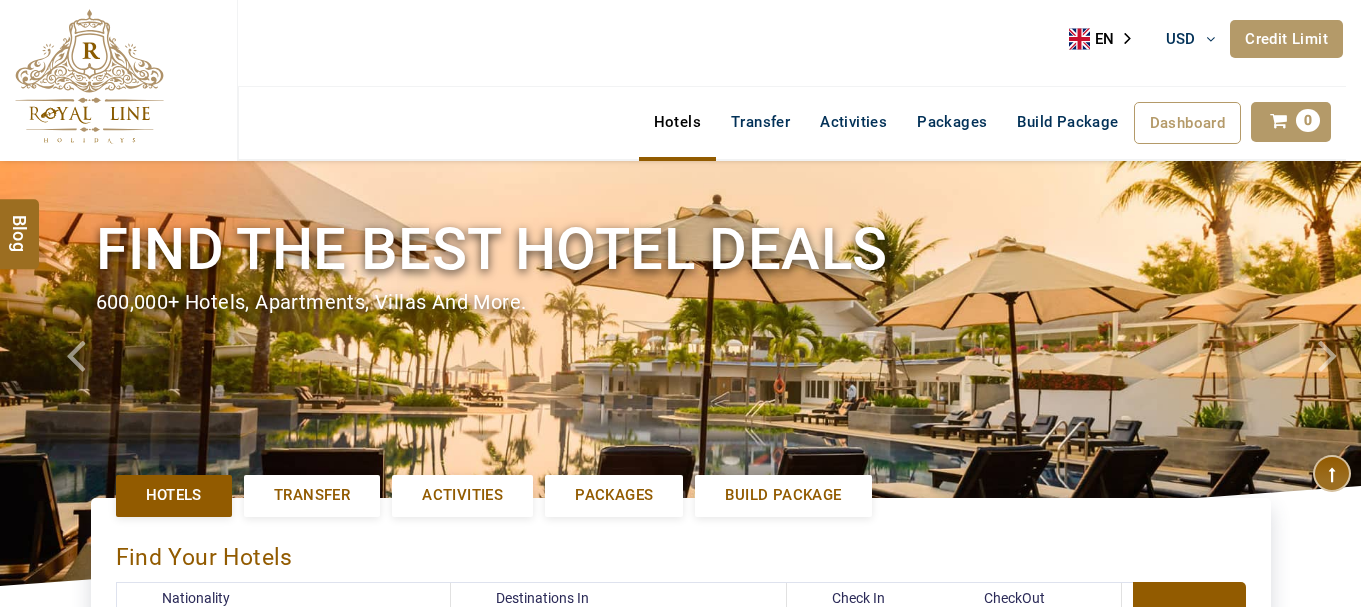 select on "*****" 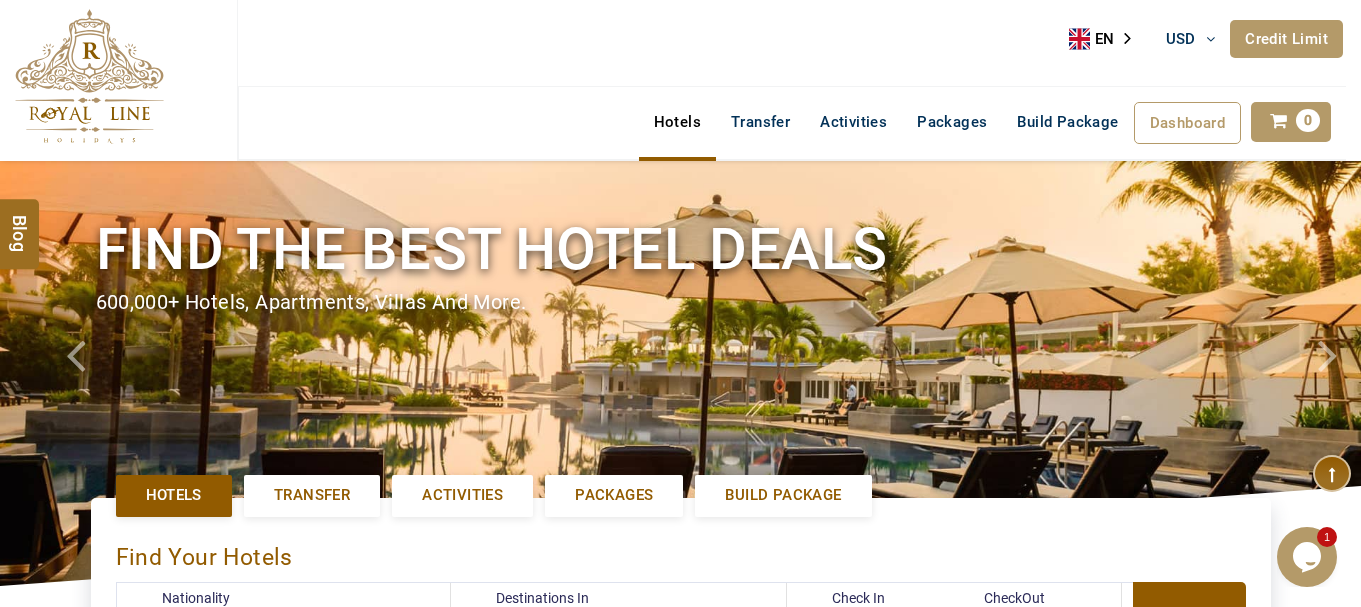 scroll, scrollTop: 0, scrollLeft: 0, axis: both 